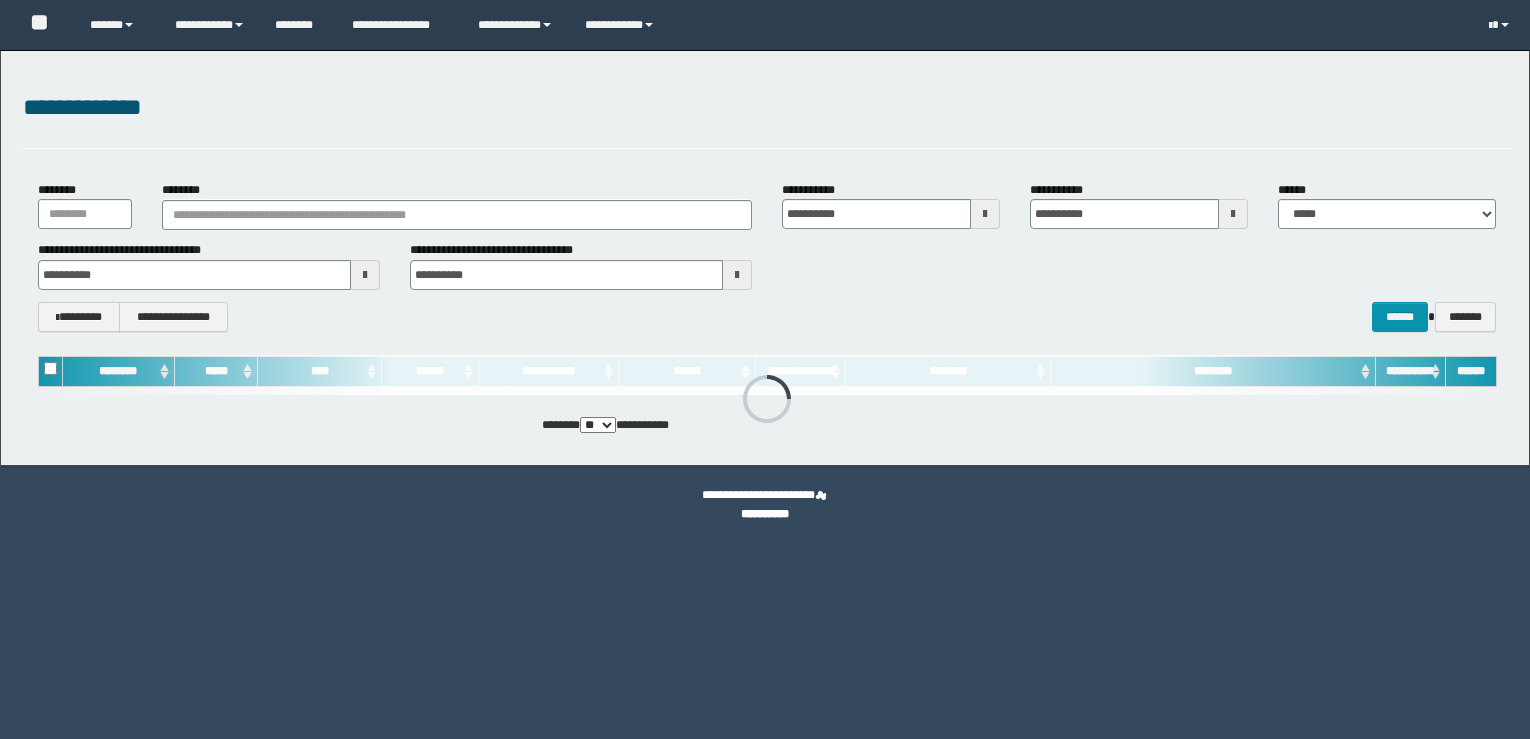 scroll, scrollTop: 0, scrollLeft: 0, axis: both 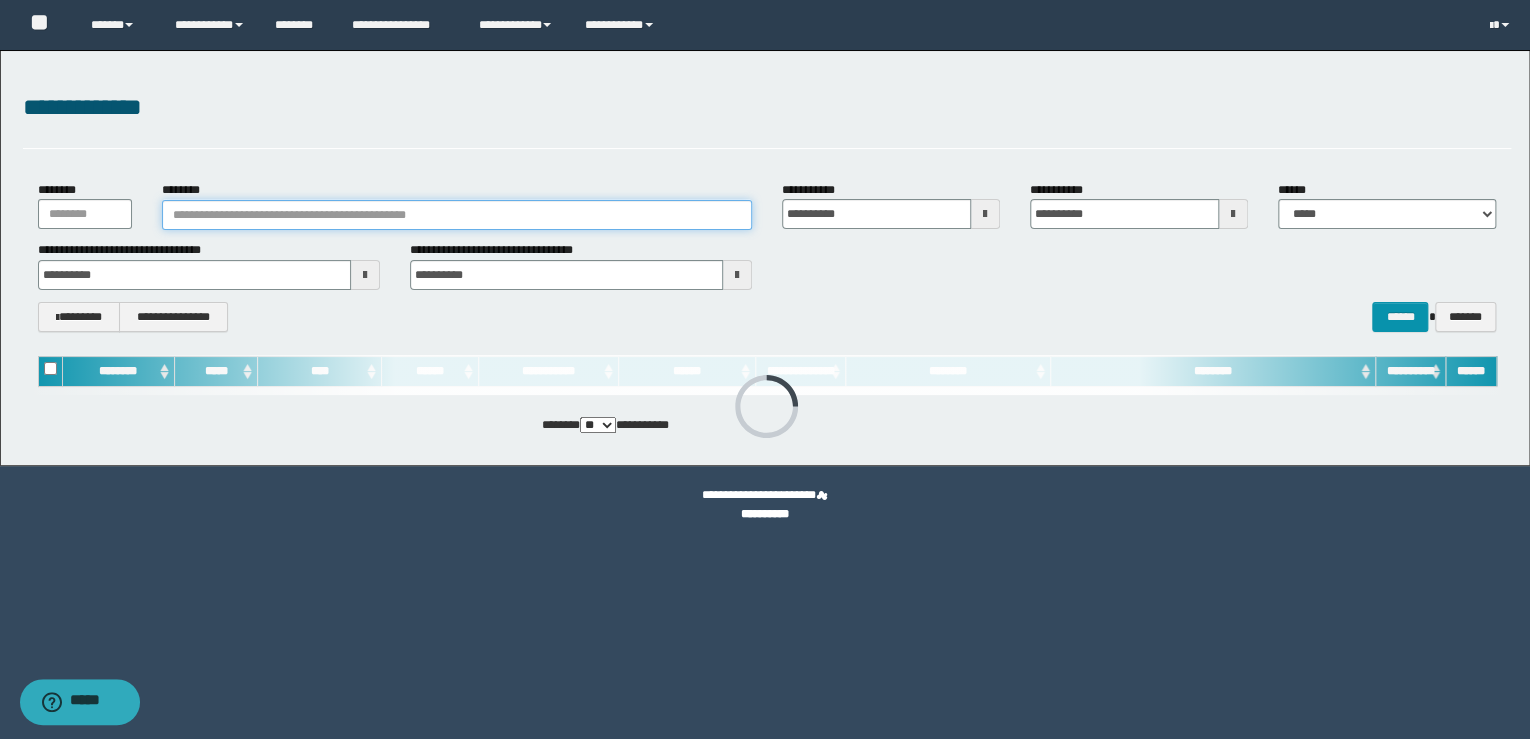 click on "********" at bounding box center [457, 215] 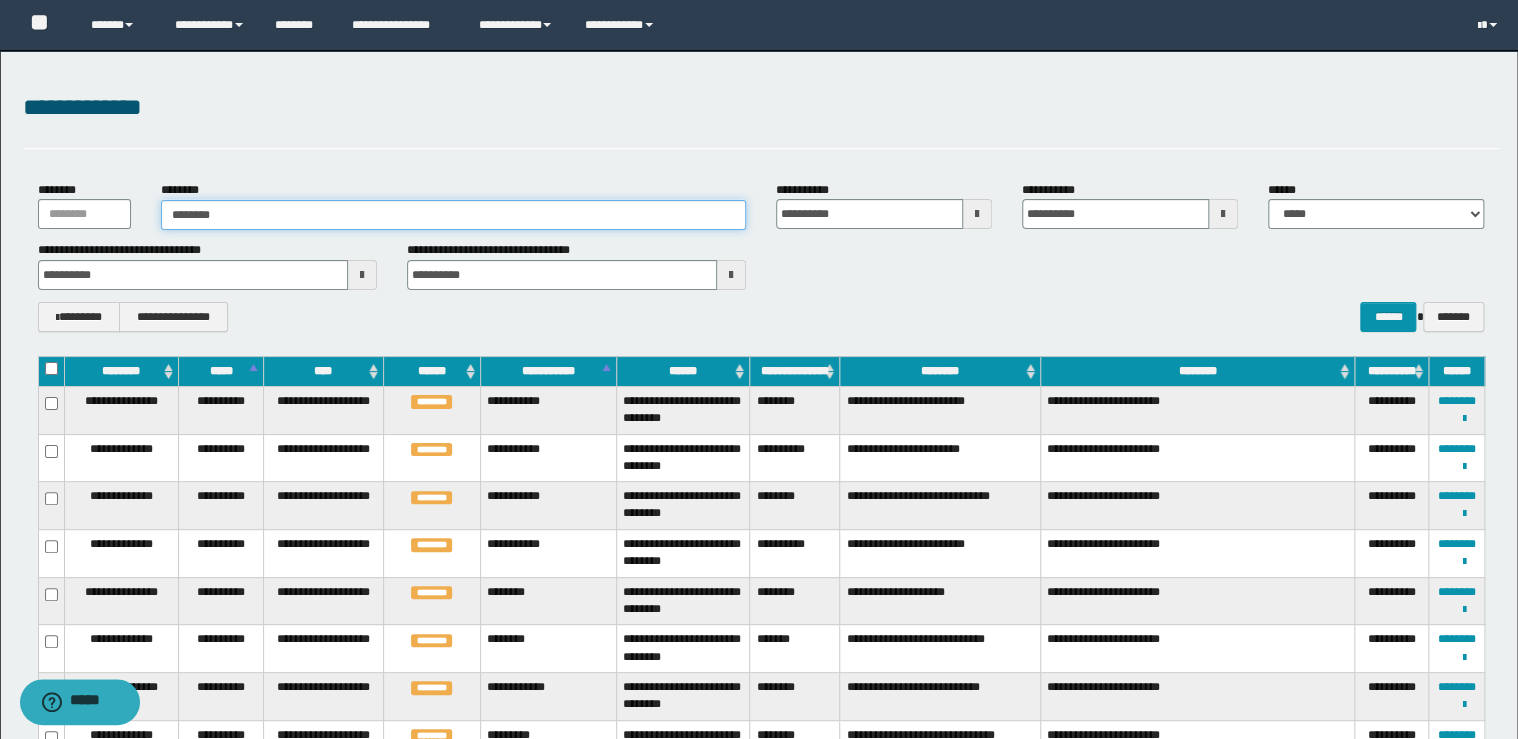 type on "********" 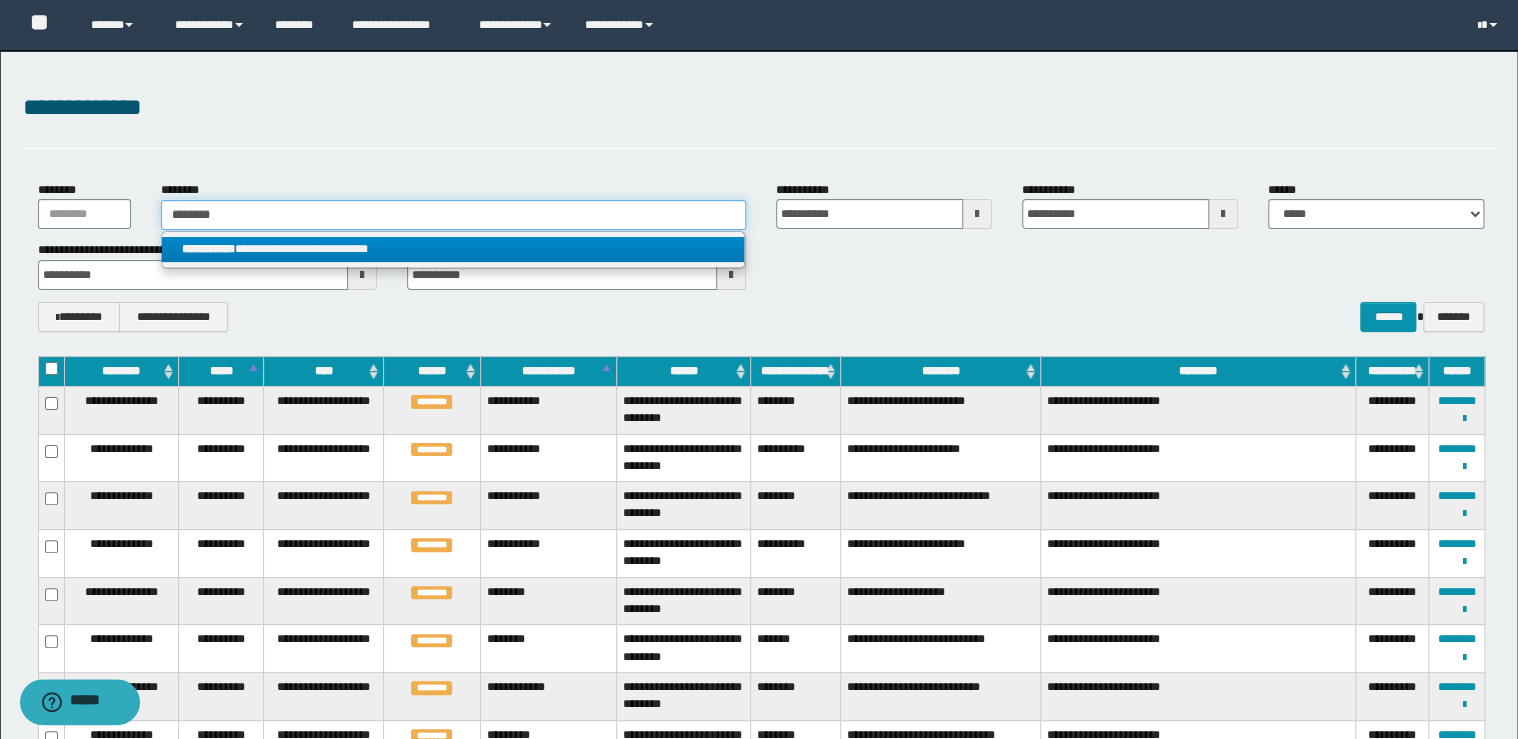 click on "********" at bounding box center [453, 215] 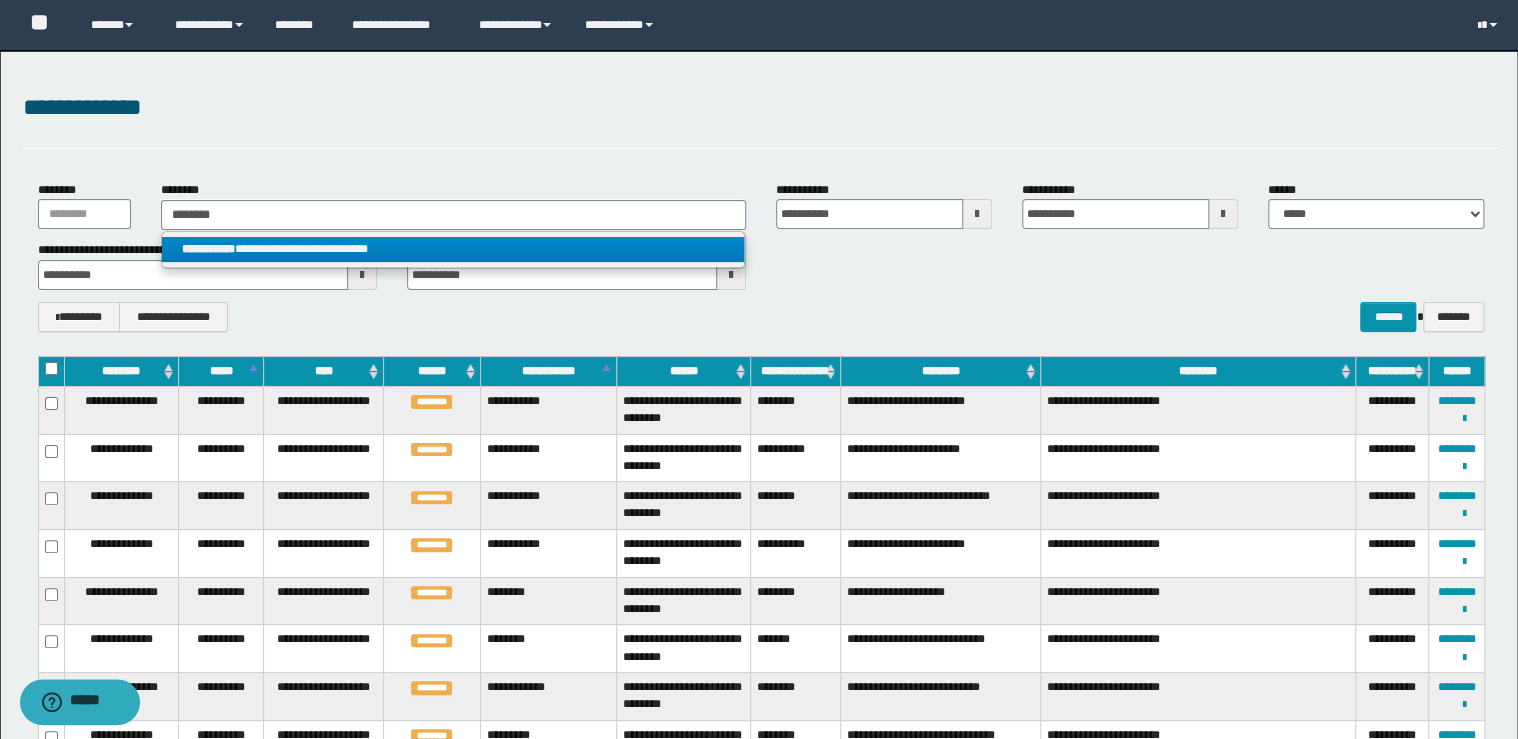 click on "**********" at bounding box center (453, 249) 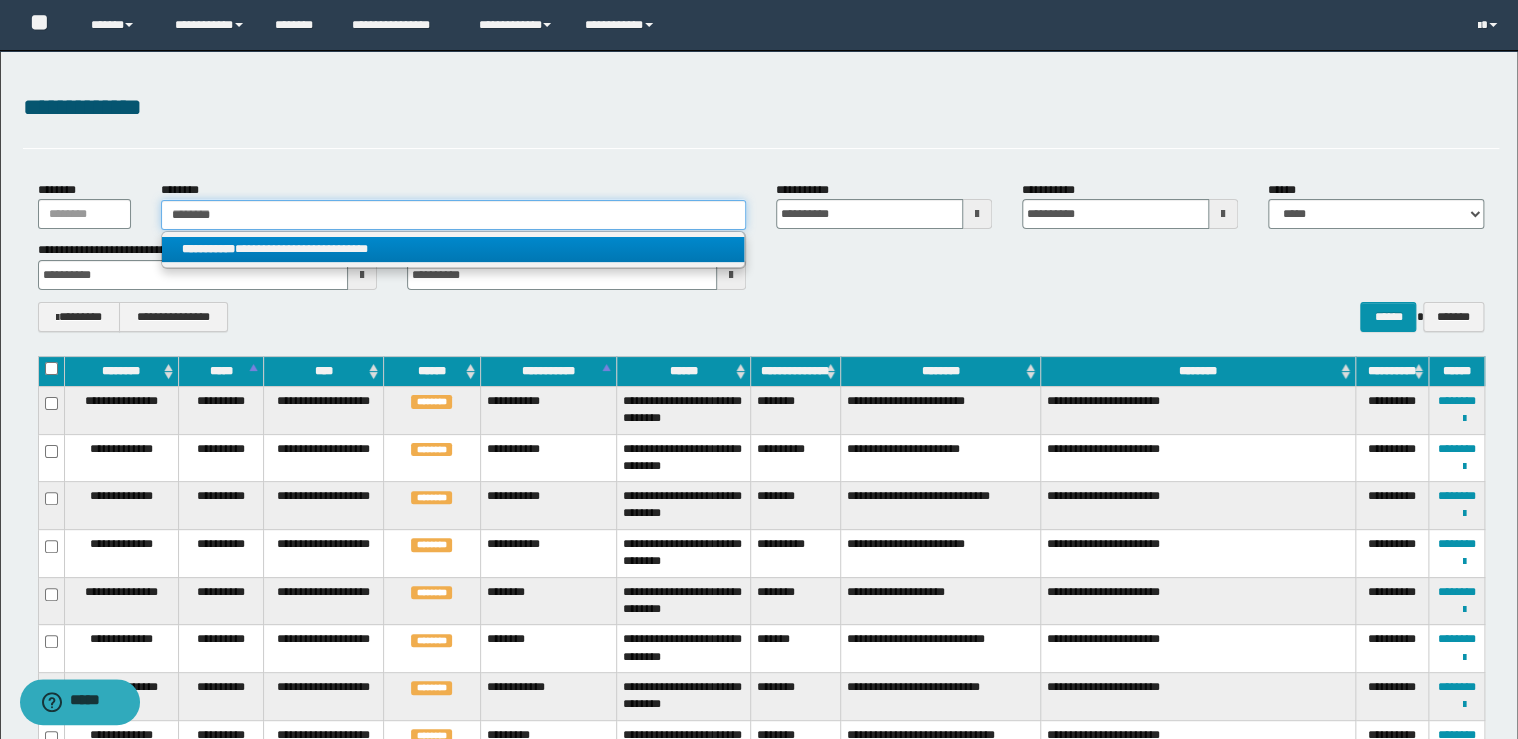 type 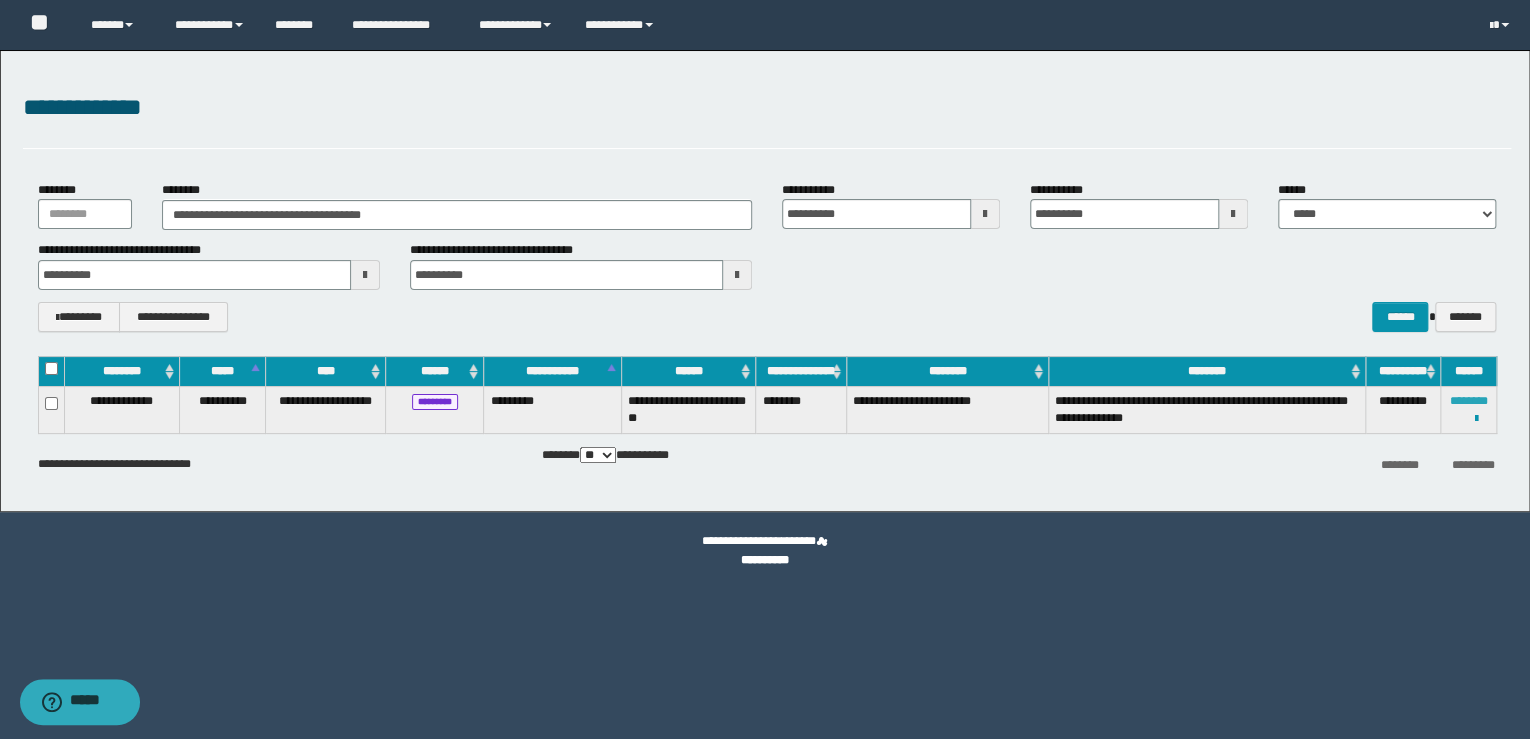 click on "********" at bounding box center (1468, 401) 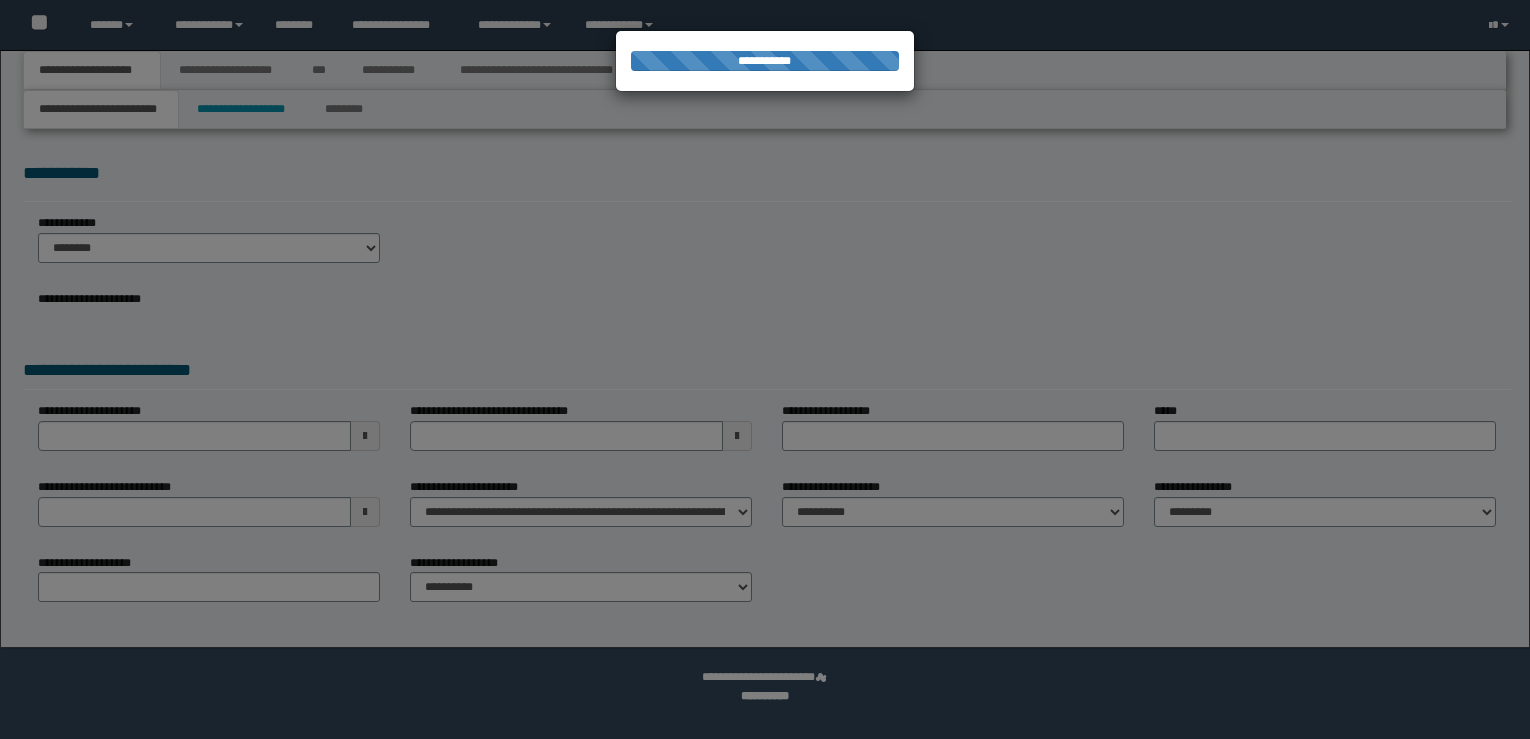 scroll, scrollTop: 0, scrollLeft: 0, axis: both 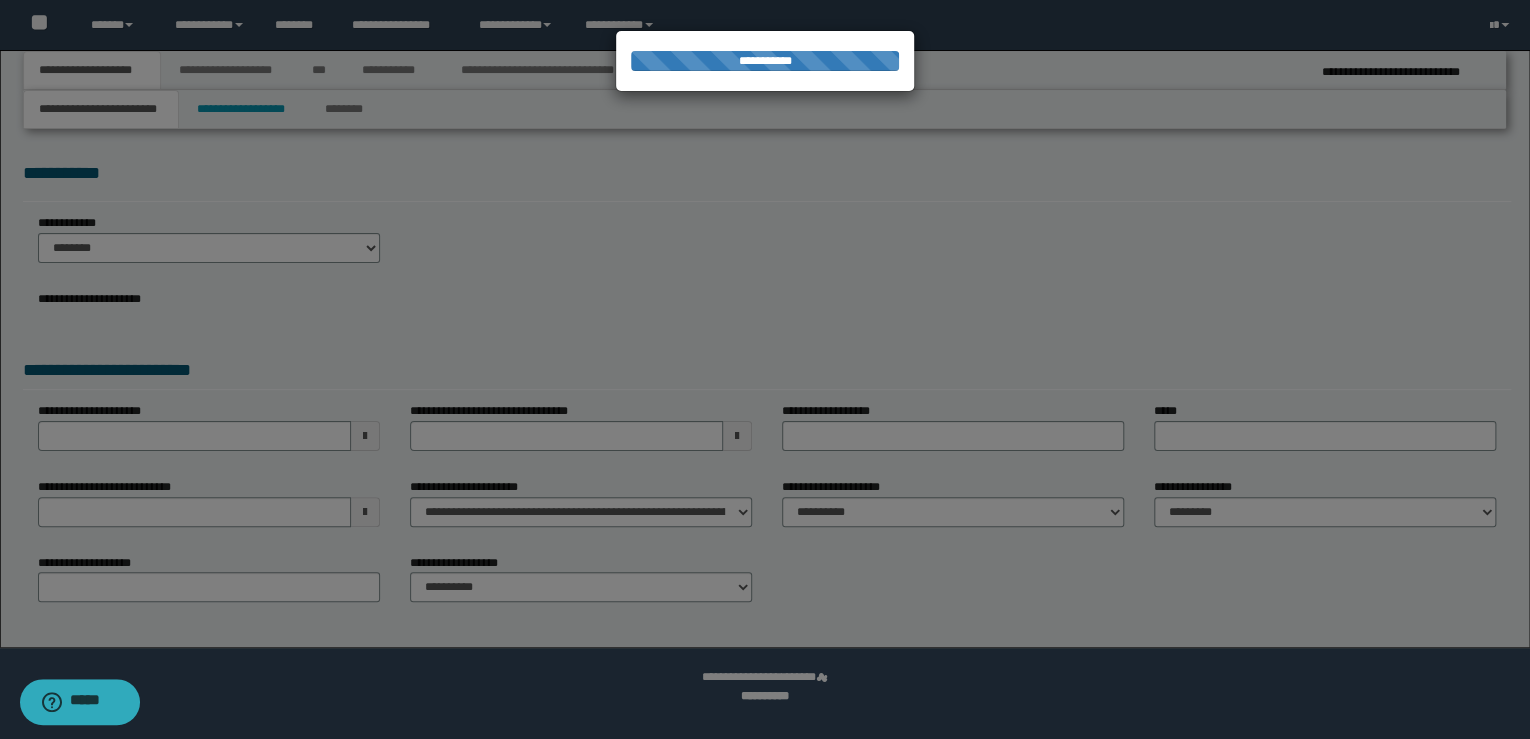 select on "**" 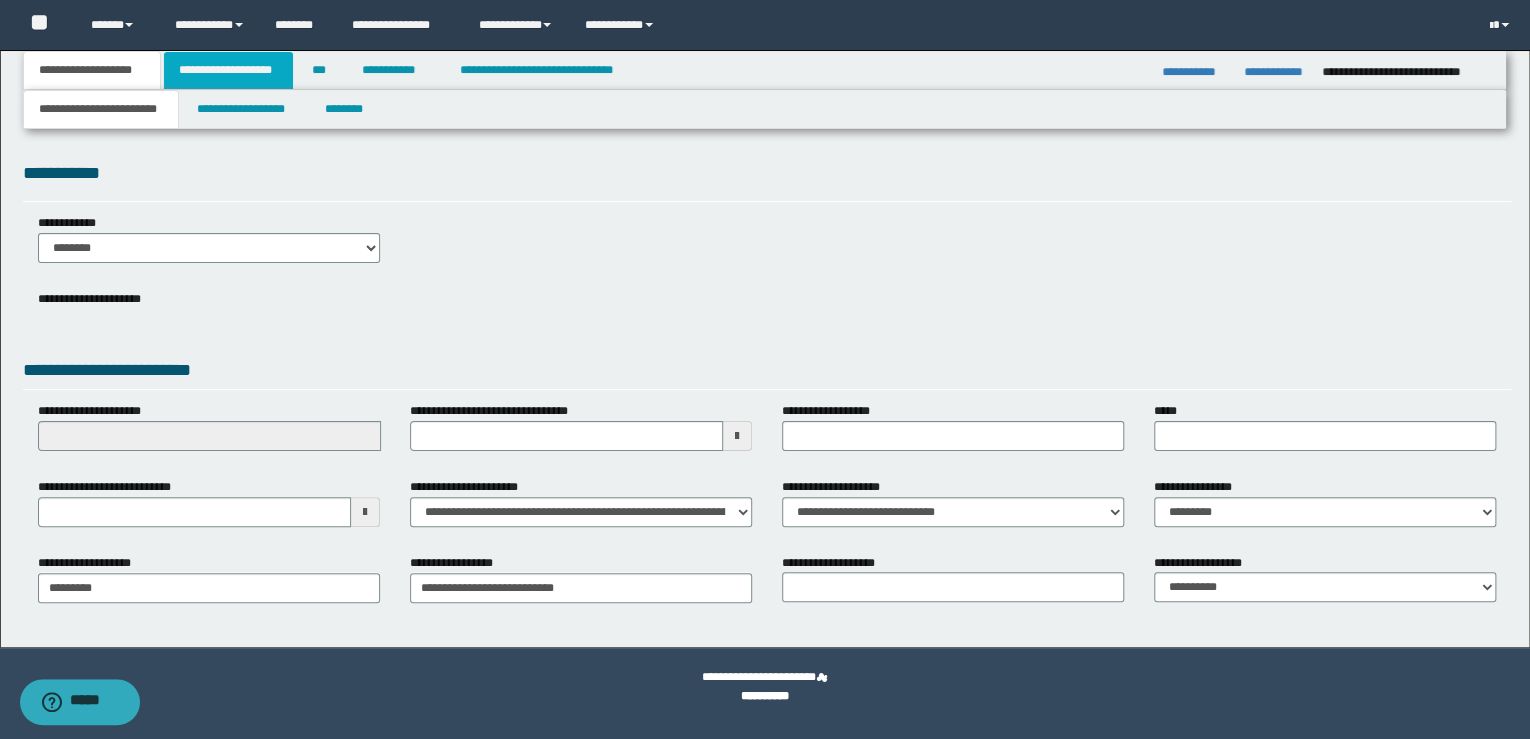 click on "**********" at bounding box center [228, 70] 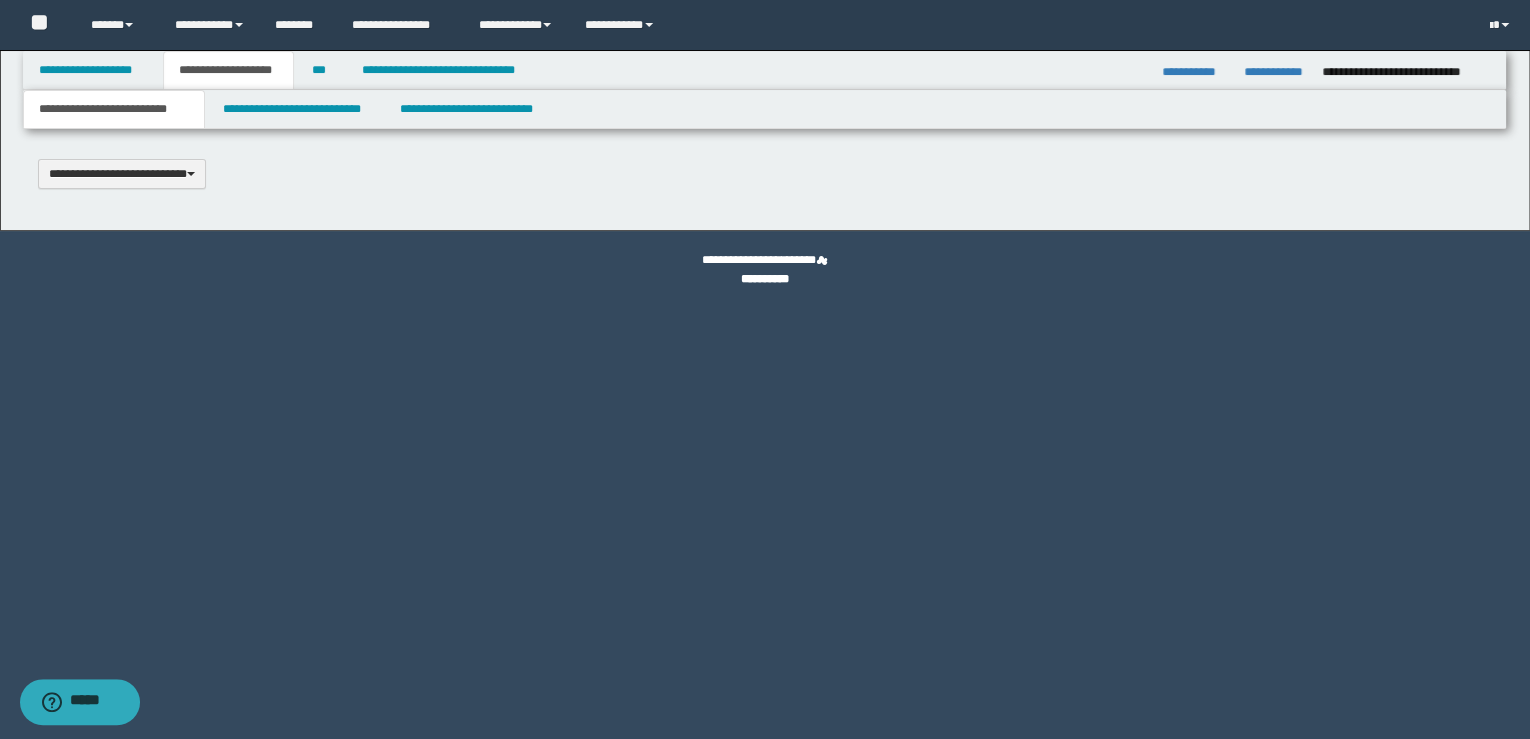 type 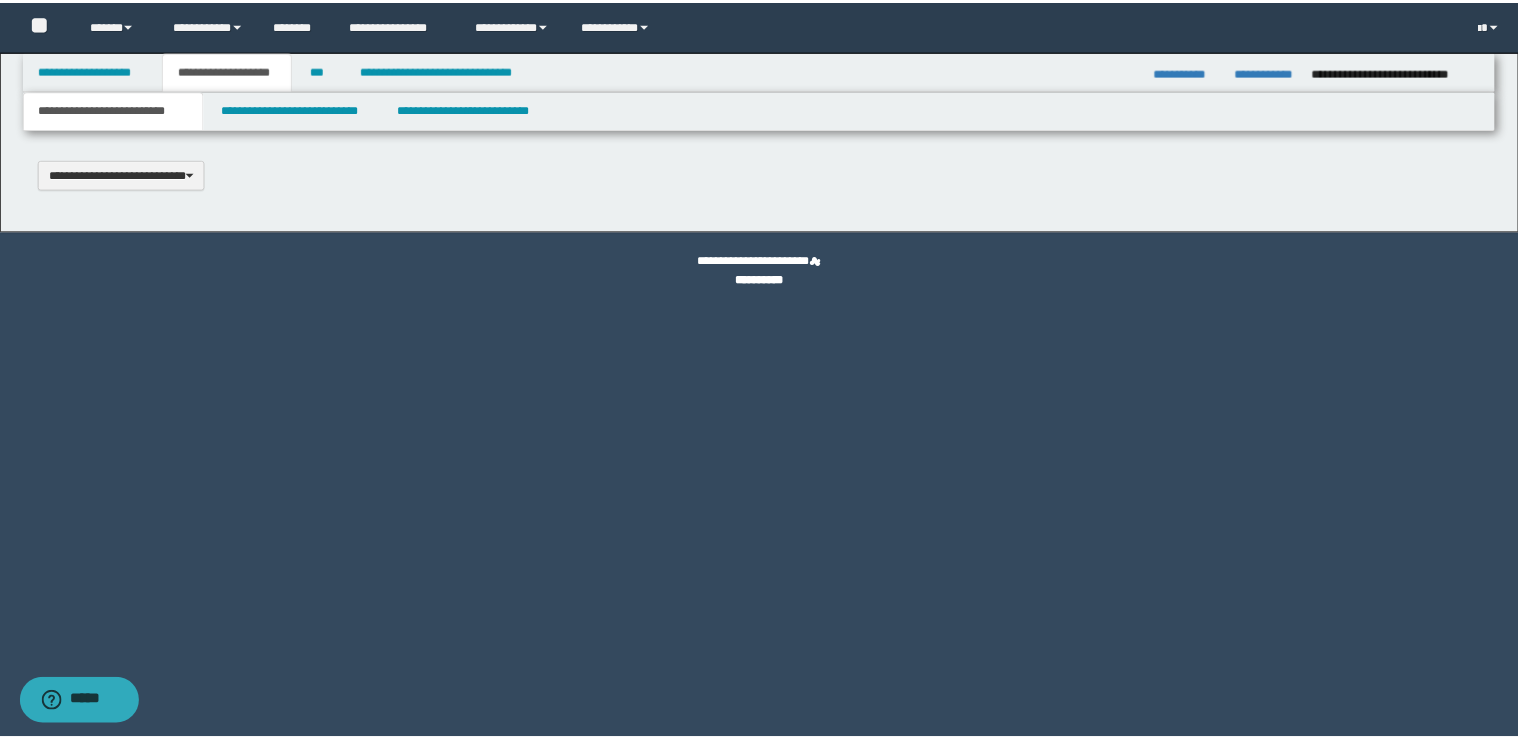 scroll, scrollTop: 0, scrollLeft: 0, axis: both 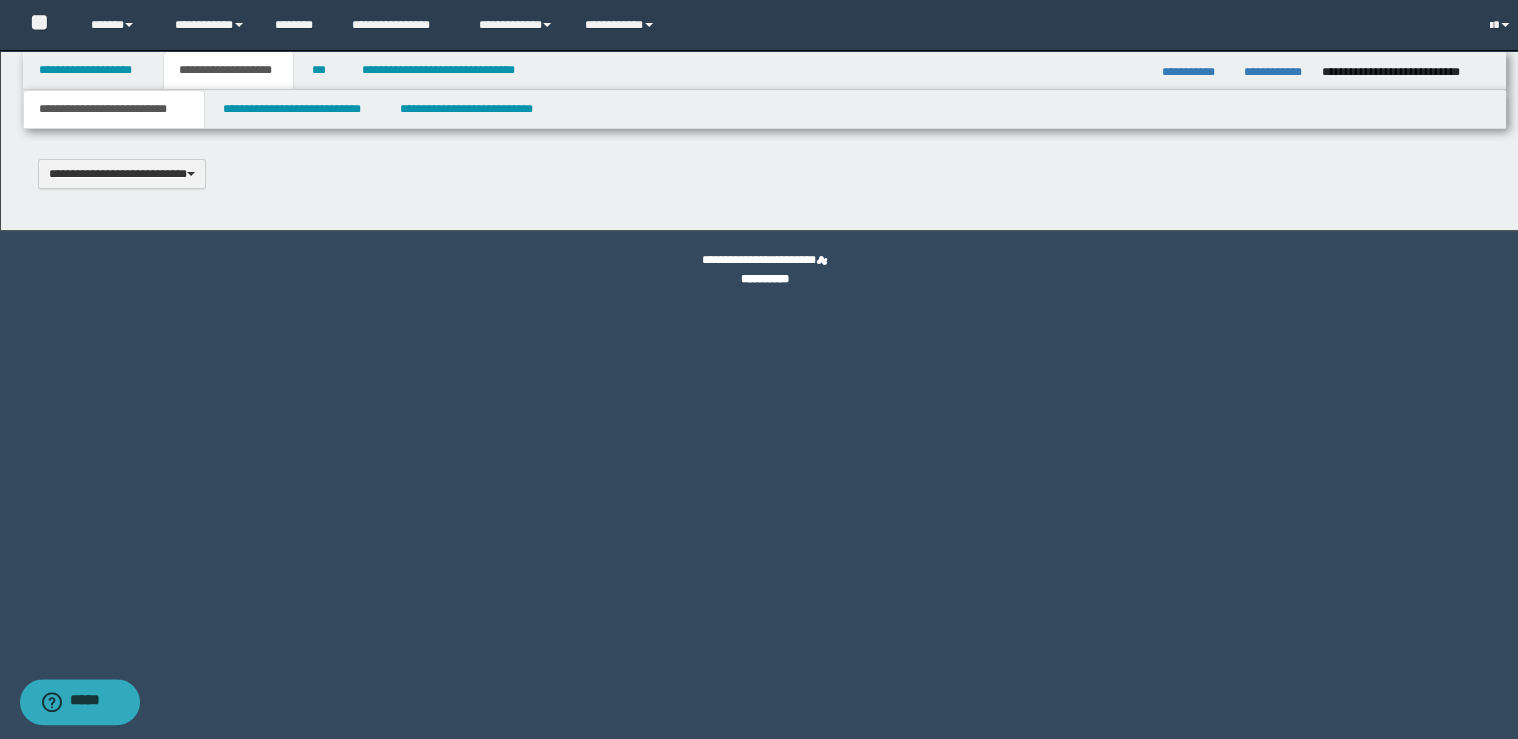 type on "**********" 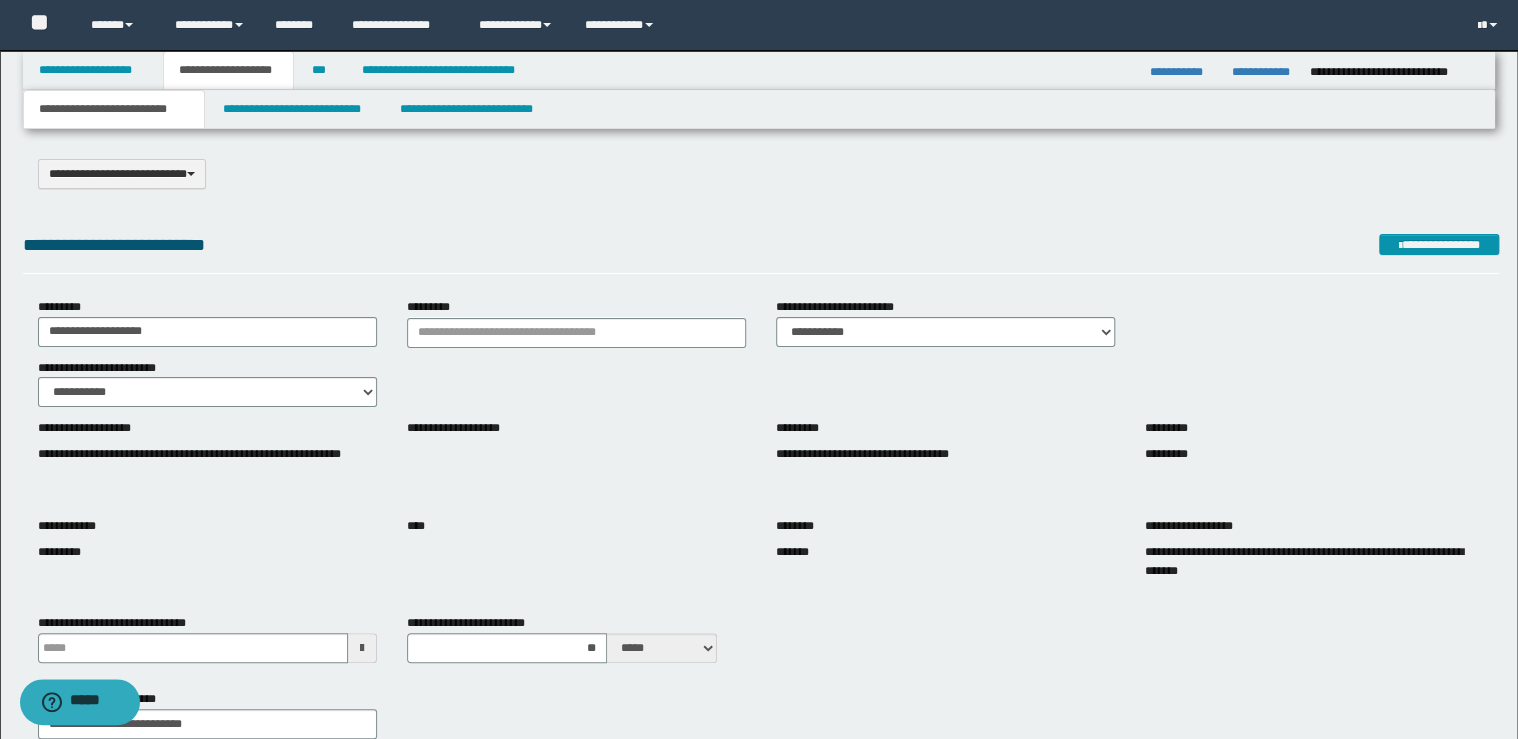 scroll, scrollTop: 80, scrollLeft: 0, axis: vertical 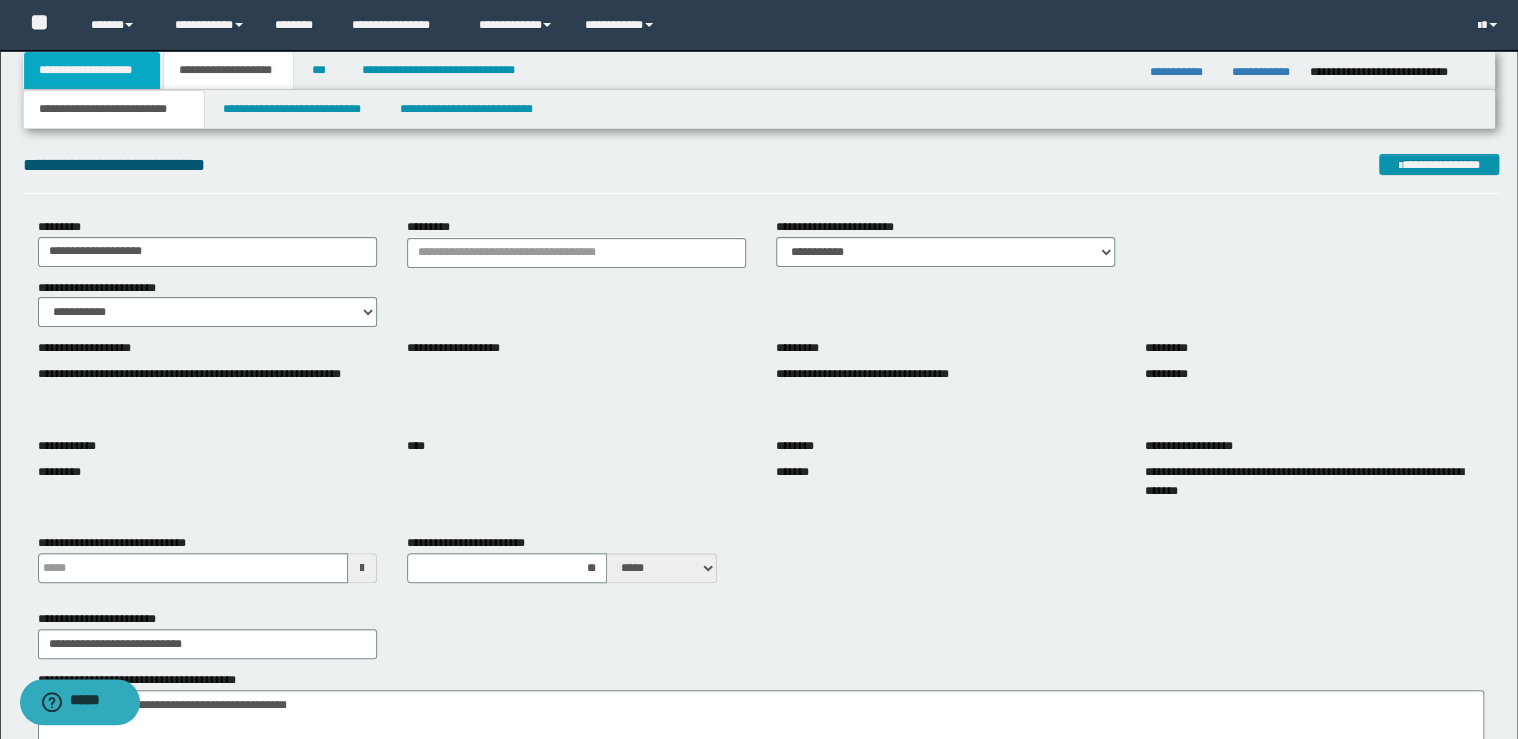 click on "**********" at bounding box center [92, 70] 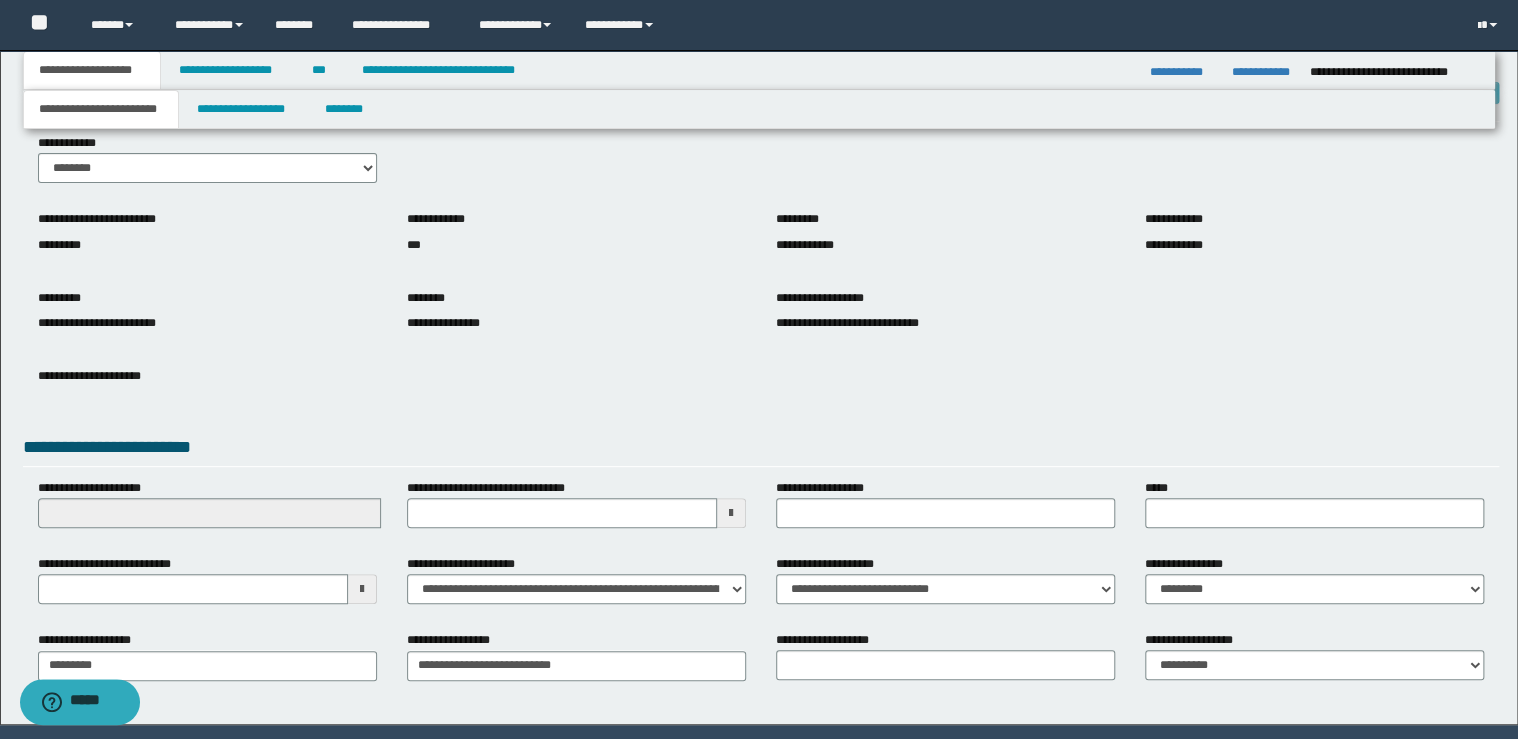 click on "**********" at bounding box center (761, 387) 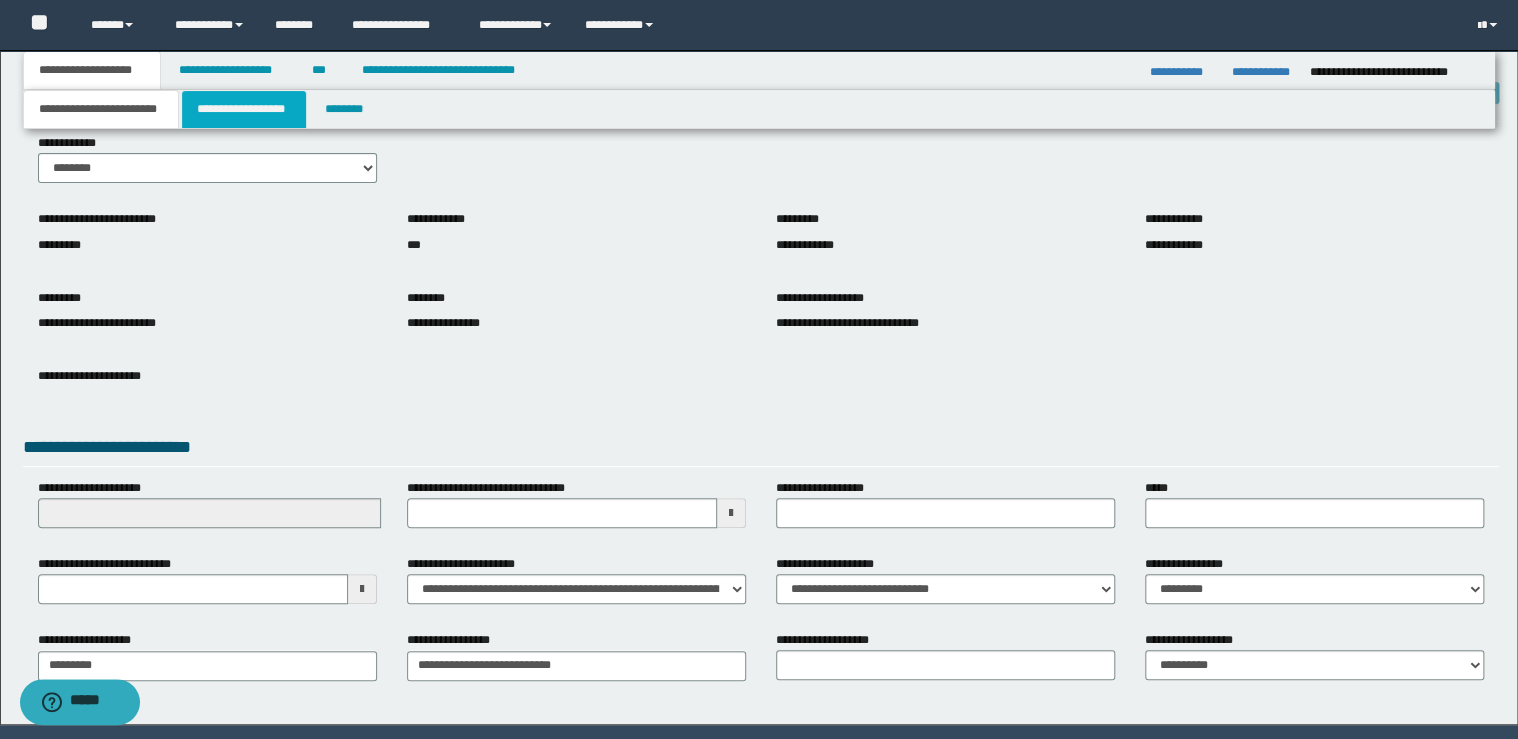click on "**********" at bounding box center [244, 109] 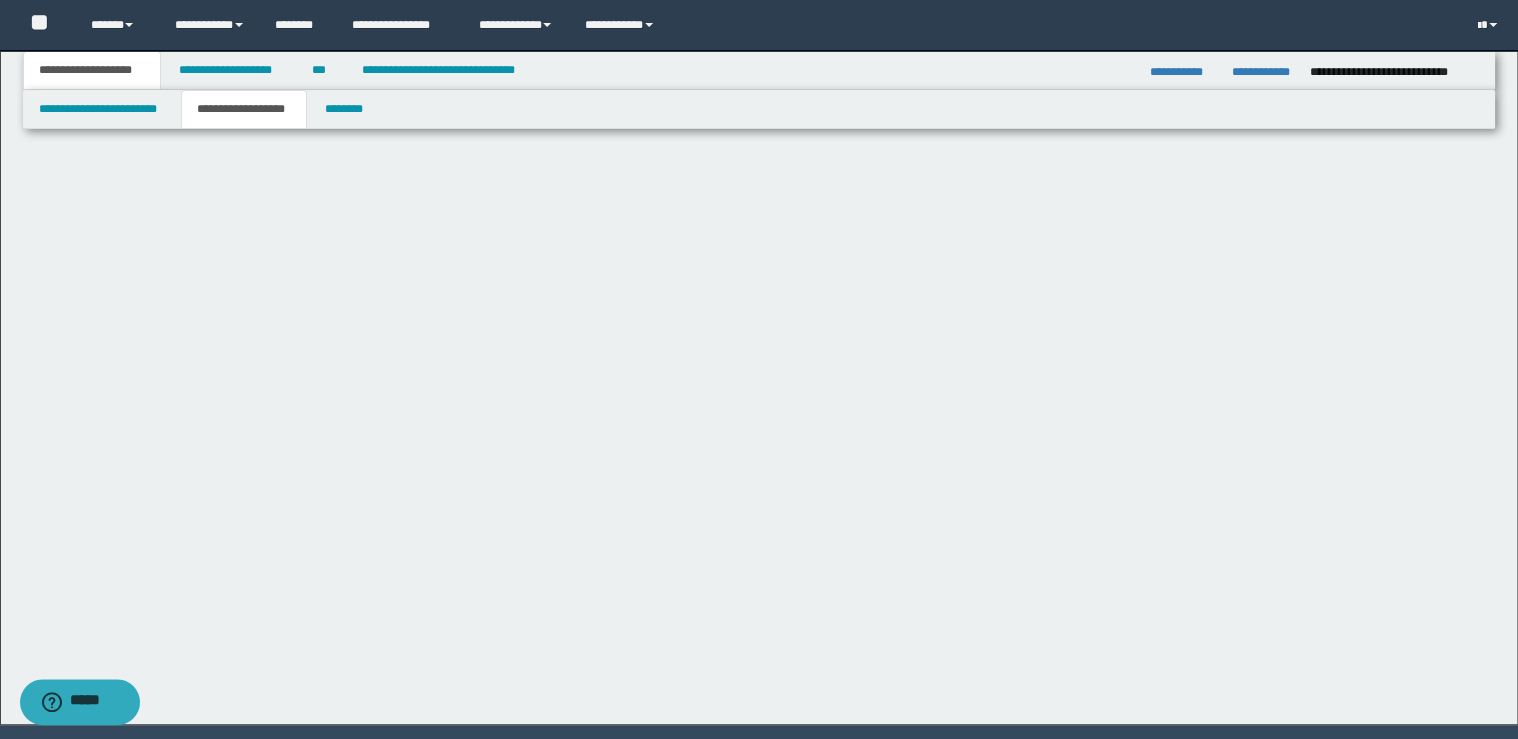 scroll, scrollTop: 0, scrollLeft: 0, axis: both 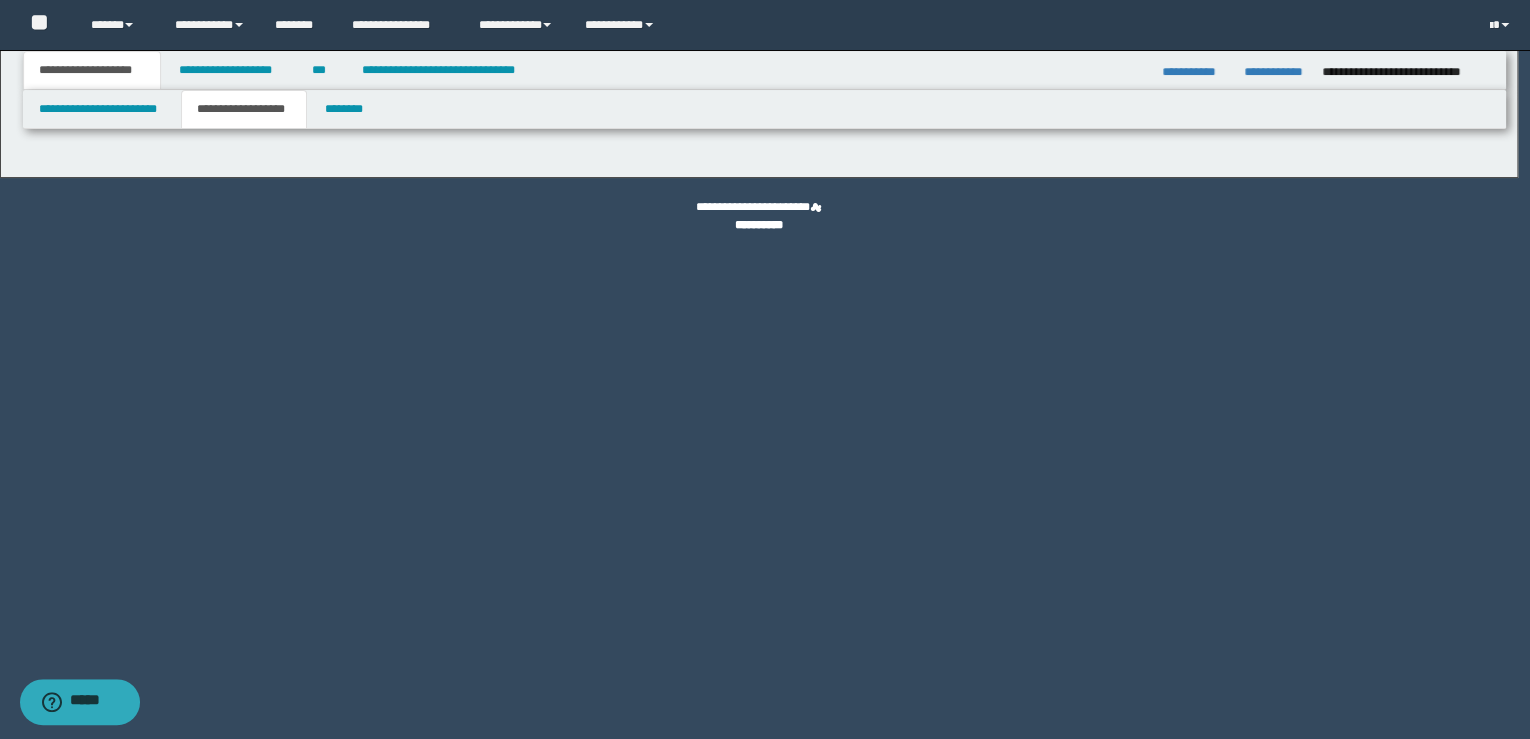 type on "********" 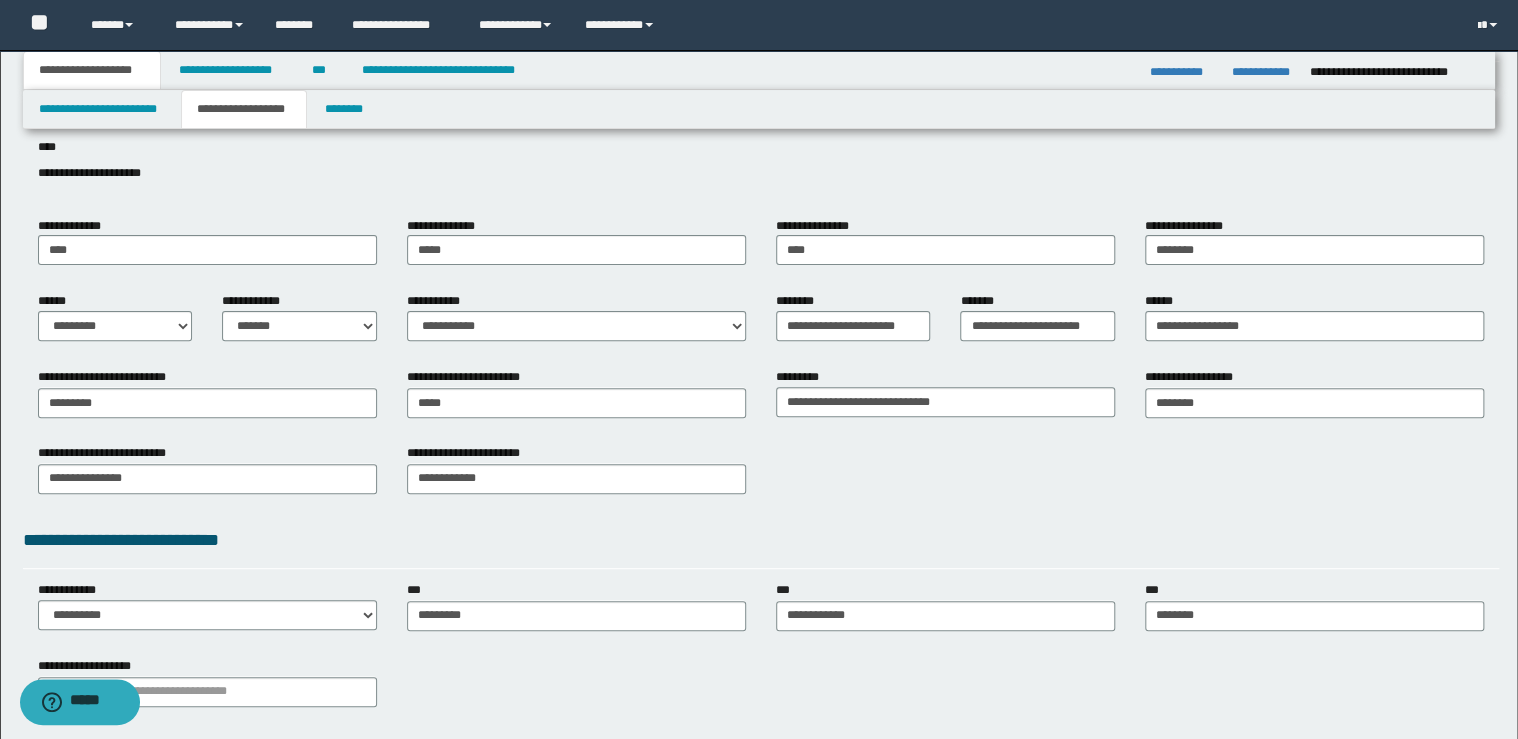 scroll, scrollTop: 160, scrollLeft: 0, axis: vertical 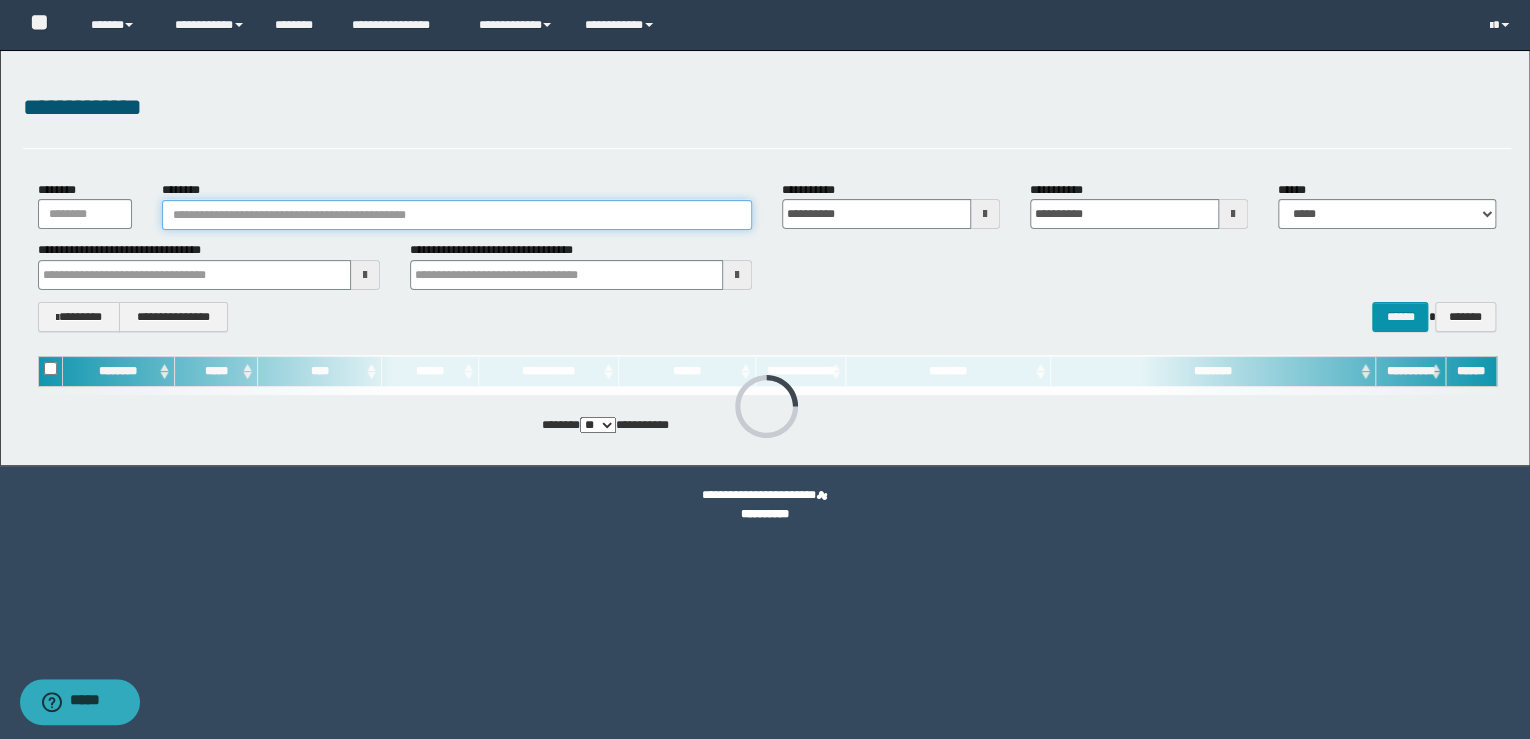 click on "********" at bounding box center [457, 215] 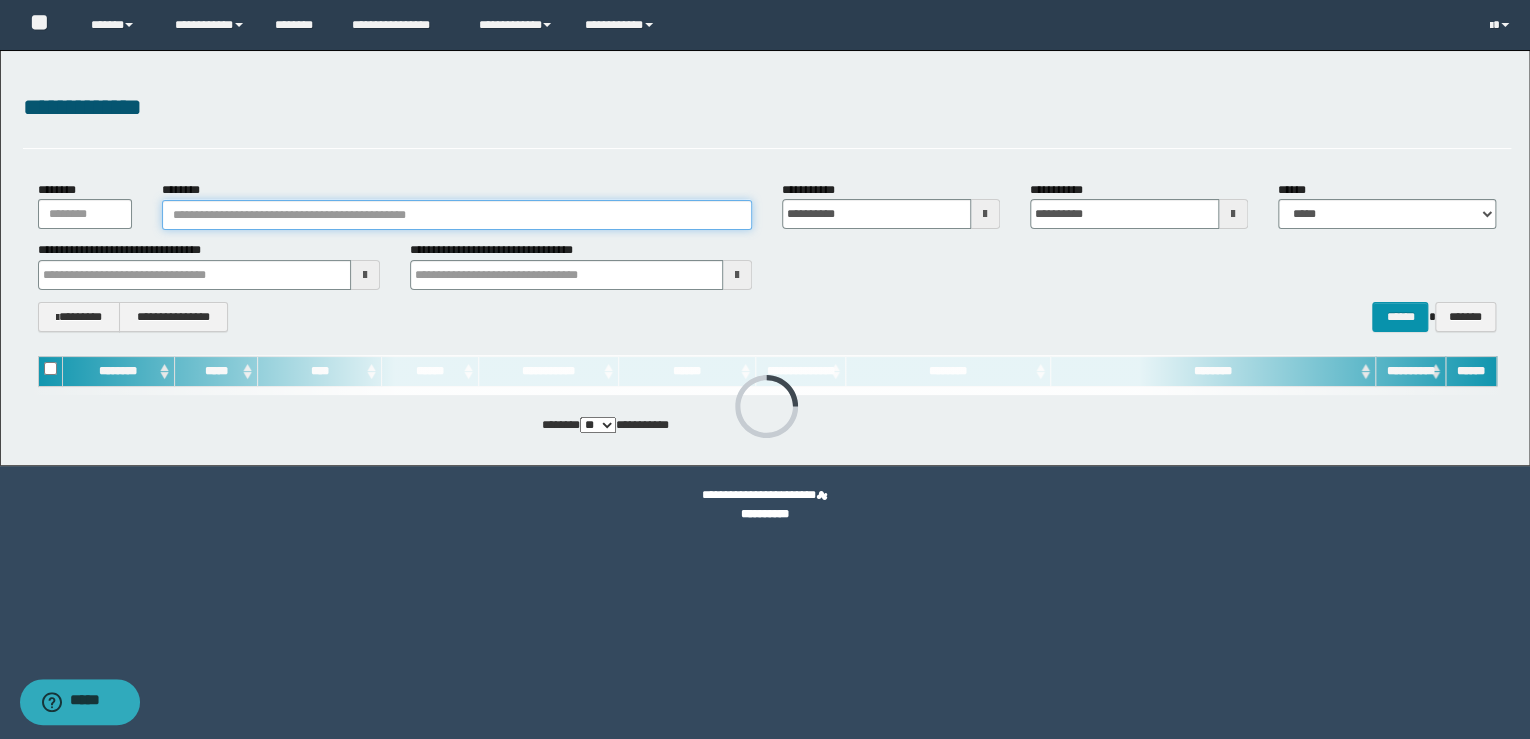 paste on "**********" 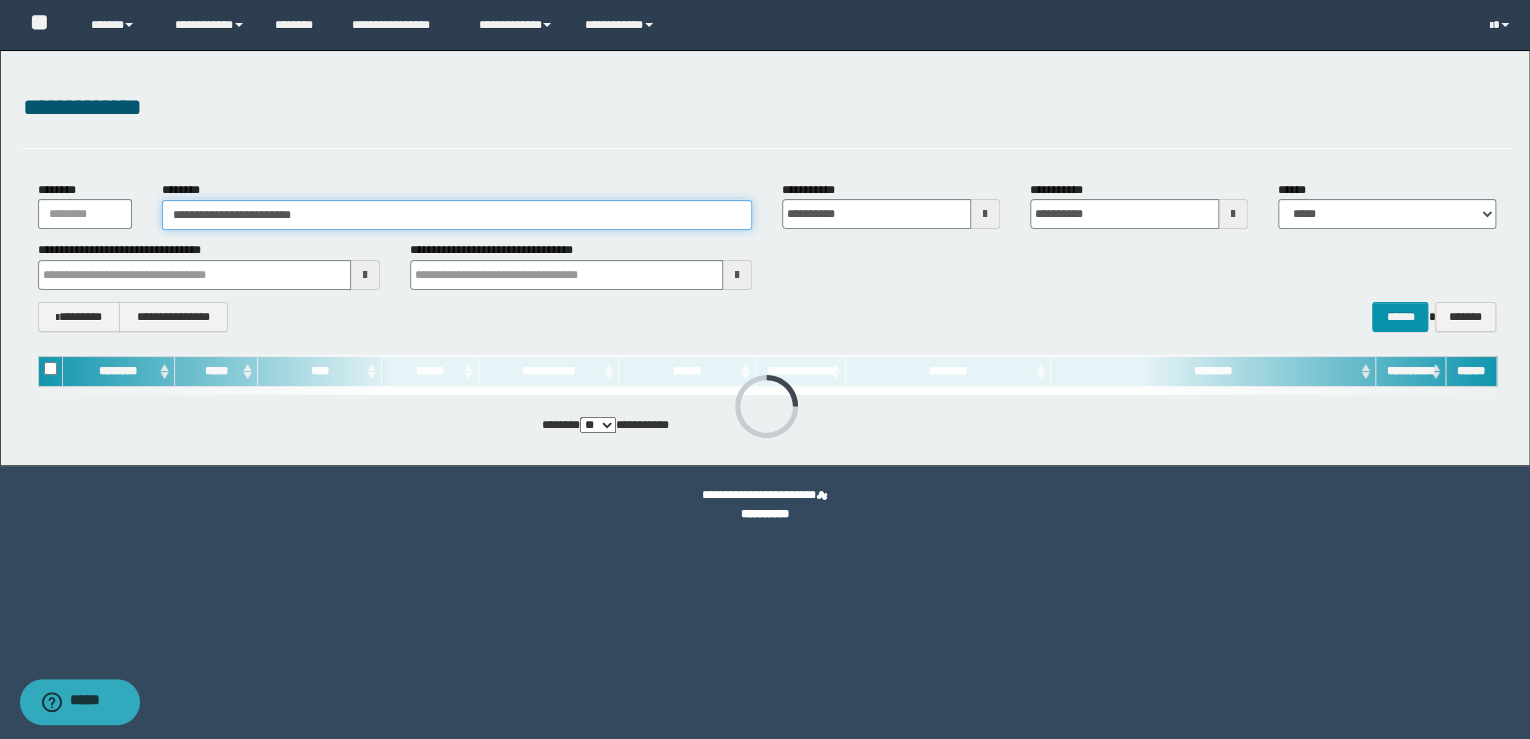 type on "**********" 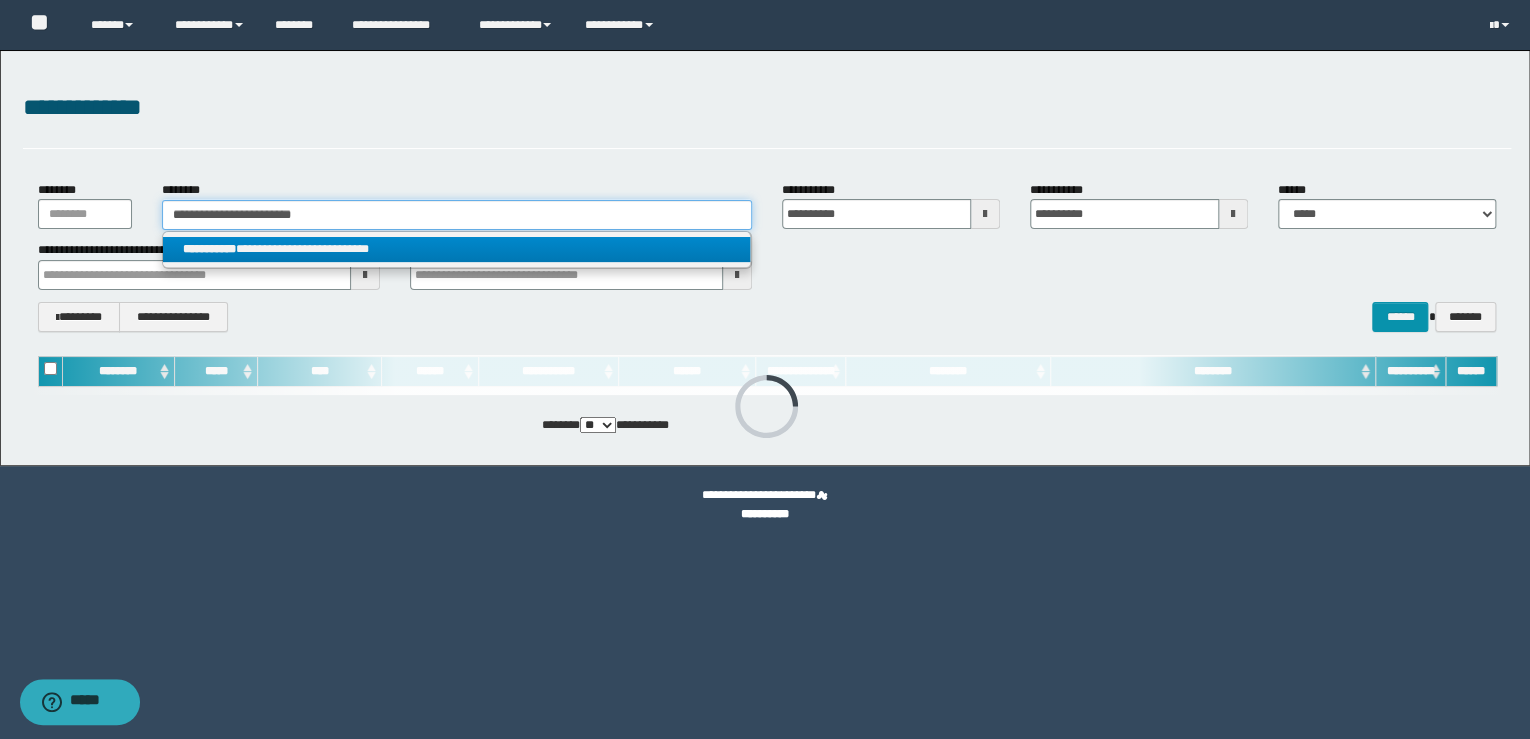 type on "**********" 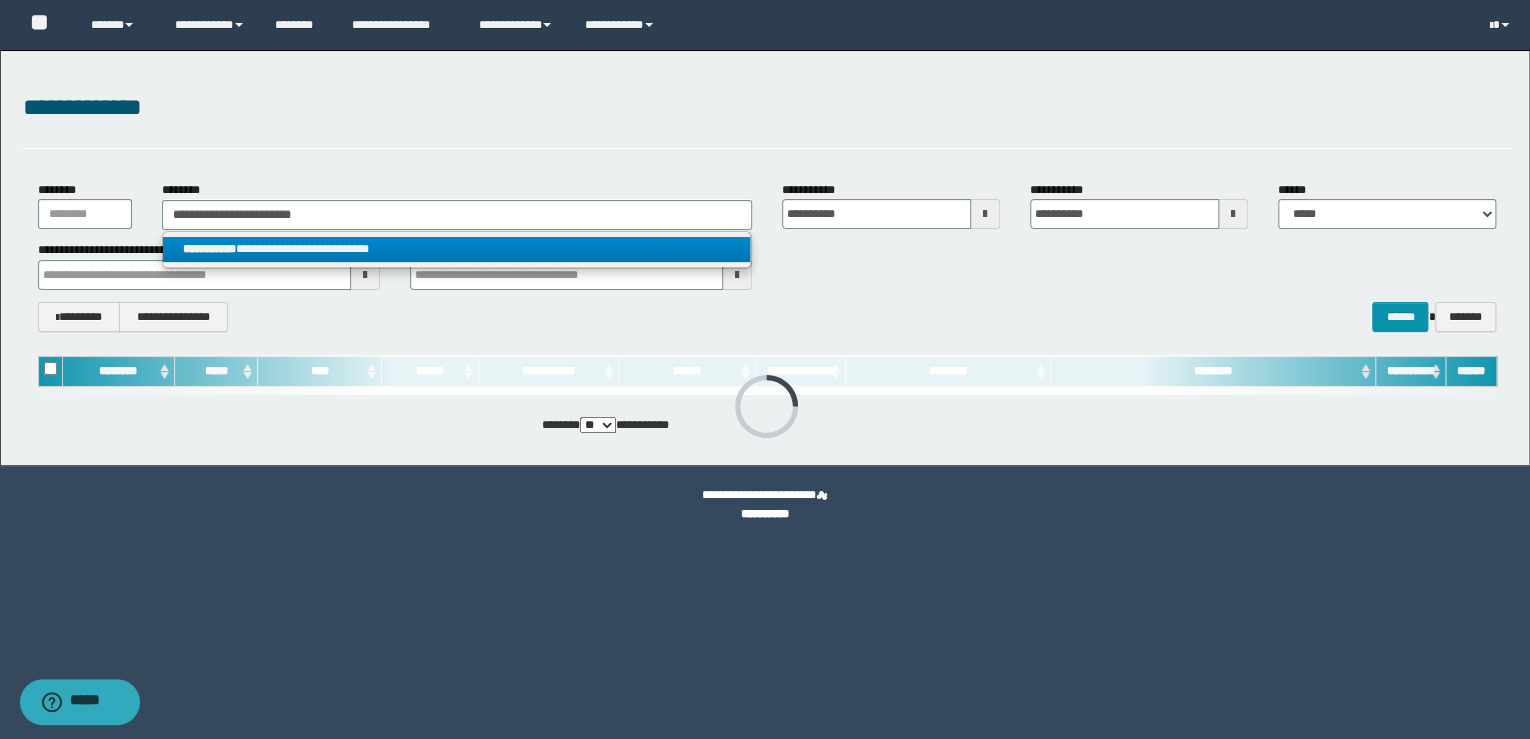 click on "**********" at bounding box center (457, 249) 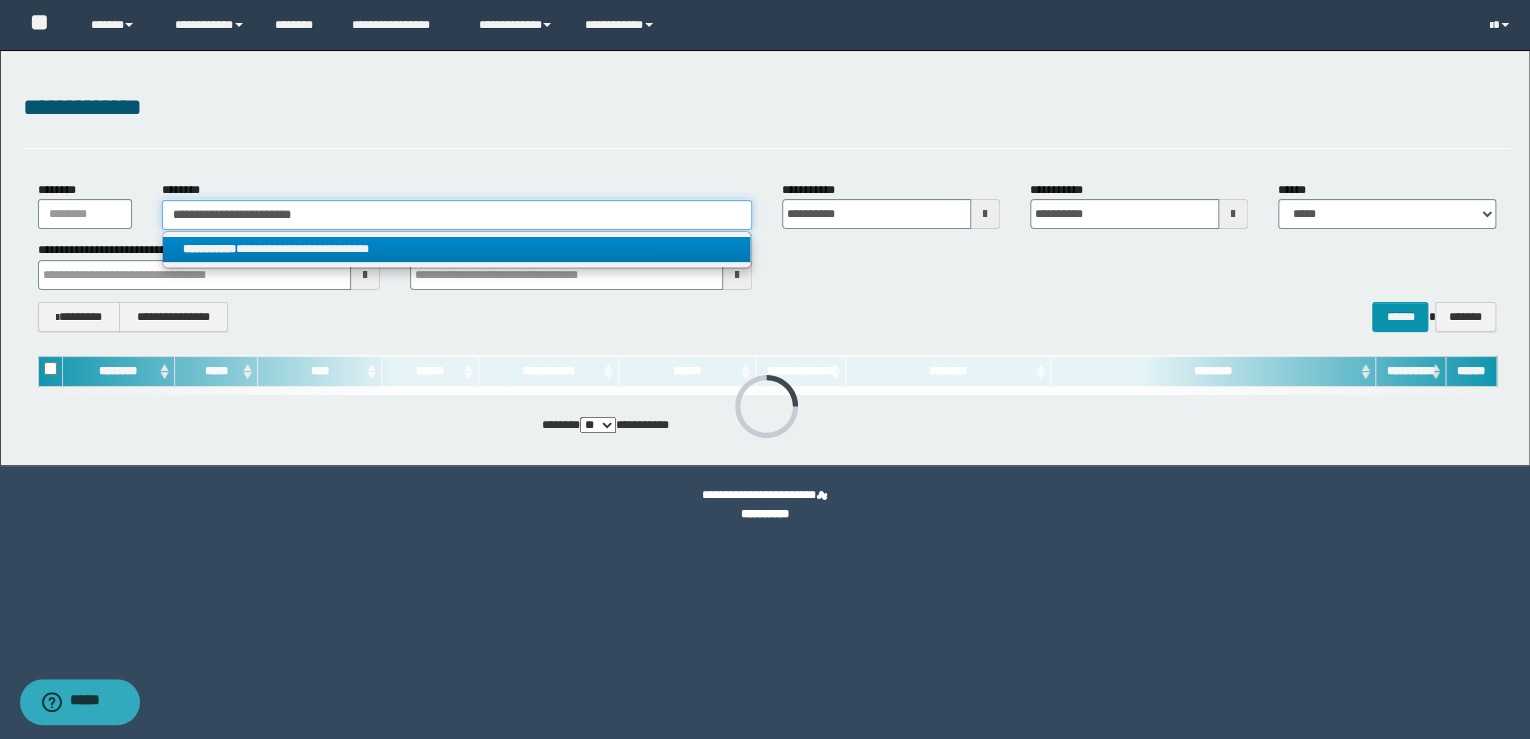 type 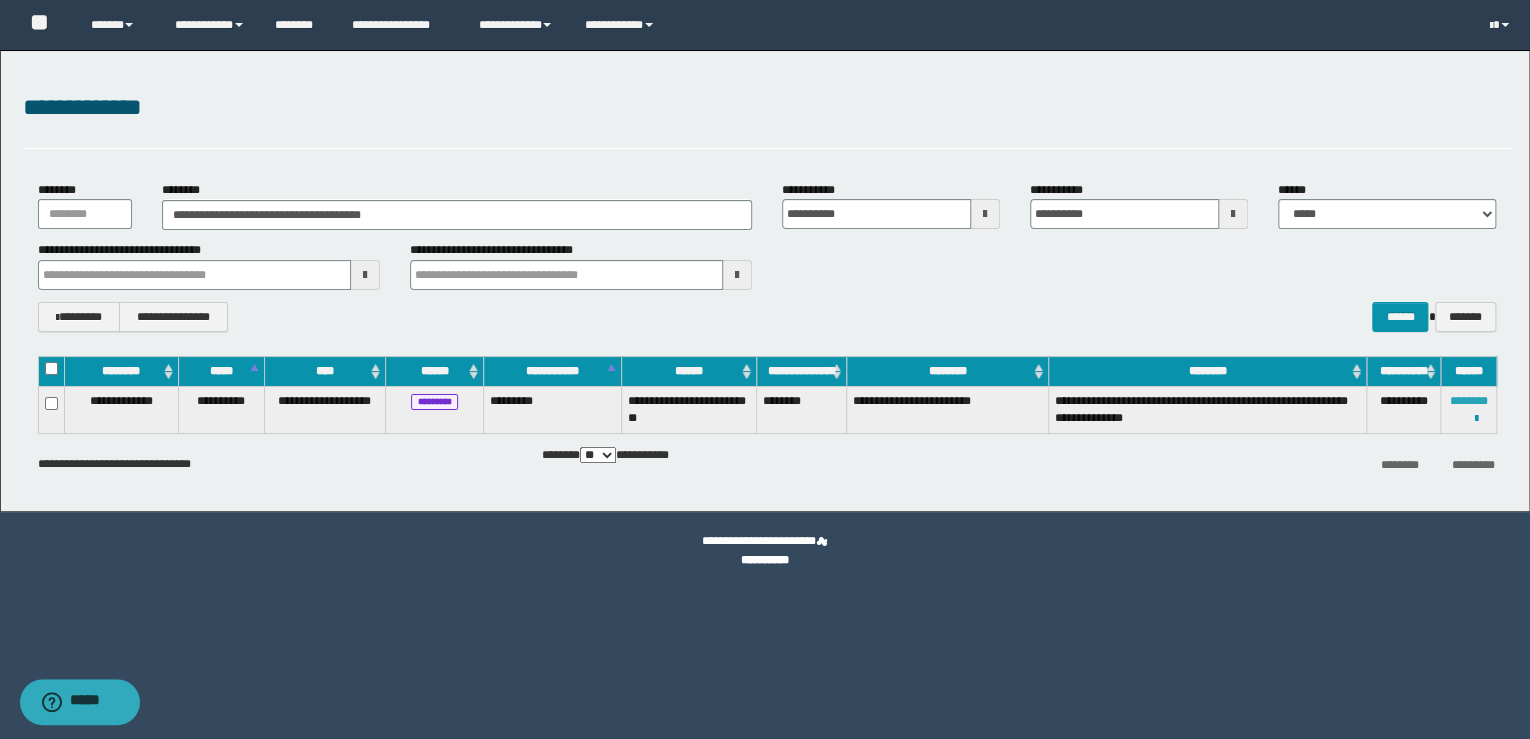 click on "********" at bounding box center (1469, 401) 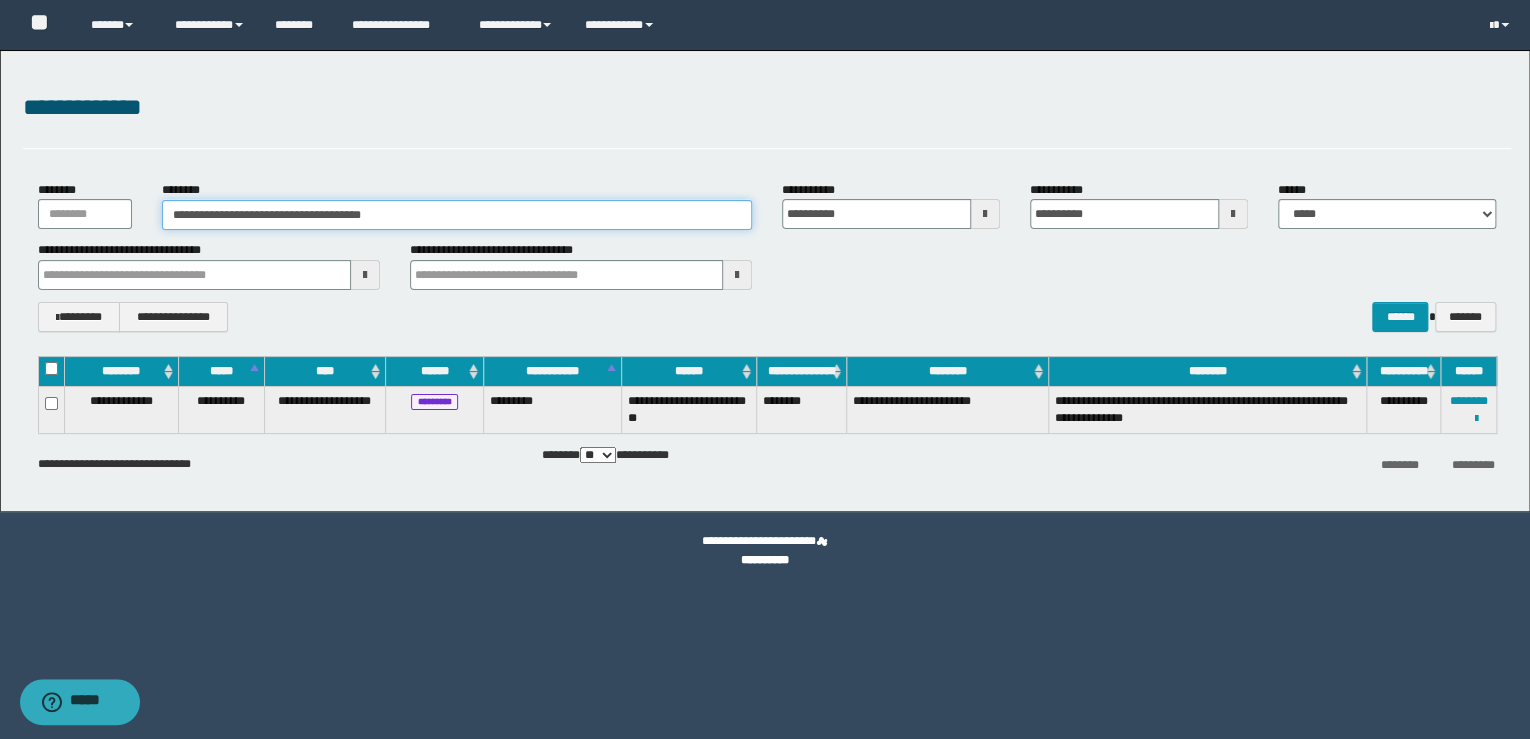 drag, startPoint x: 440, startPoint y: 220, endPoint x: -4, endPoint y: 220, distance: 444 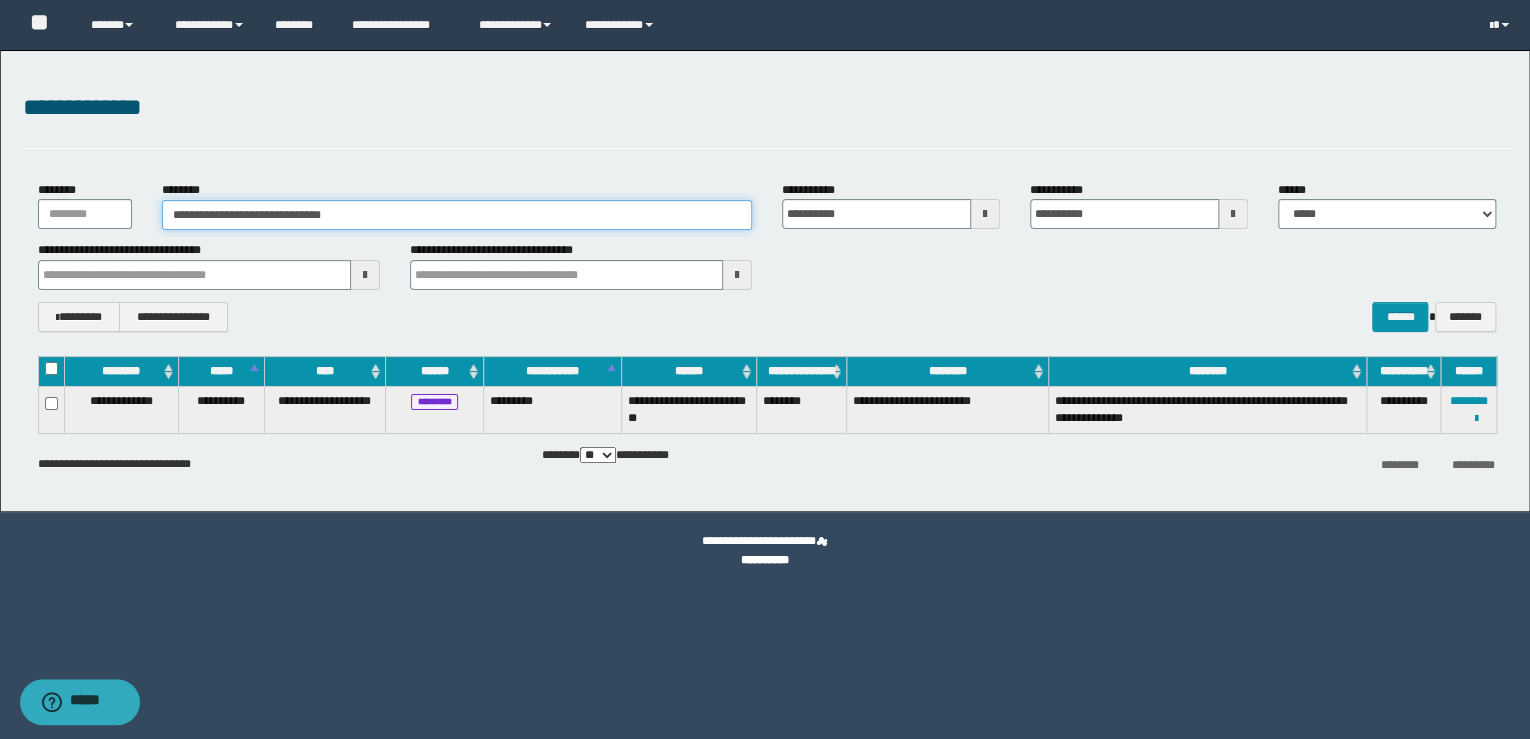 type on "**********" 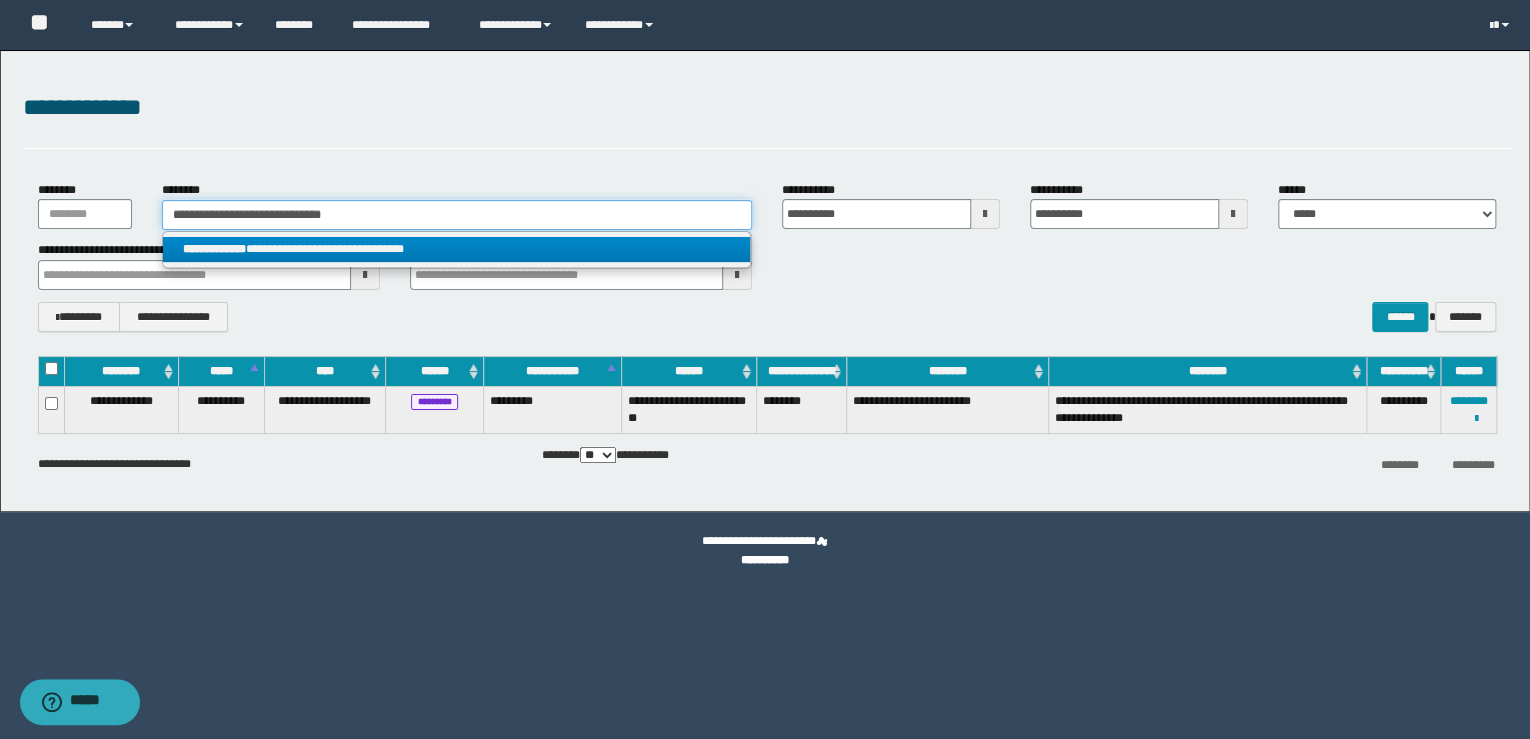type on "**********" 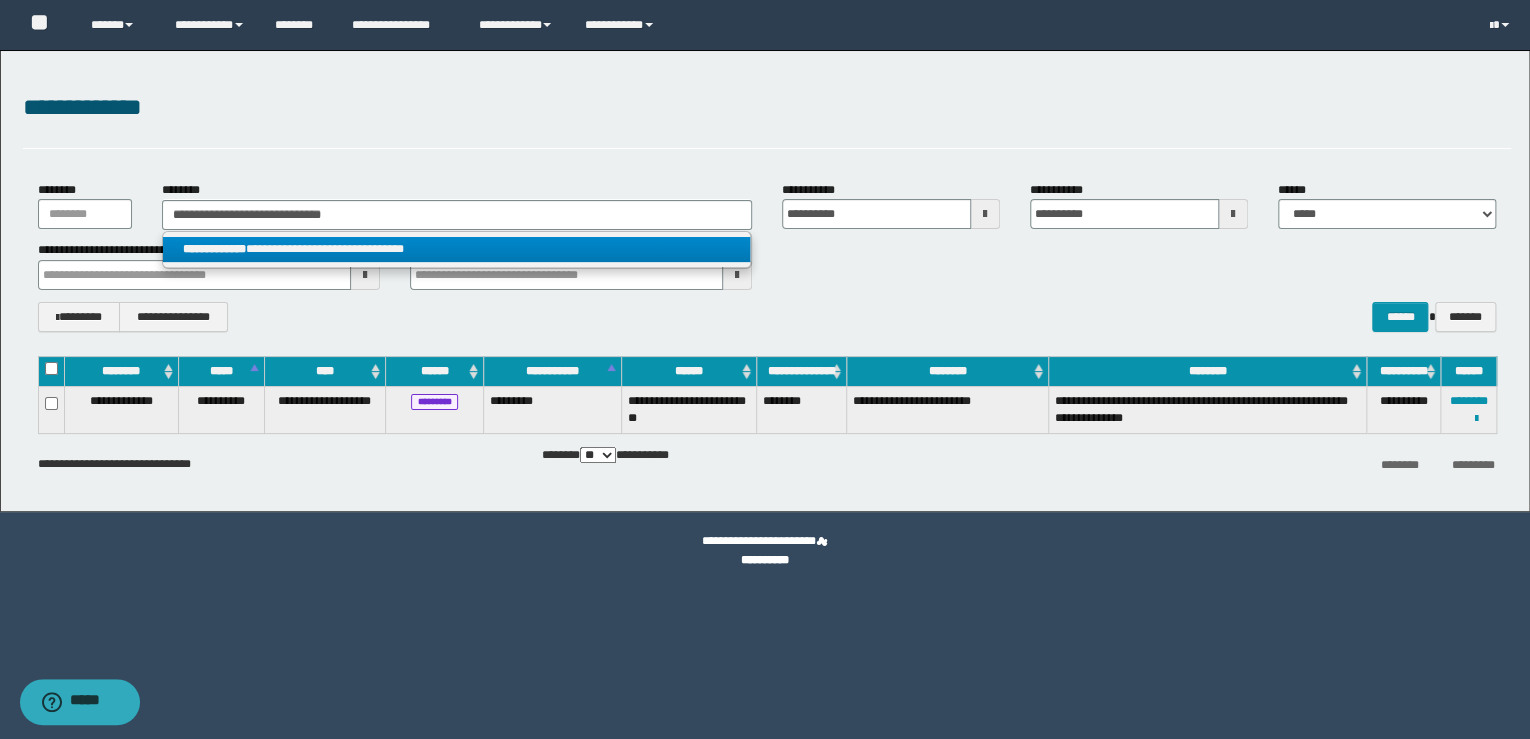 click on "**********" at bounding box center (457, 249) 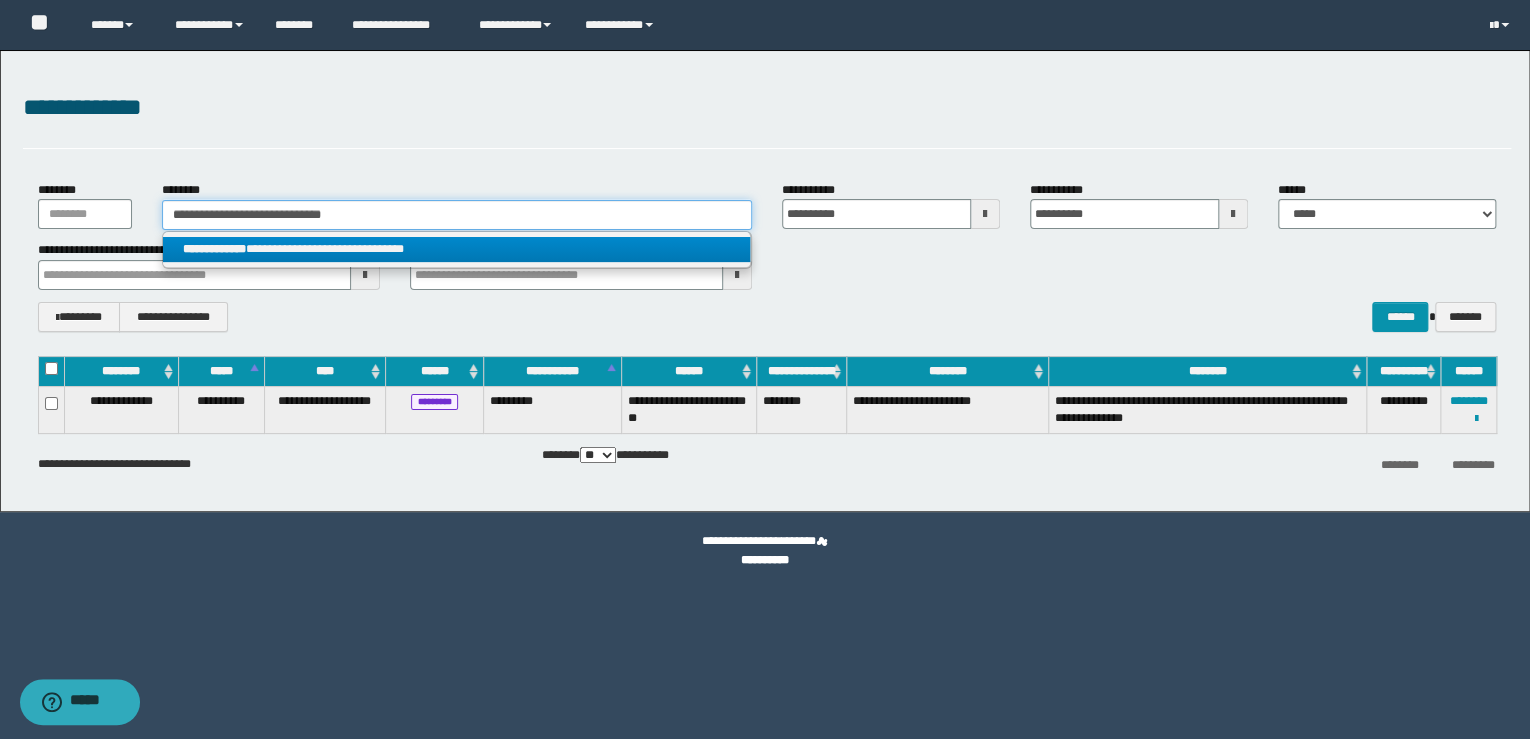 type 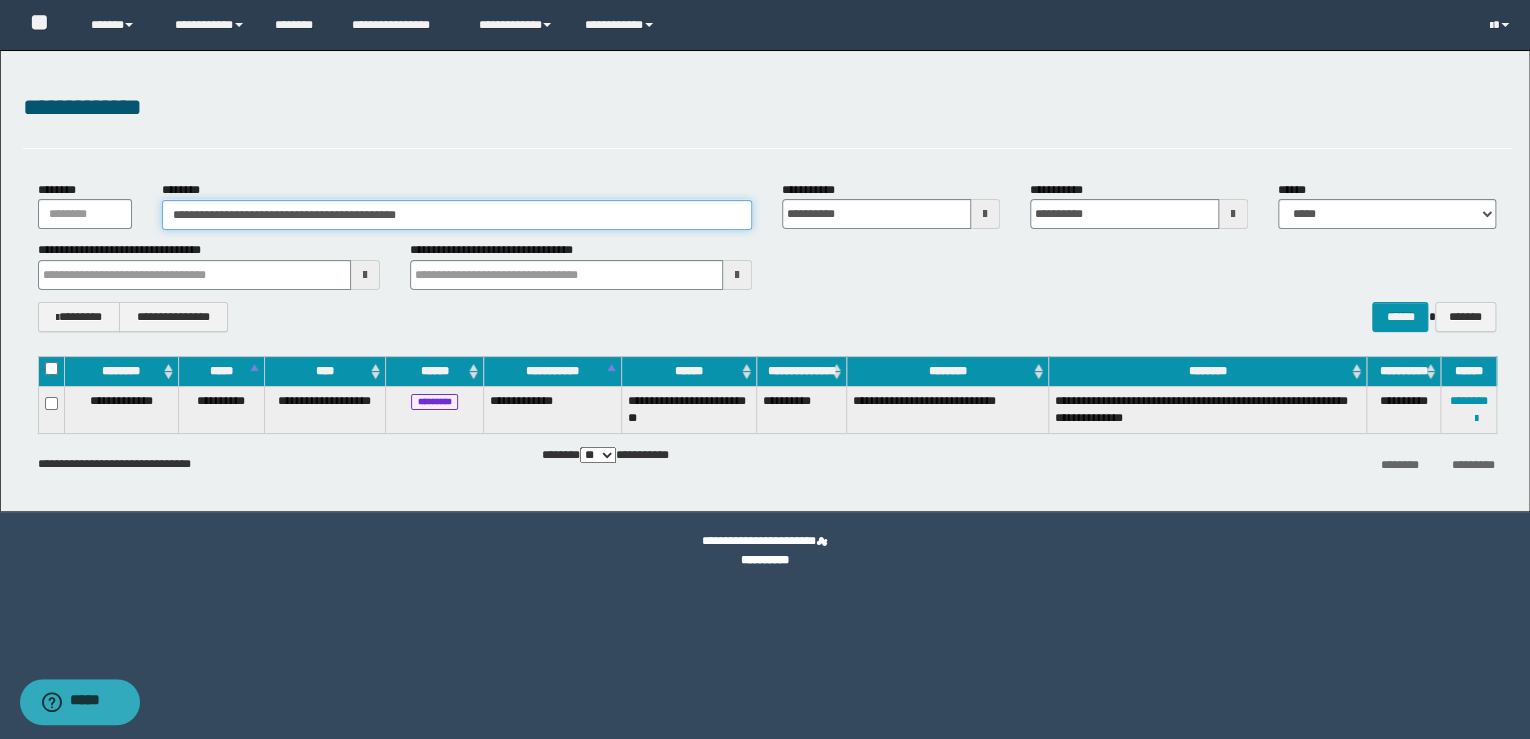 click on "**********" at bounding box center (765, 369) 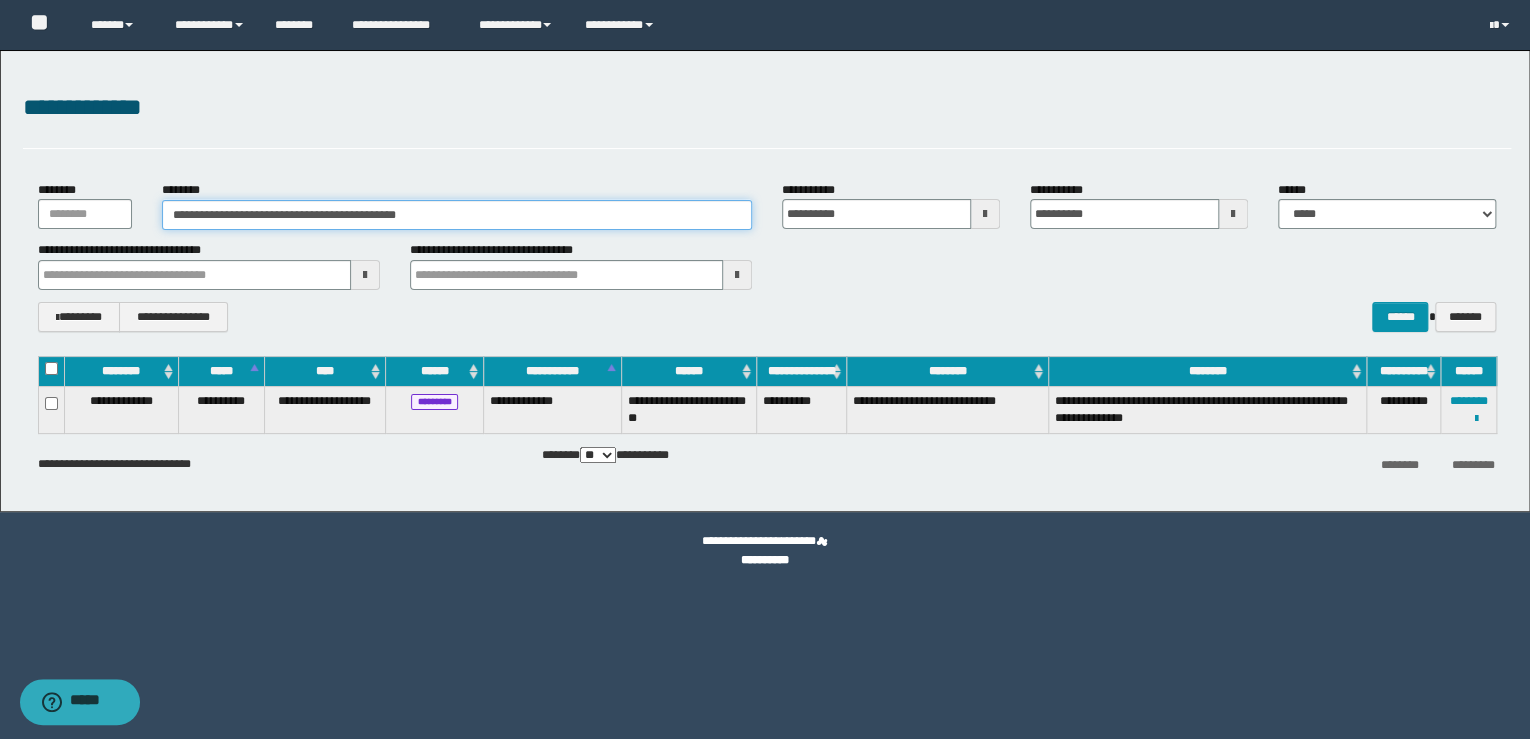 paste 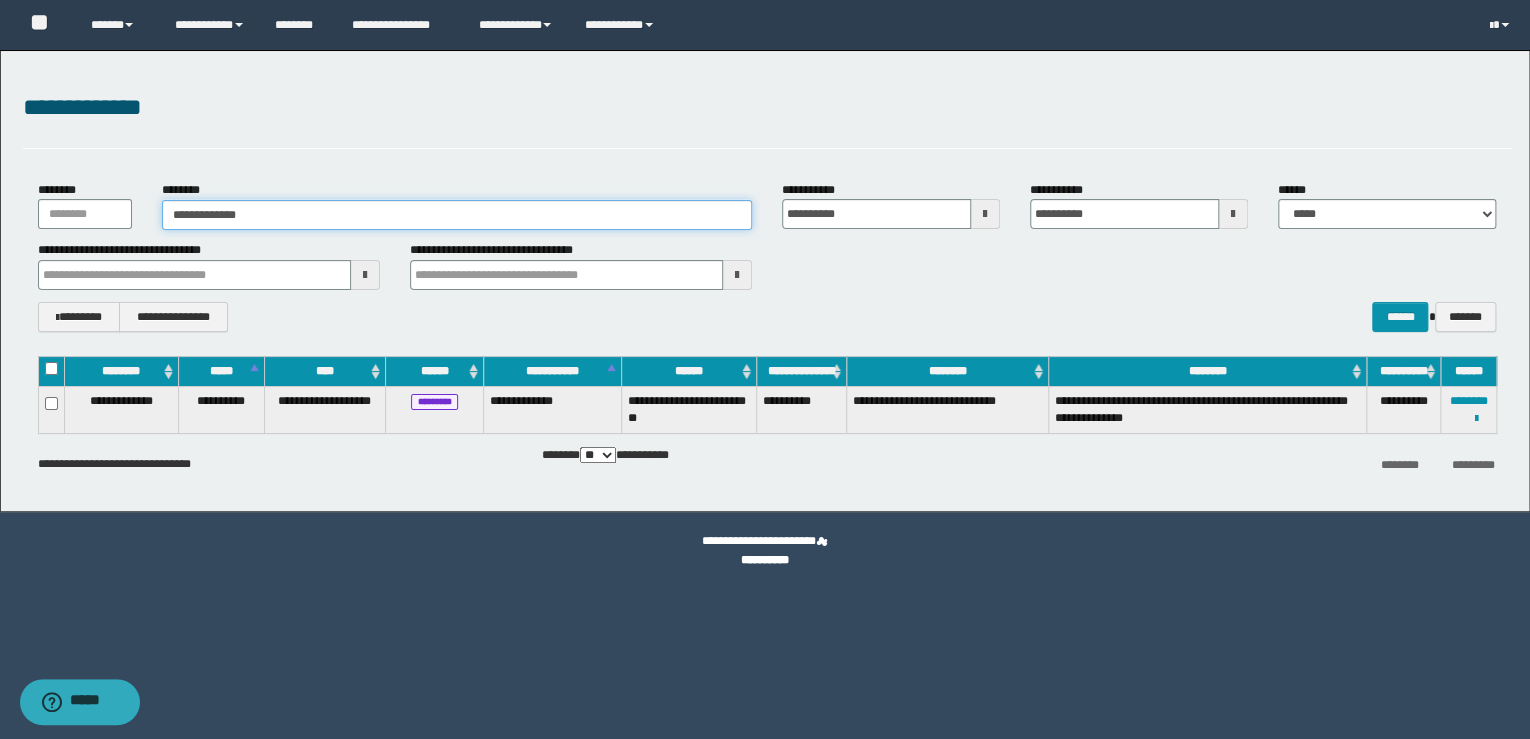 type on "**********" 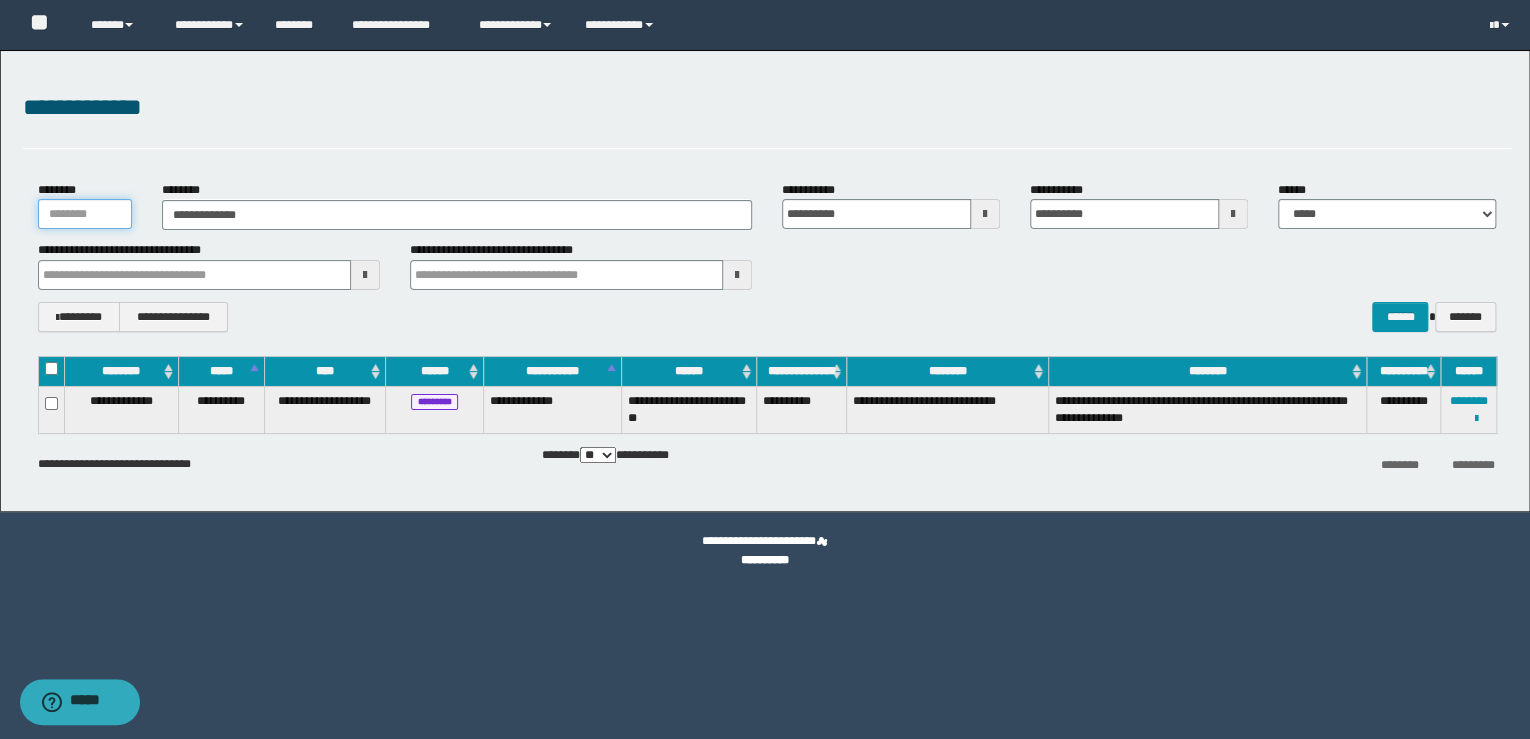 click on "********" at bounding box center [85, 214] 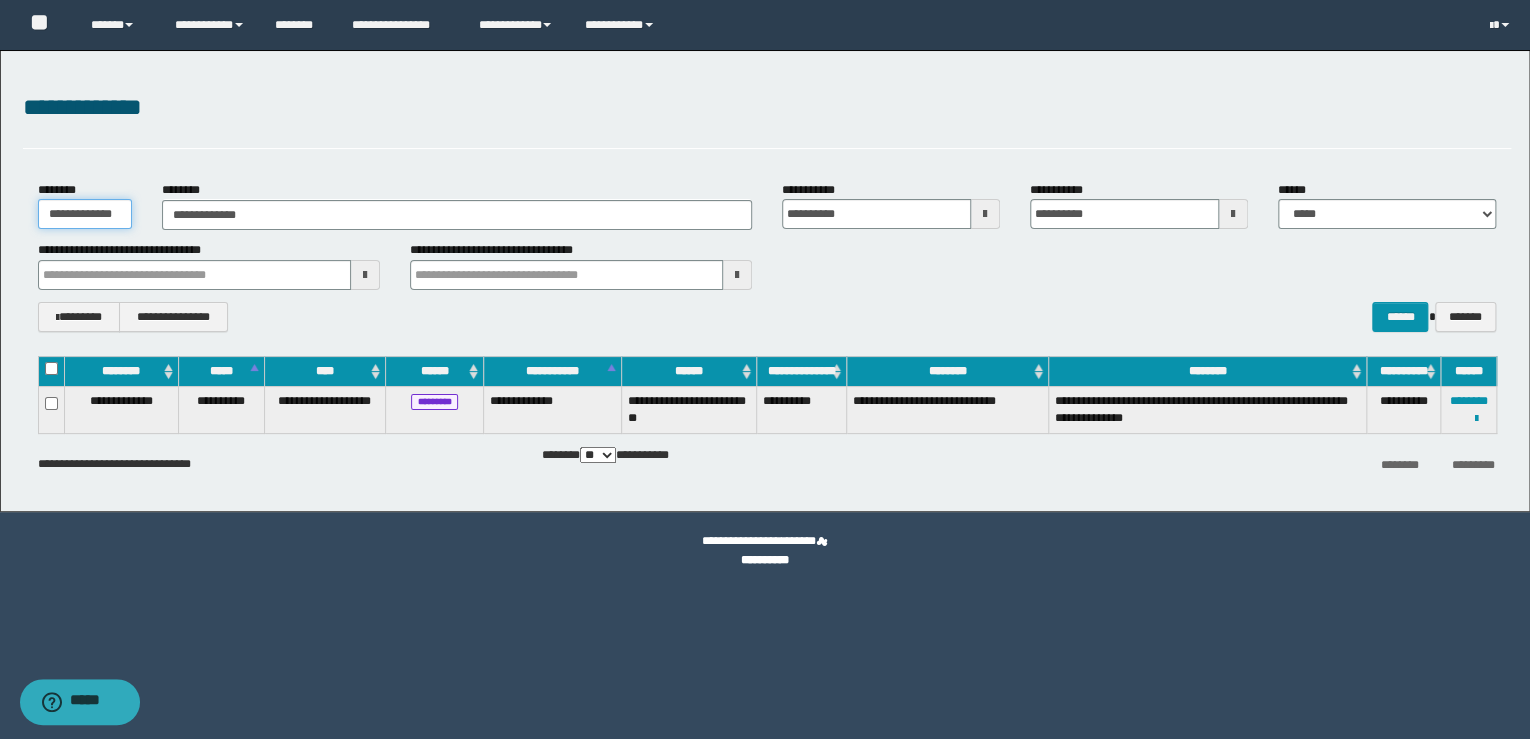 scroll, scrollTop: 0, scrollLeft: 12, axis: horizontal 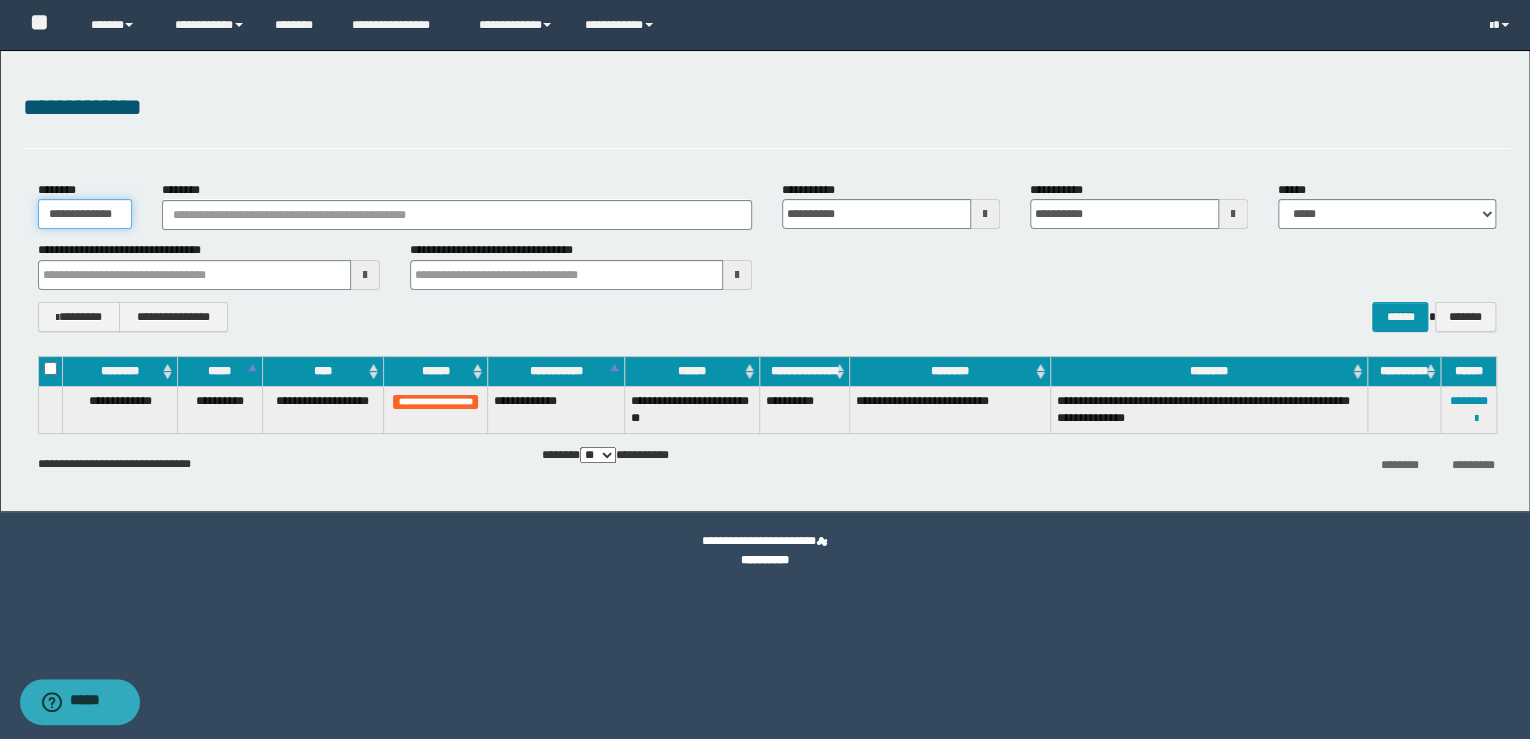 type on "**********" 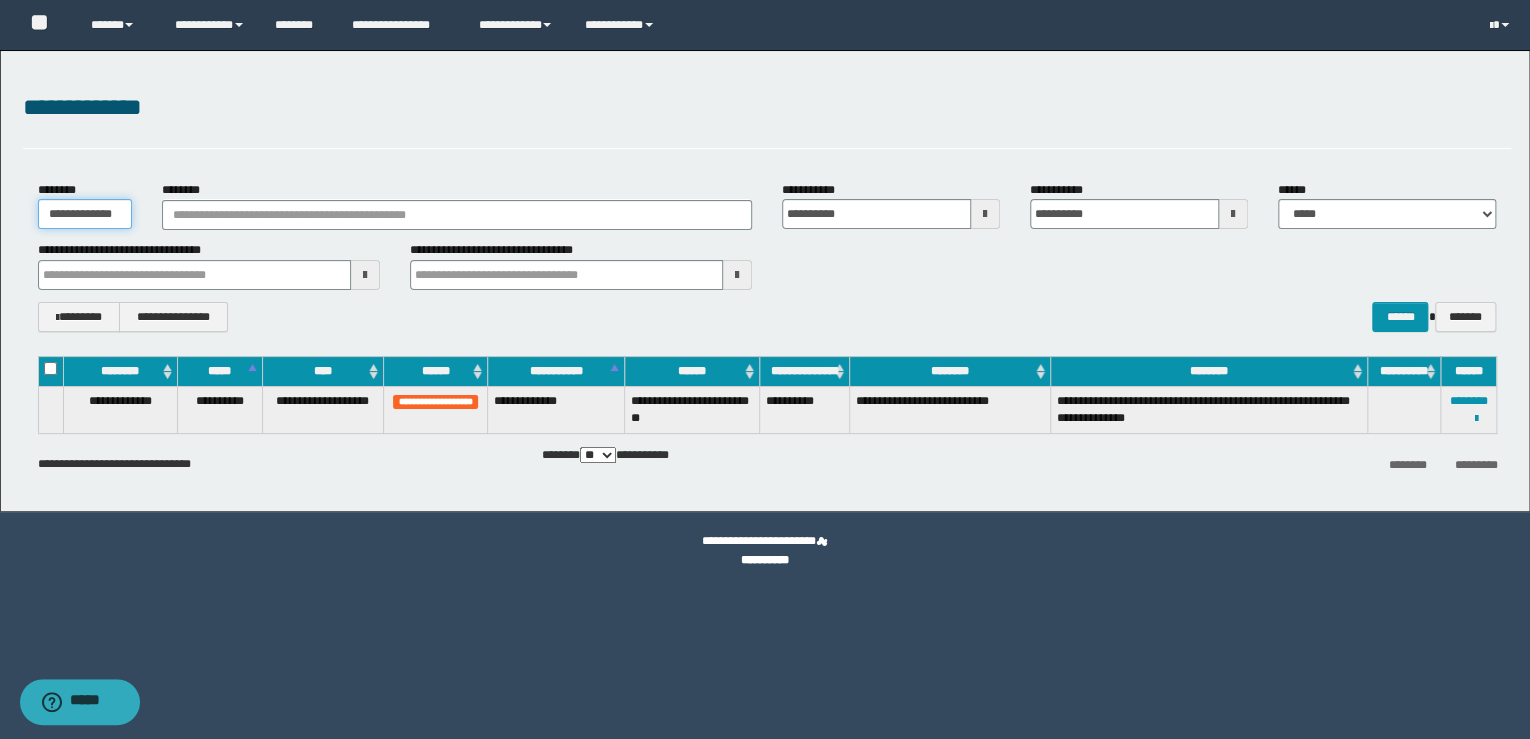 scroll, scrollTop: 0, scrollLeft: 0, axis: both 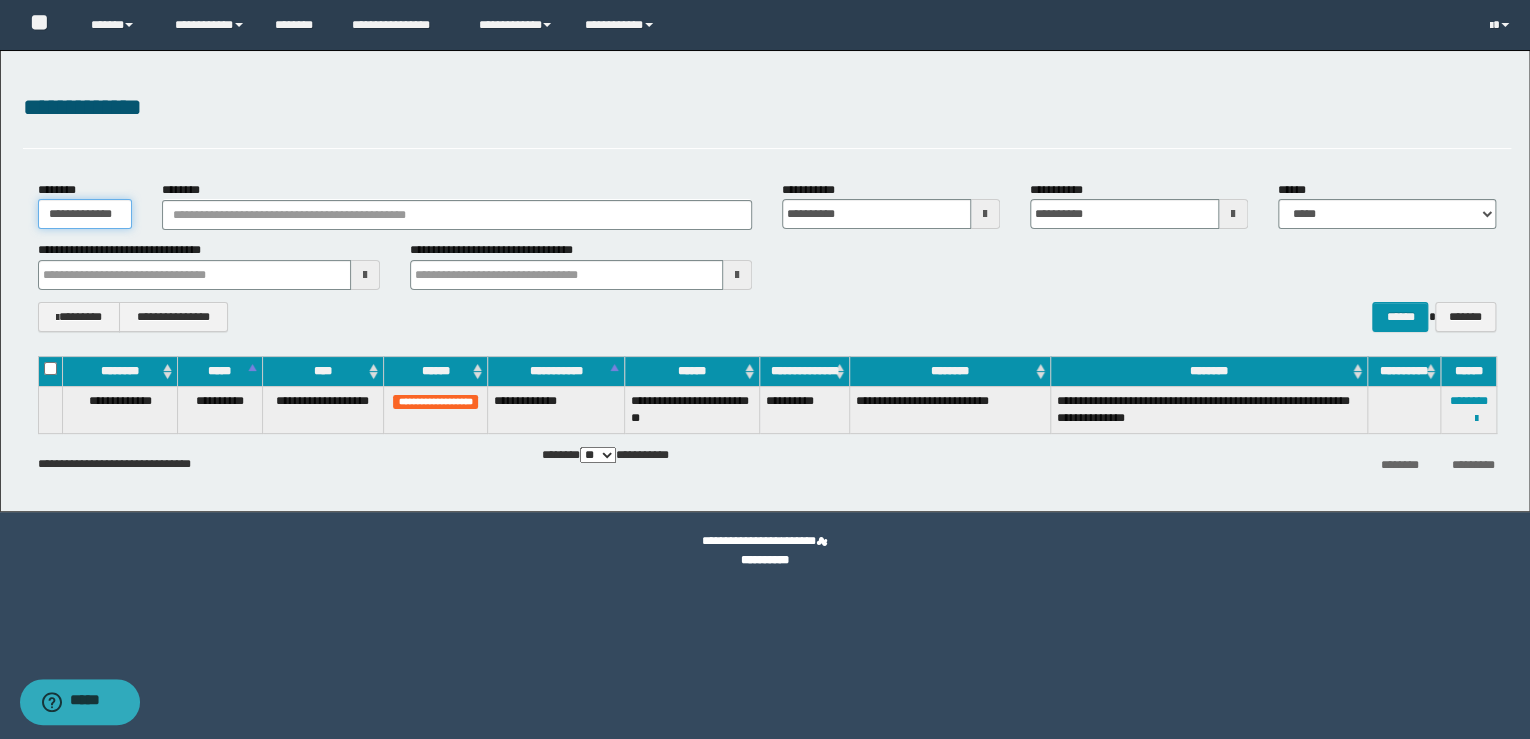 drag, startPoint x: 44, startPoint y: 220, endPoint x: 260, endPoint y: 248, distance: 217.80725 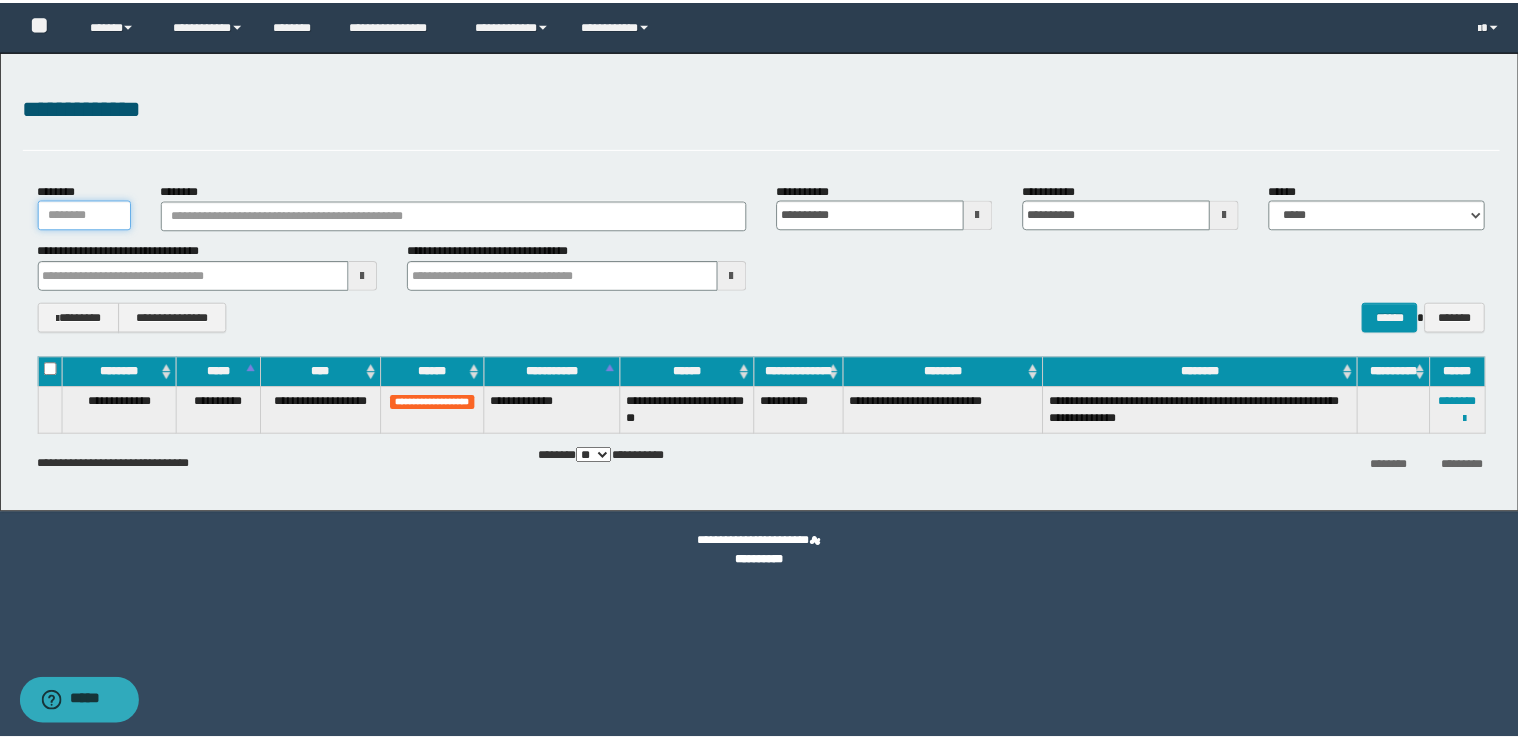 scroll, scrollTop: 0, scrollLeft: 0, axis: both 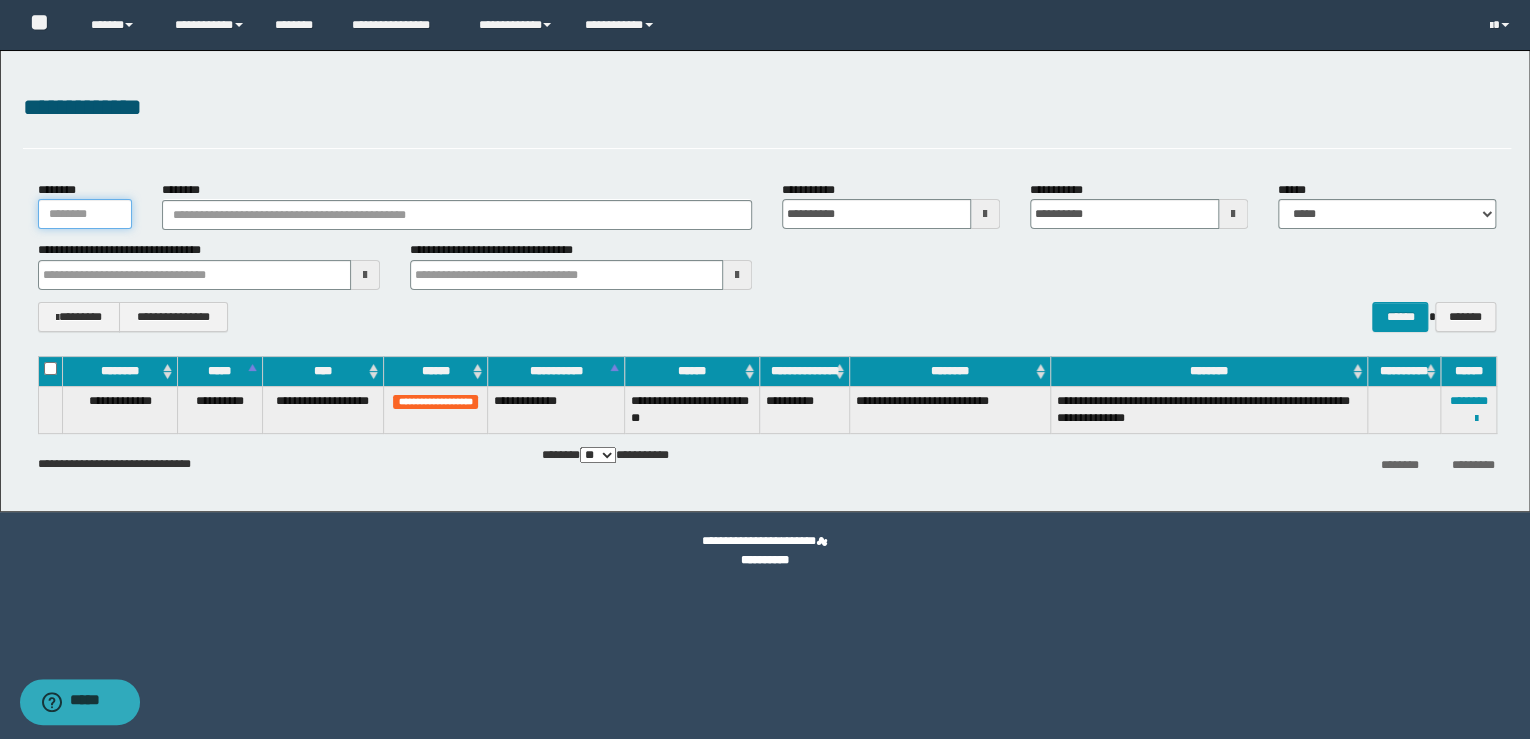 type 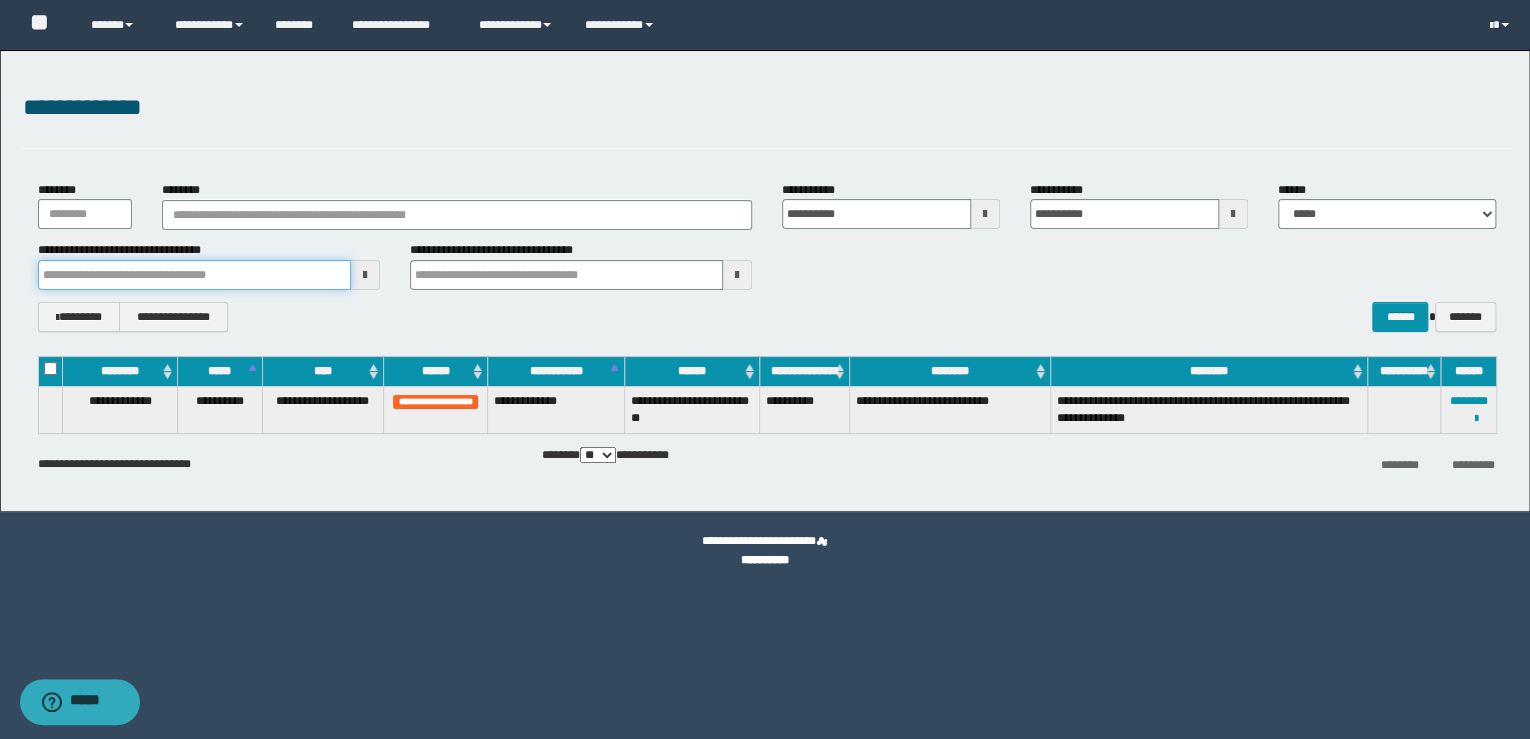 click at bounding box center (194, 275) 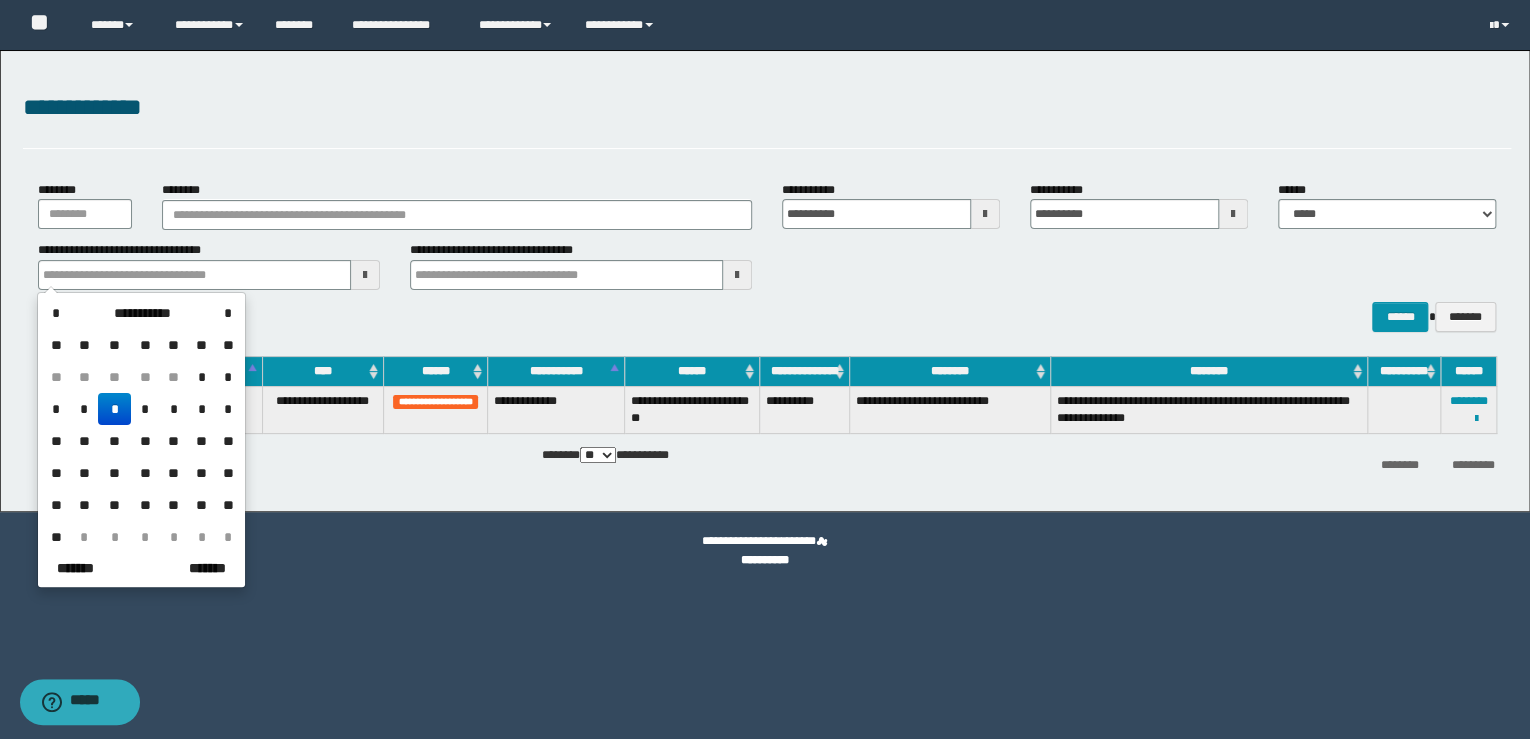 click on "*" at bounding box center [114, 409] 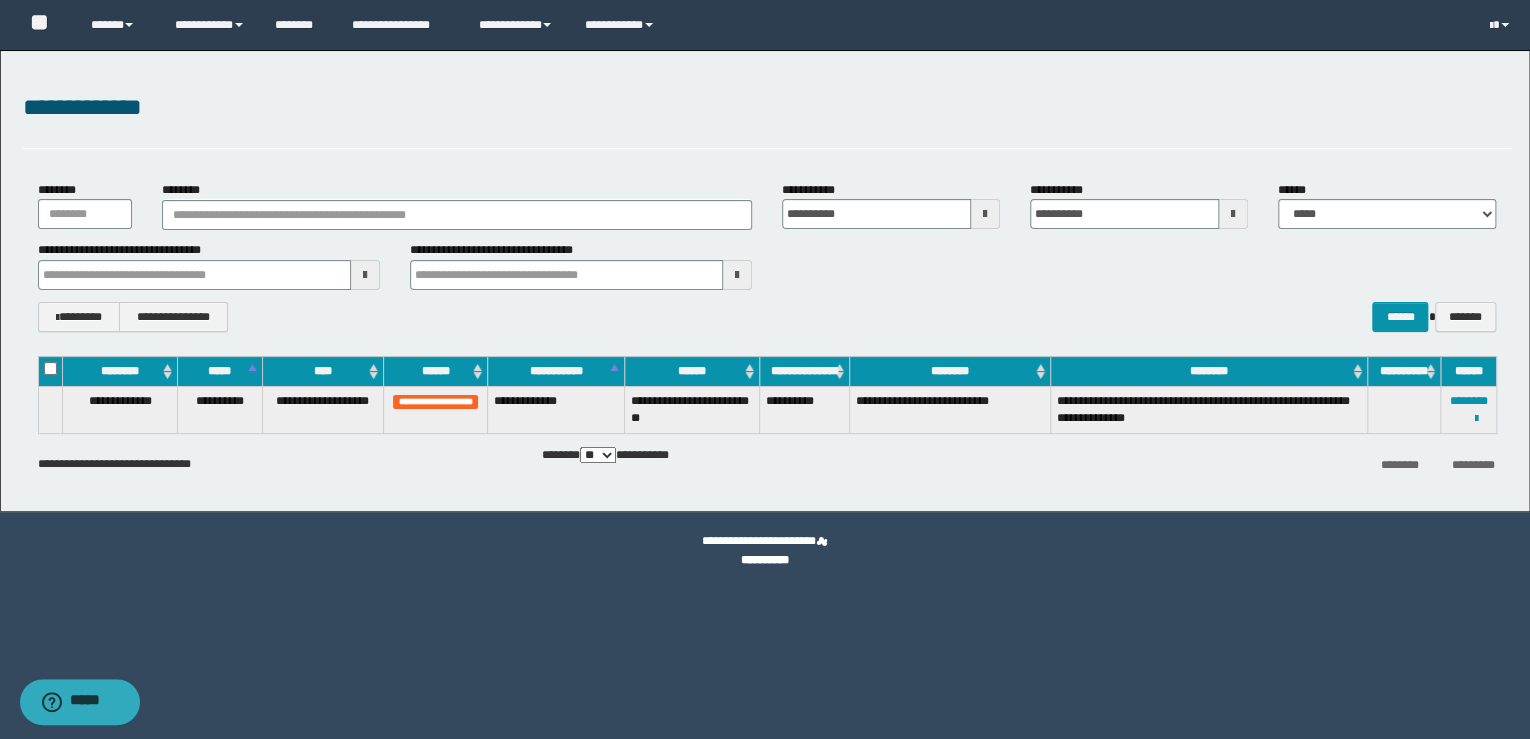 click on "**********" at bounding box center (504, 250) 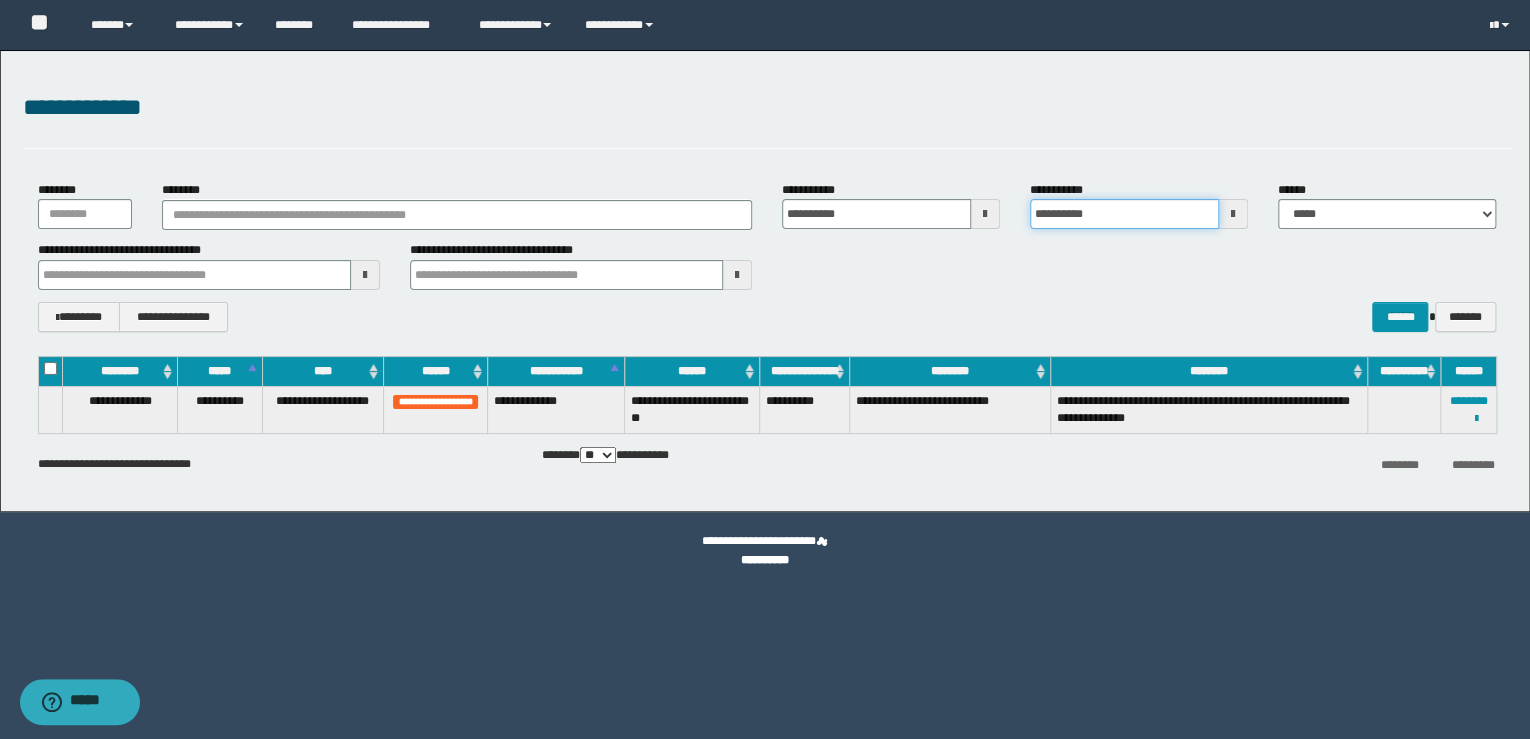 click on "**********" at bounding box center (1124, 214) 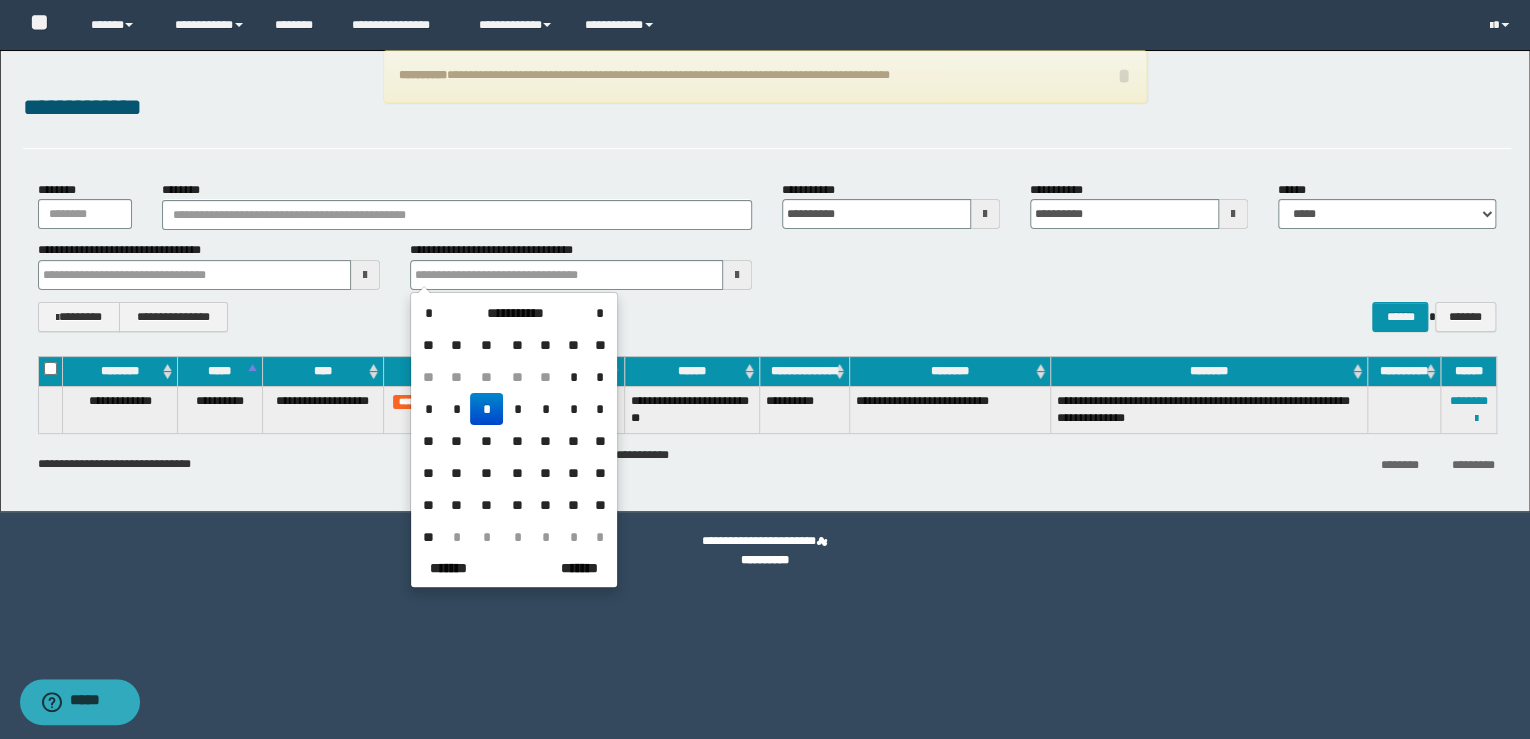 click on "*" at bounding box center (486, 409) 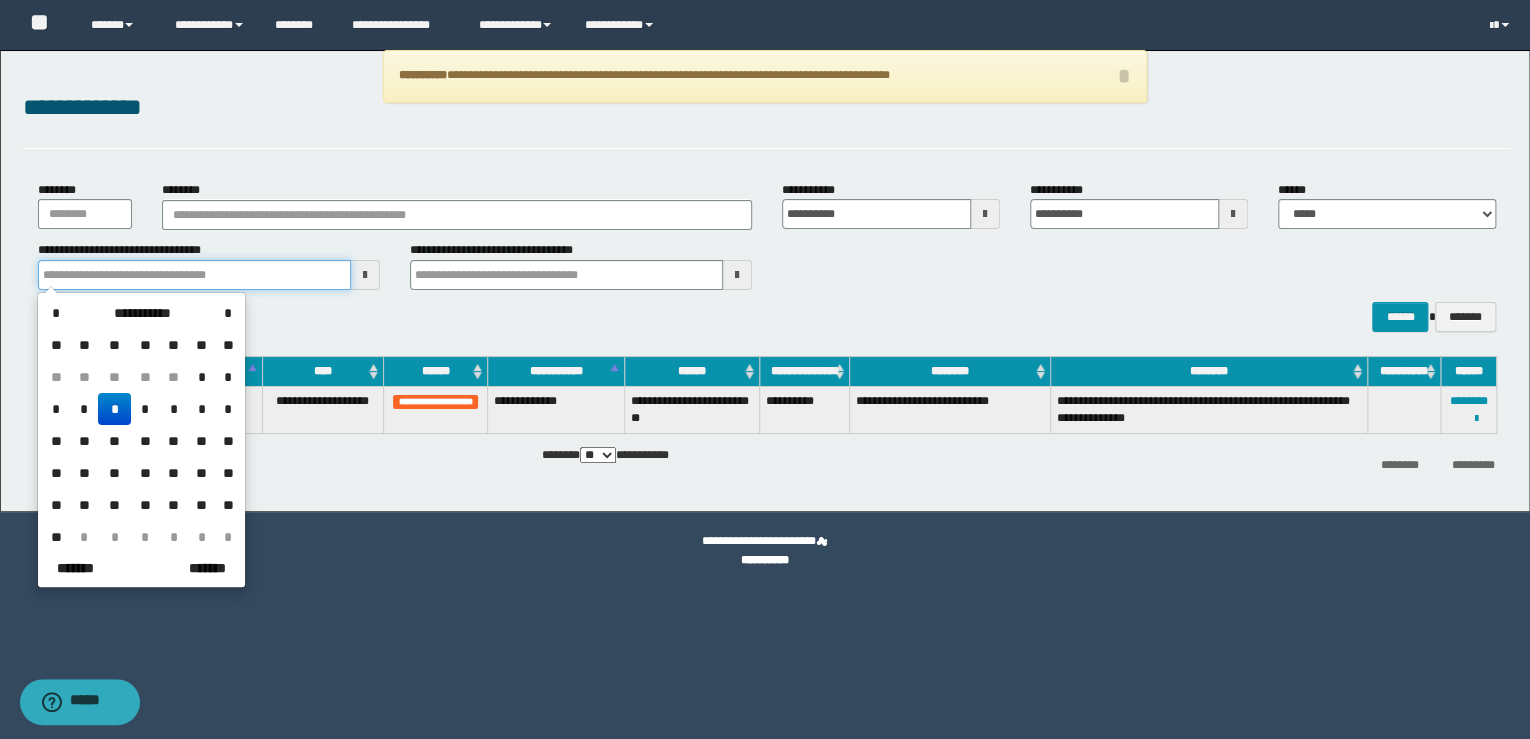 click at bounding box center (194, 275) 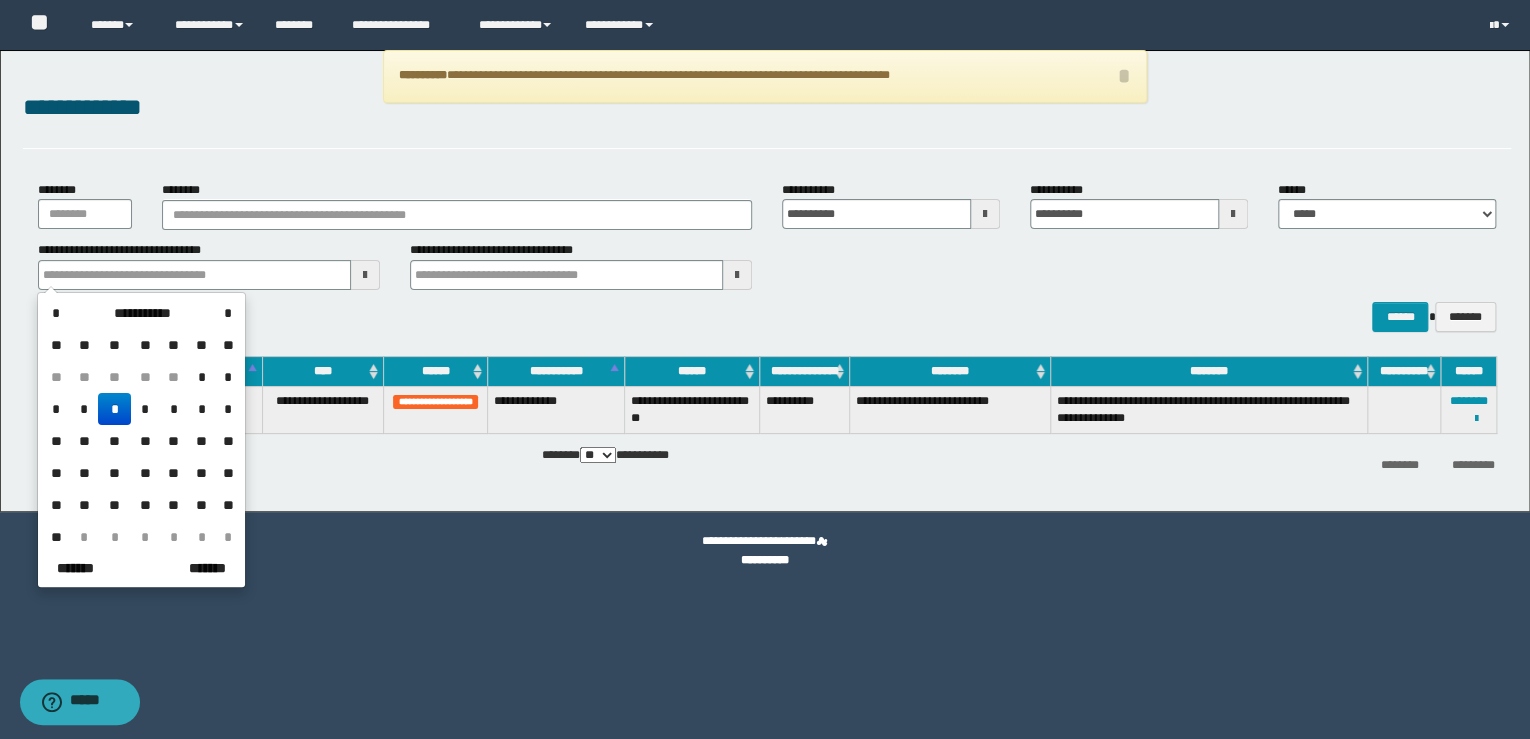 click on "*" at bounding box center (114, 409) 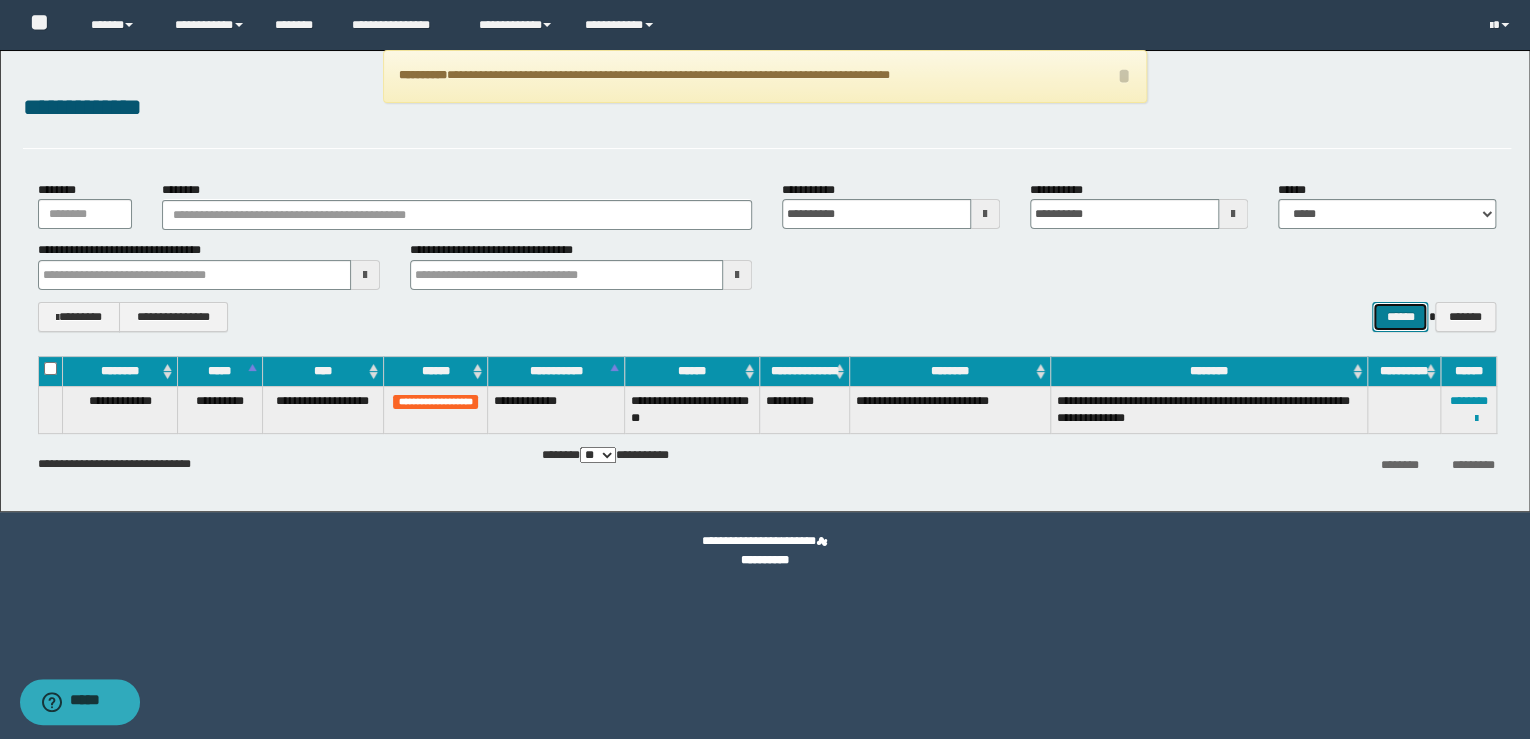 click on "******" at bounding box center (1400, 317) 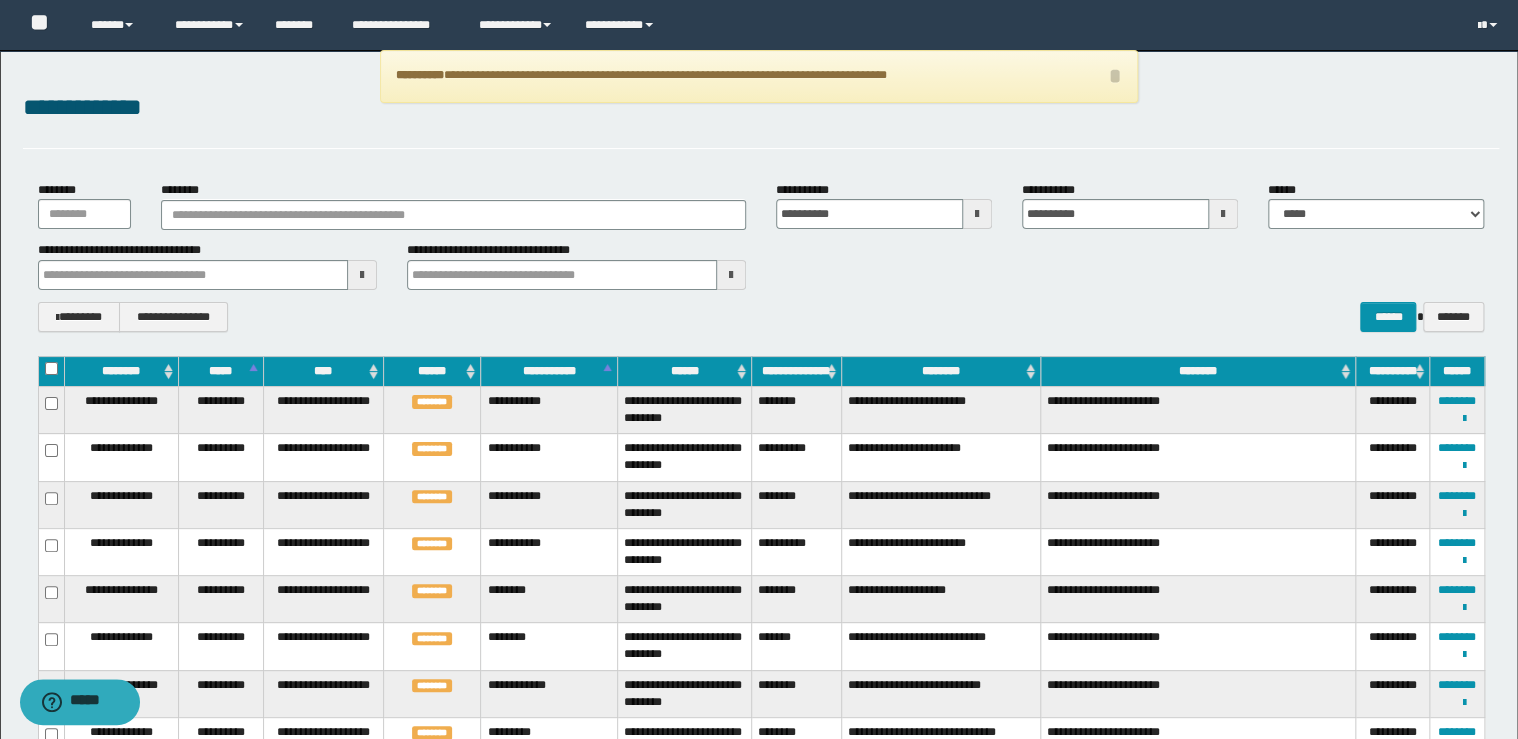click on "******" at bounding box center (684, 371) 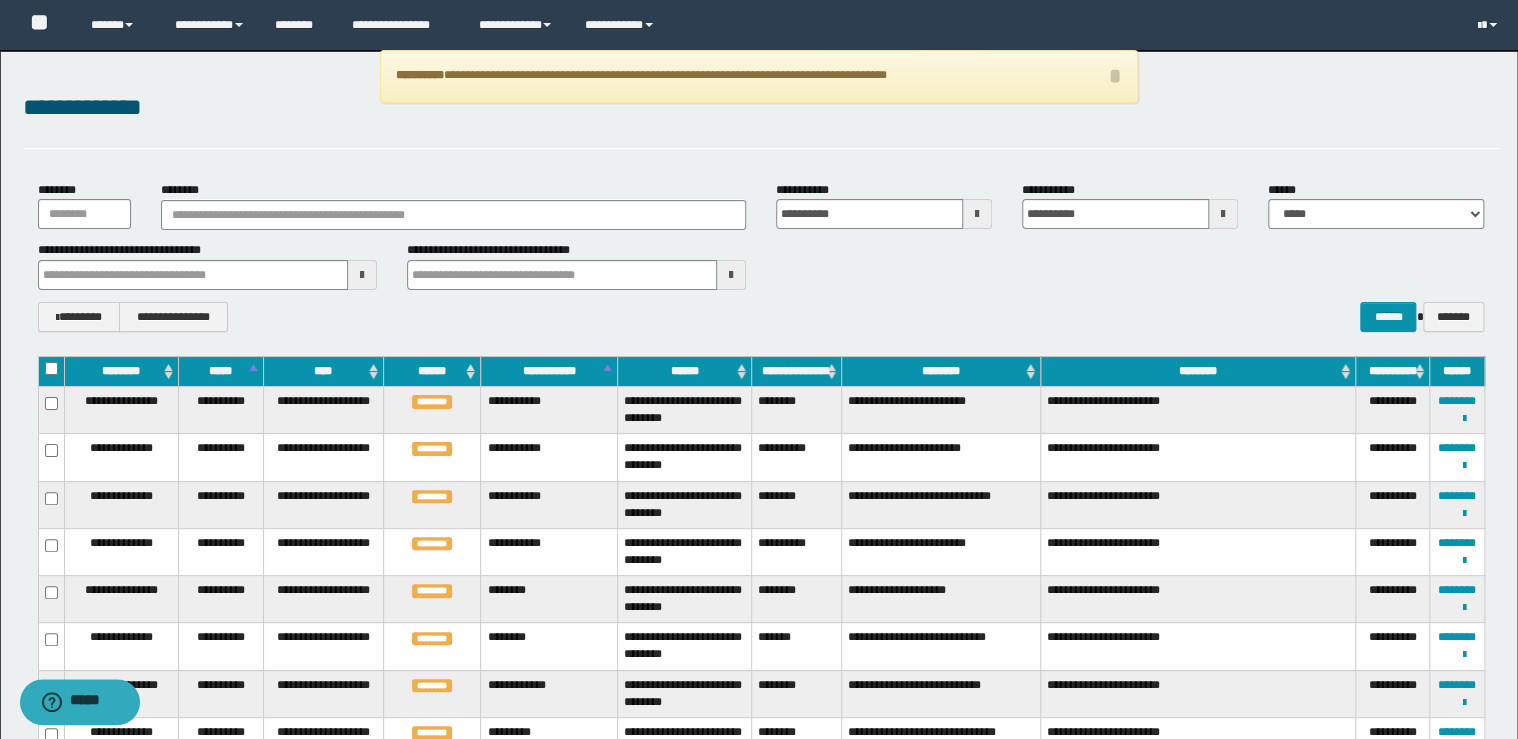 click on "******" at bounding box center [684, 371] 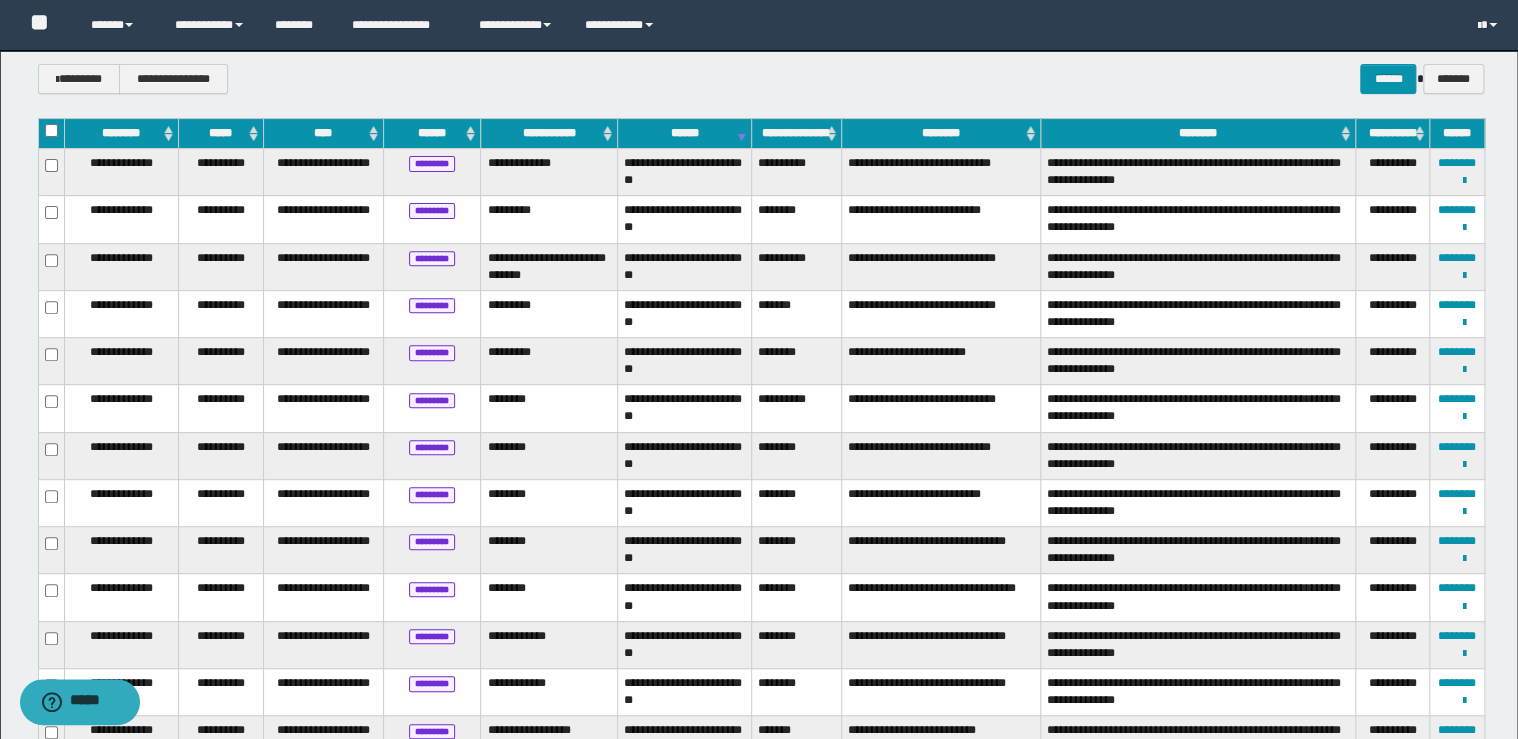 scroll, scrollTop: 240, scrollLeft: 0, axis: vertical 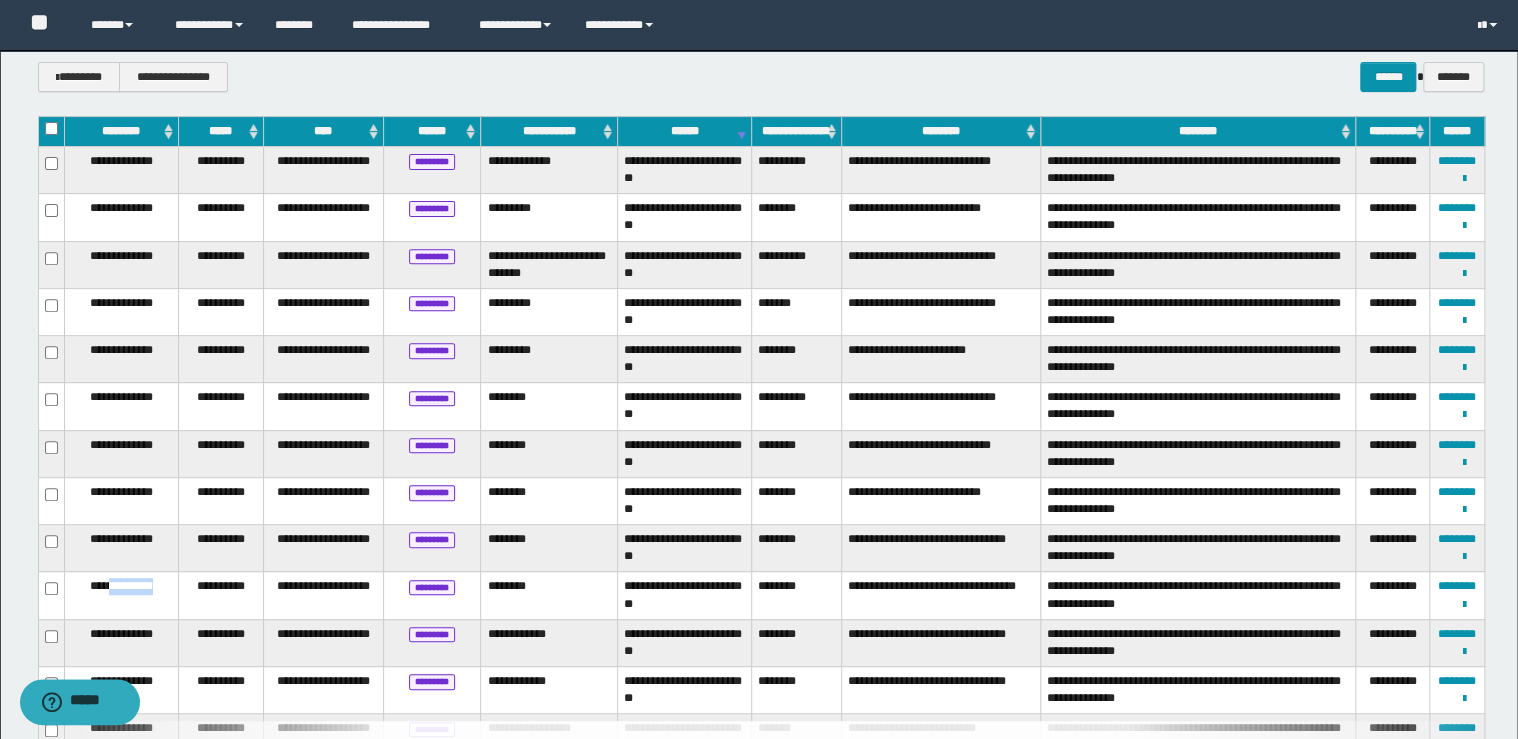 drag, startPoint x: 164, startPoint y: 585, endPoint x: 106, endPoint y: 583, distance: 58.034473 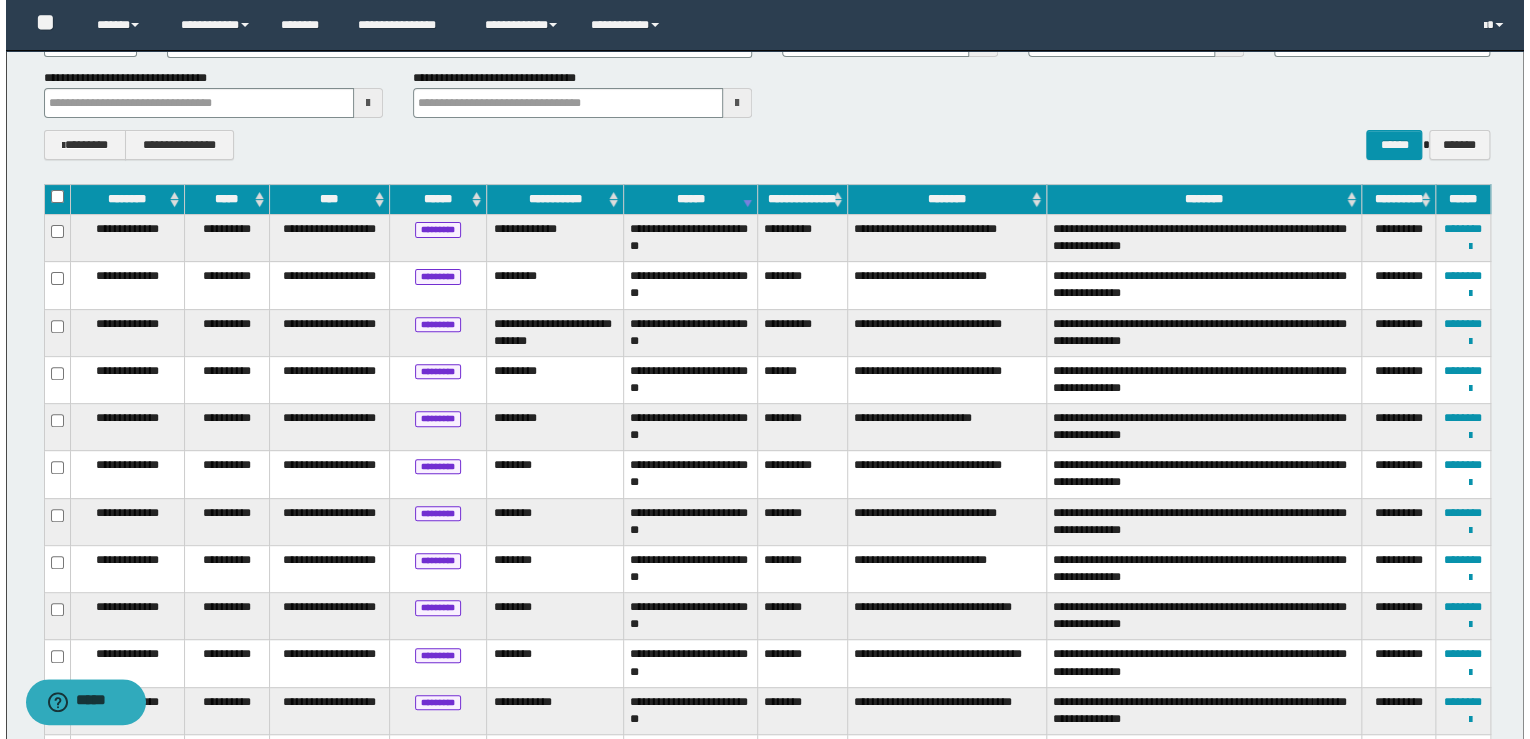 scroll, scrollTop: 0, scrollLeft: 0, axis: both 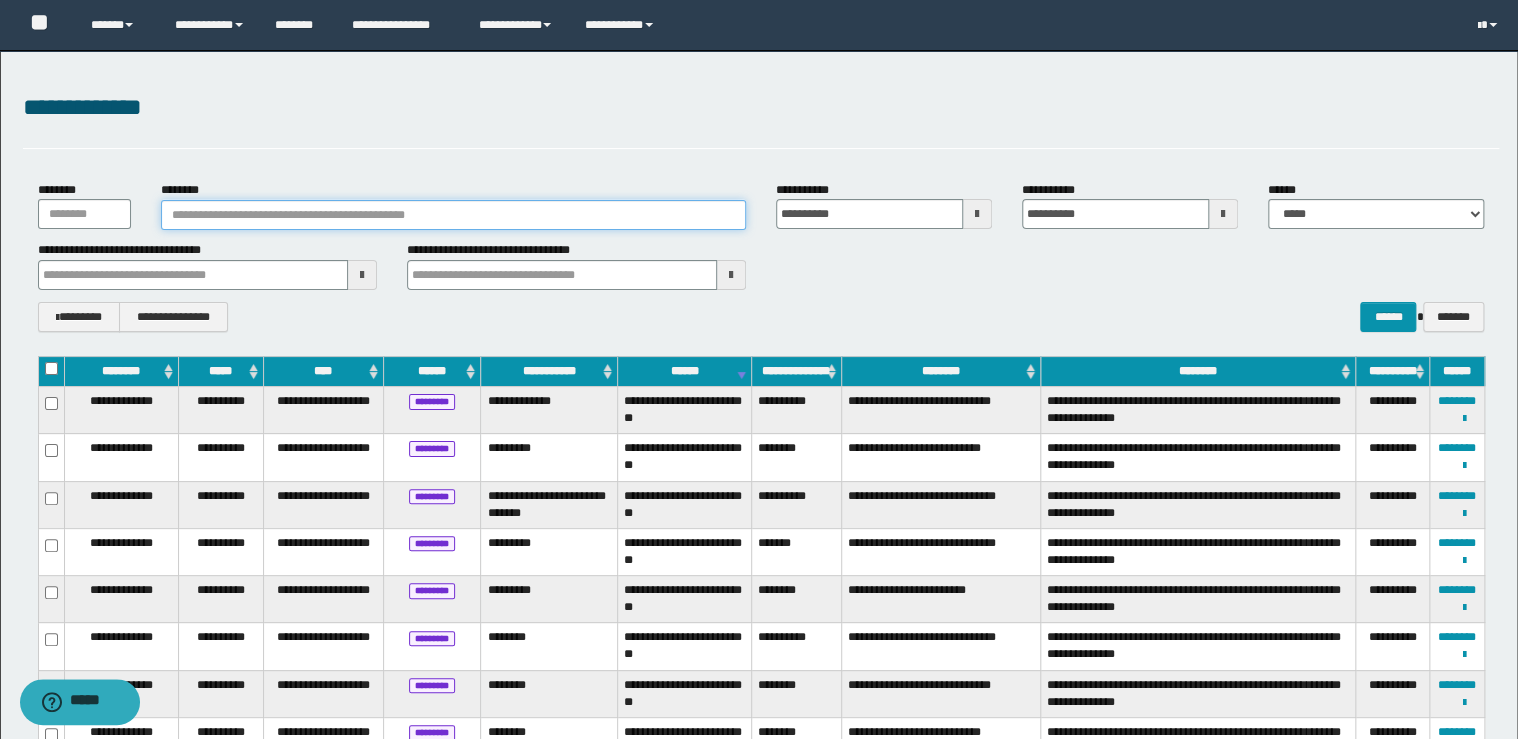 click on "********" at bounding box center [453, 215] 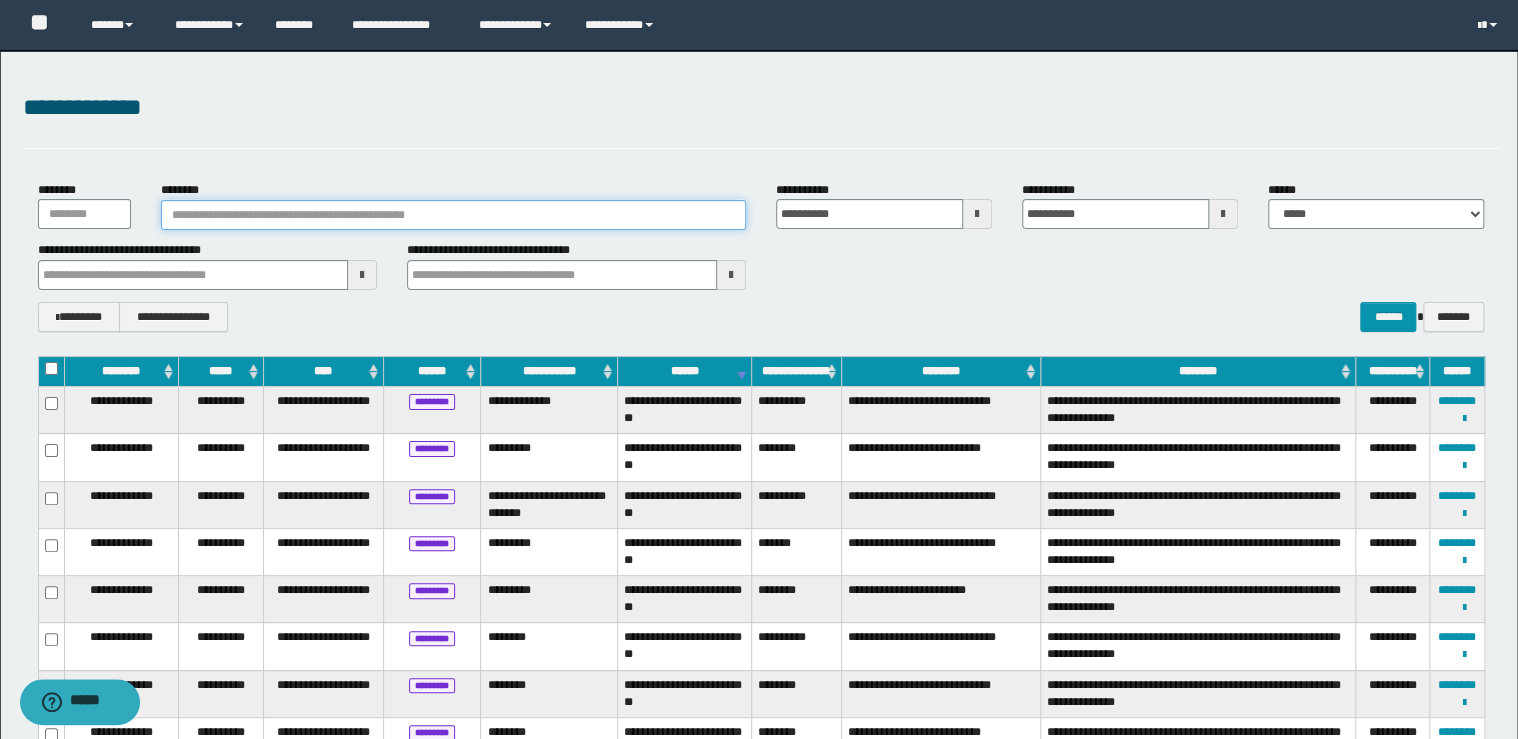 paste on "**********" 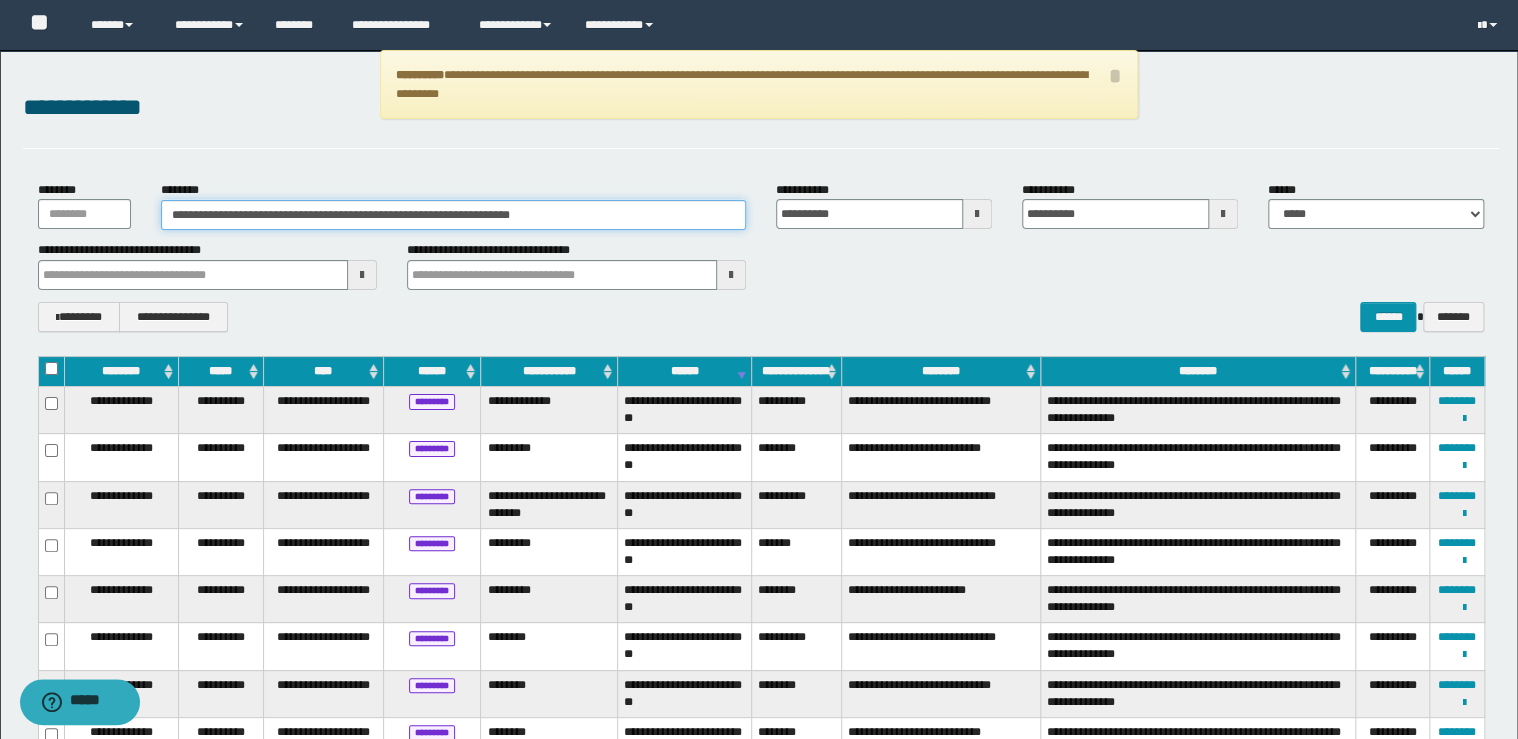 drag, startPoint x: 518, startPoint y: 213, endPoint x: -4, endPoint y: 171, distance: 523.68695 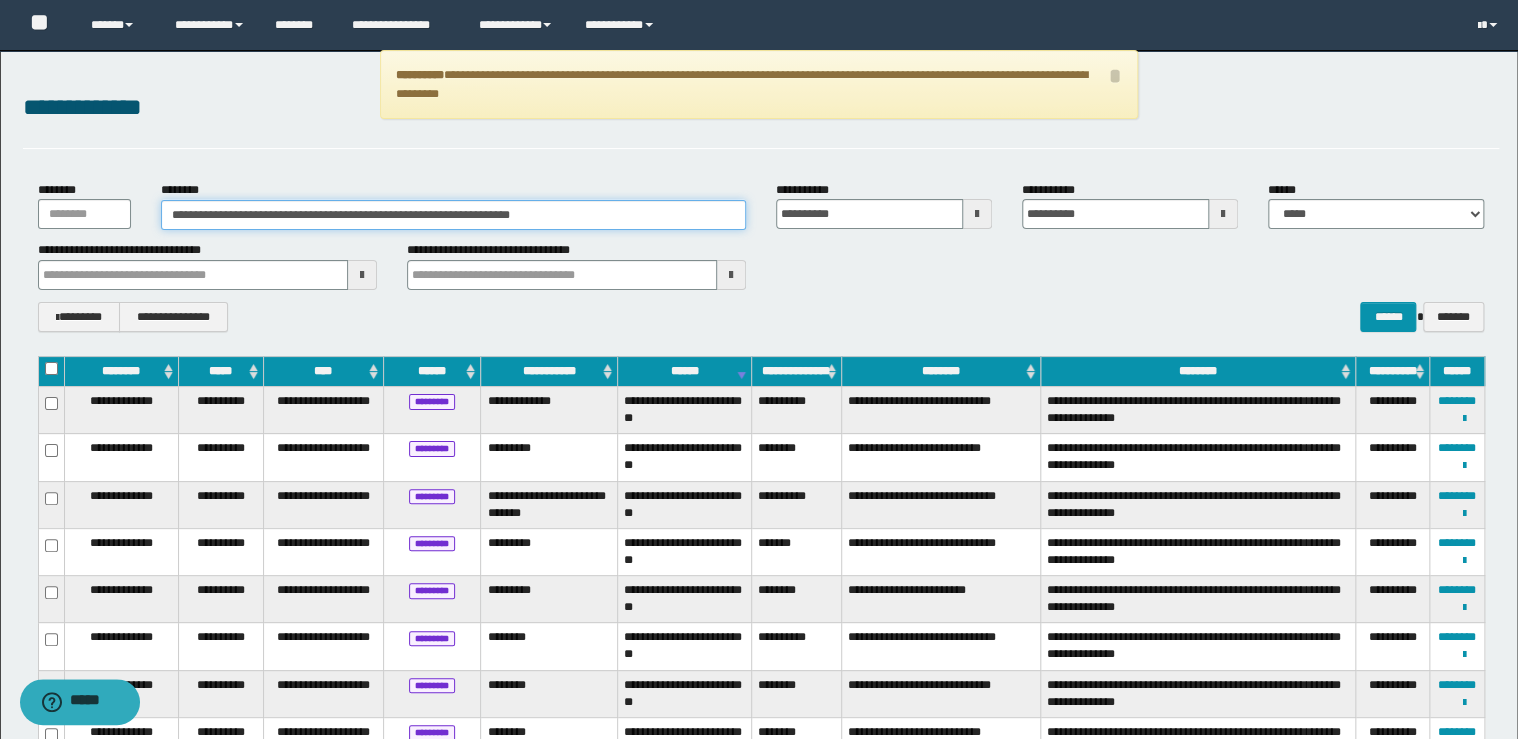 click on "**********" at bounding box center [759, 369] 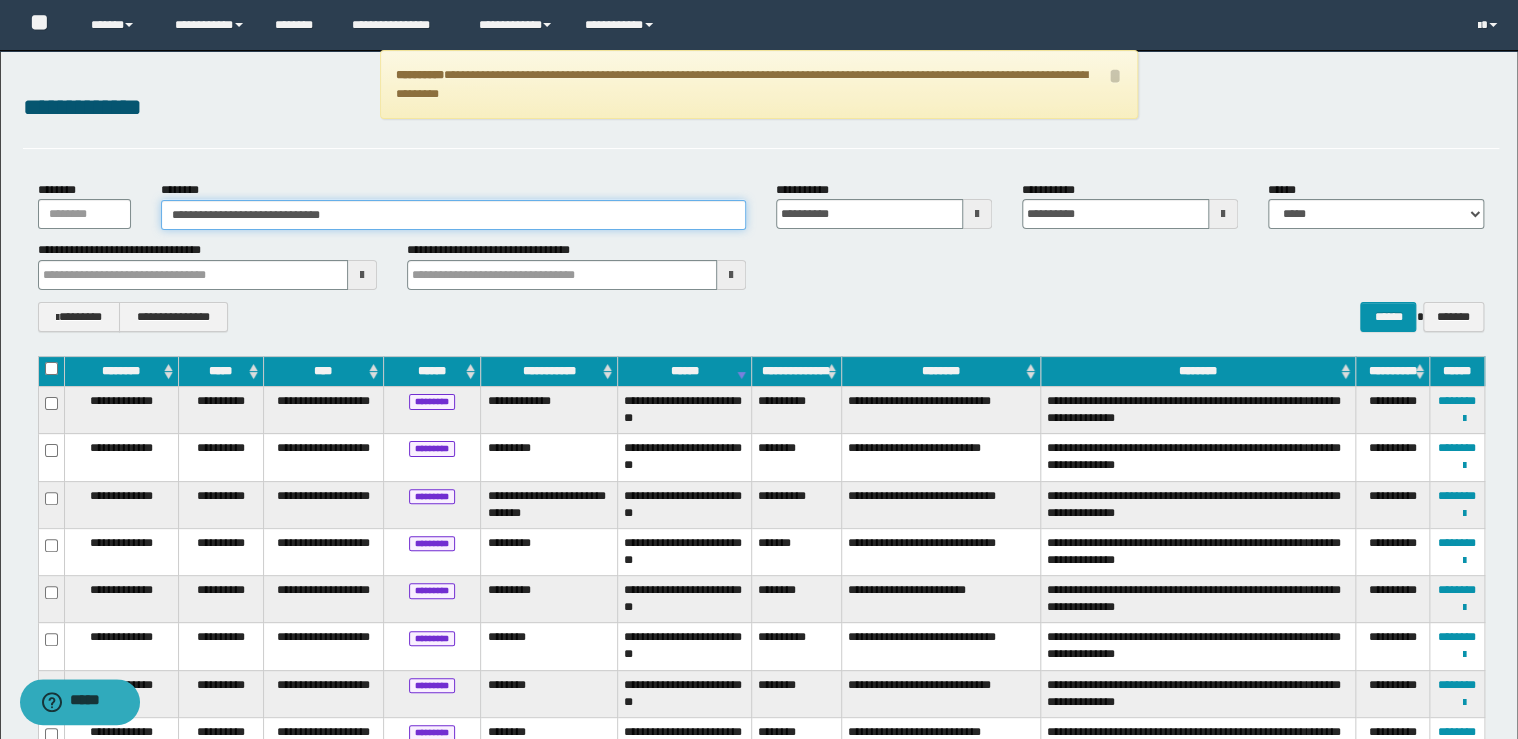 type on "**********" 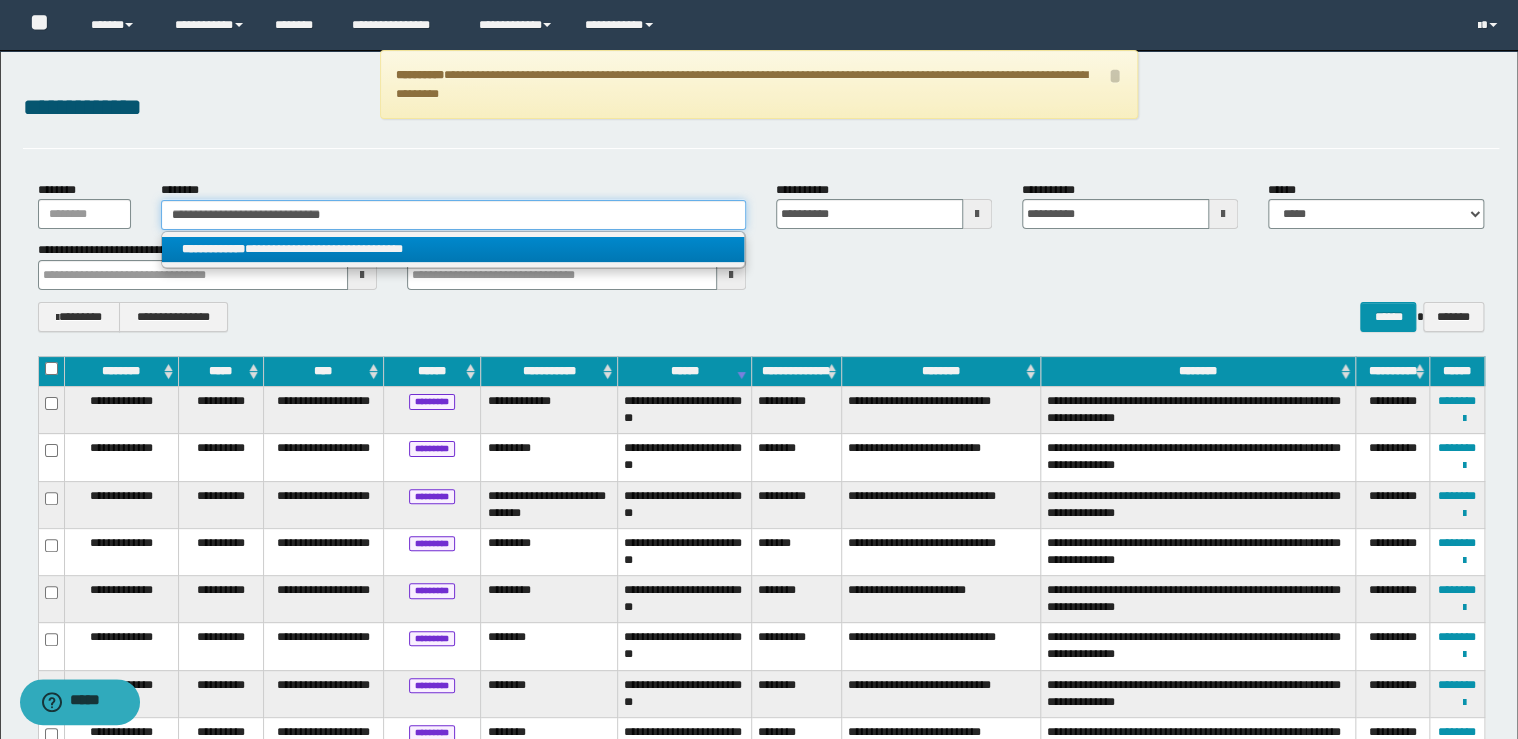 type on "**********" 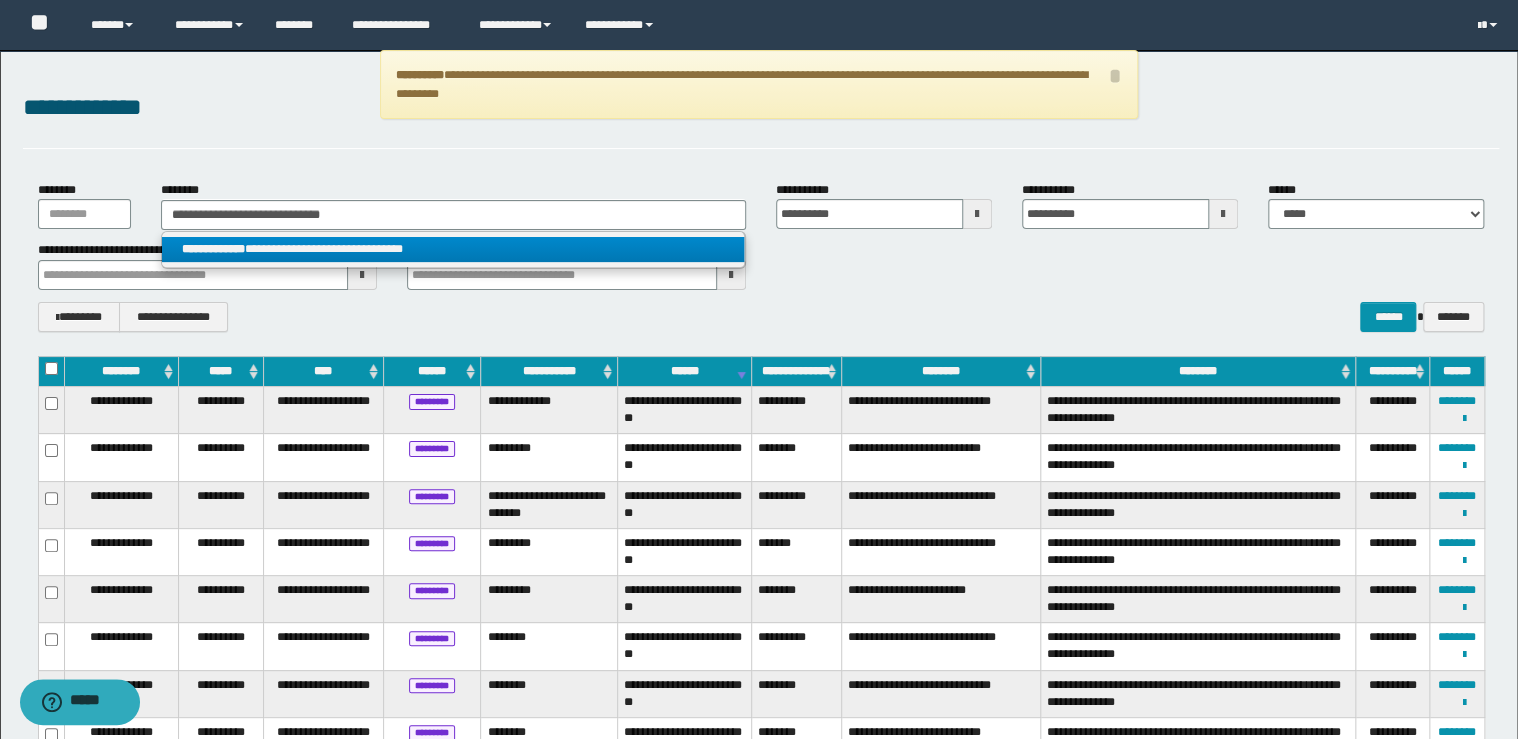 click on "**********" at bounding box center [453, 249] 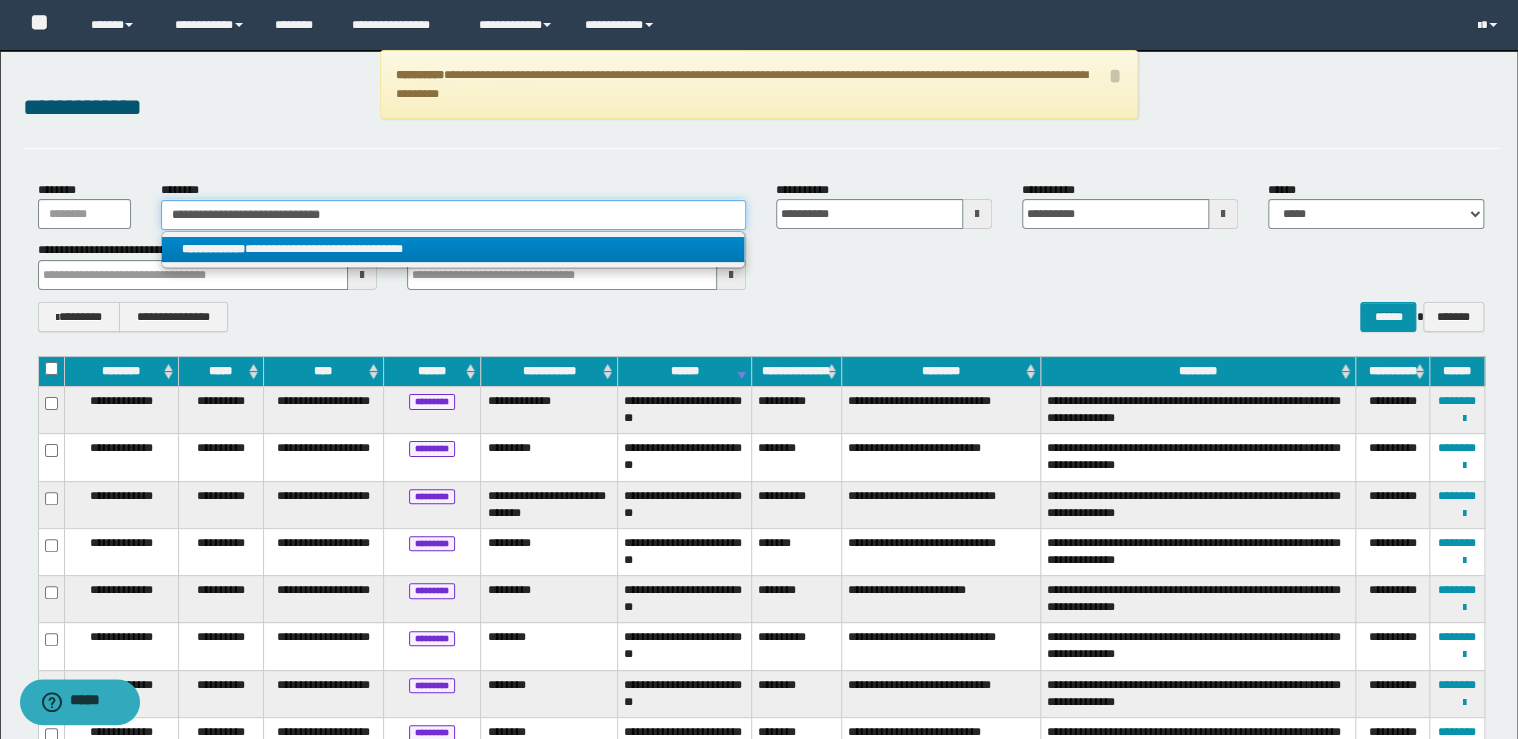 type 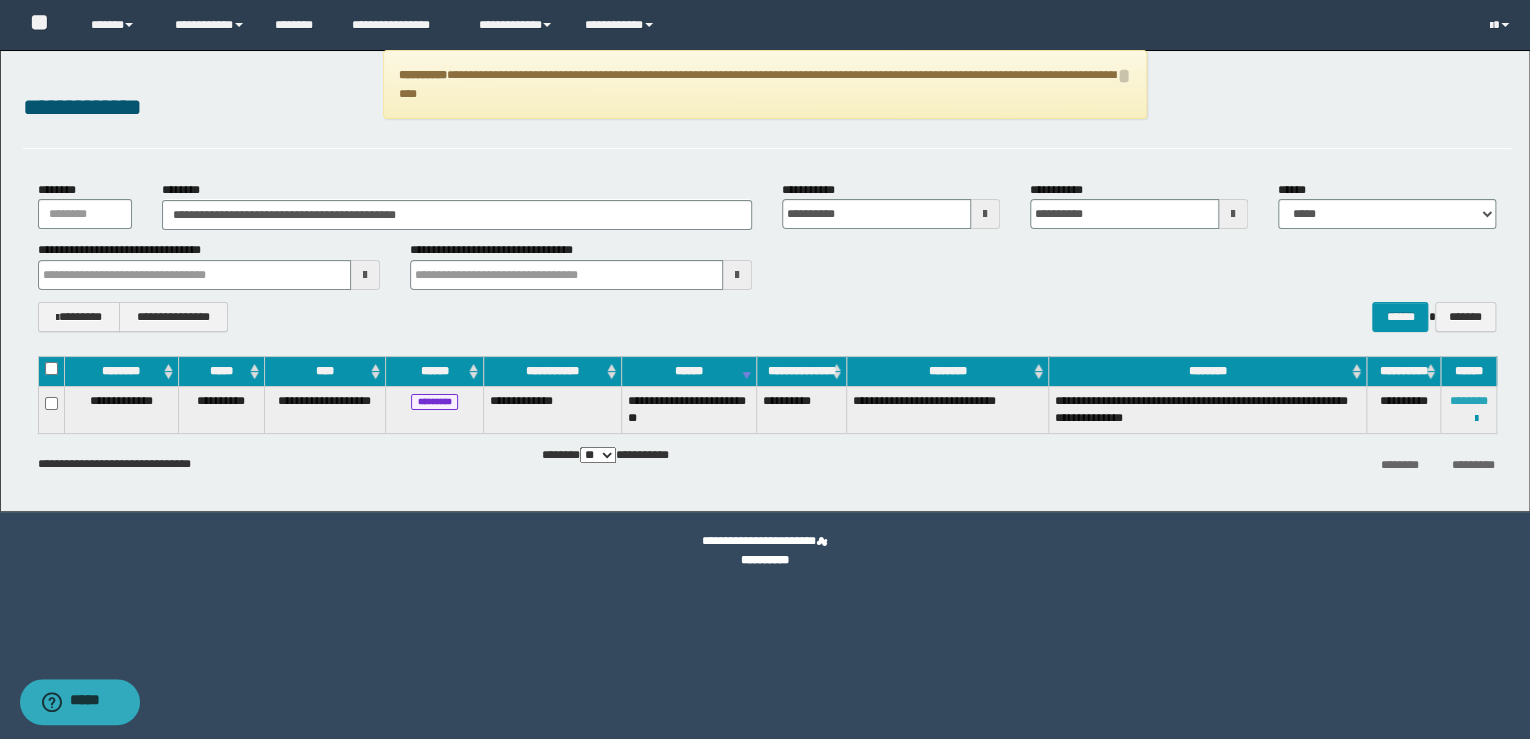 click on "********" at bounding box center [1469, 401] 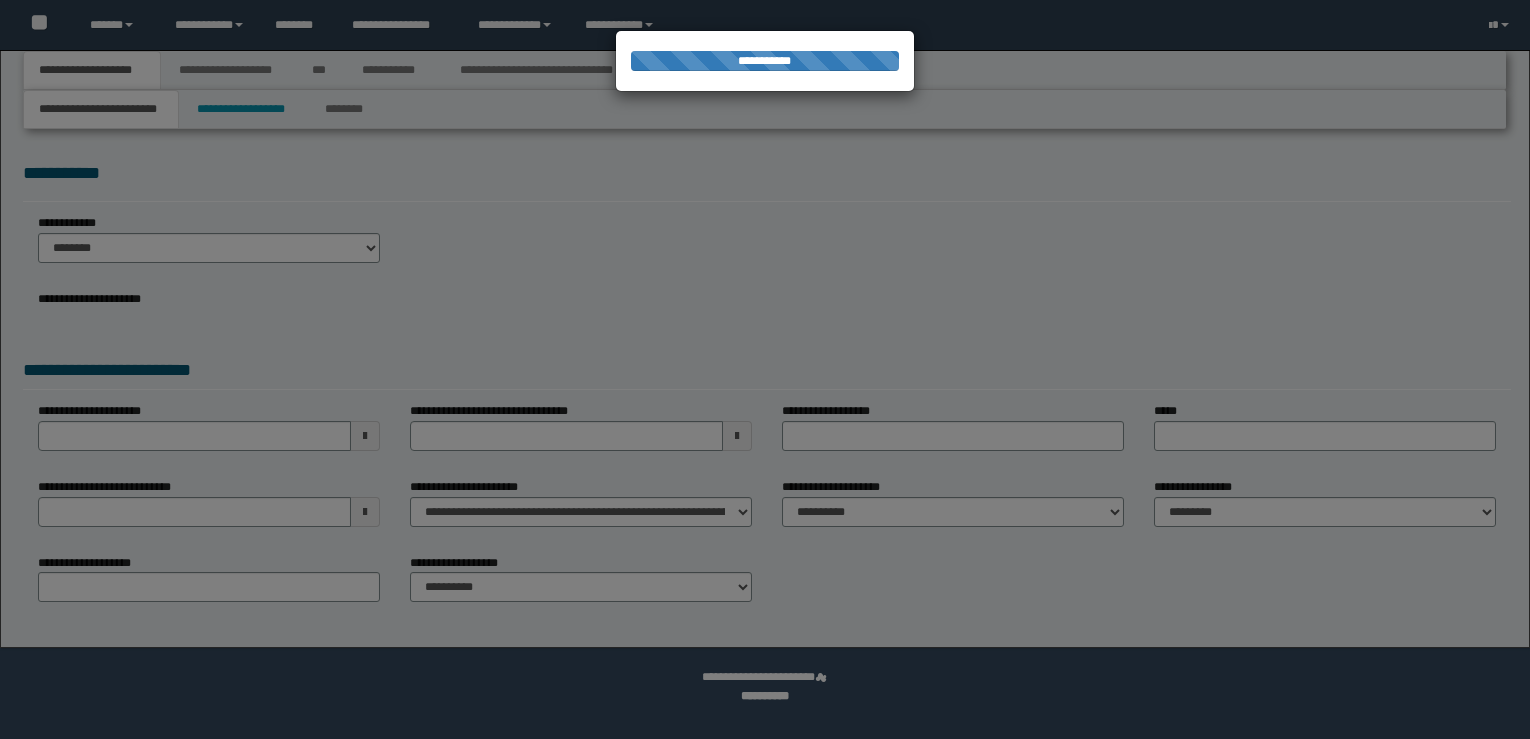 scroll, scrollTop: 0, scrollLeft: 0, axis: both 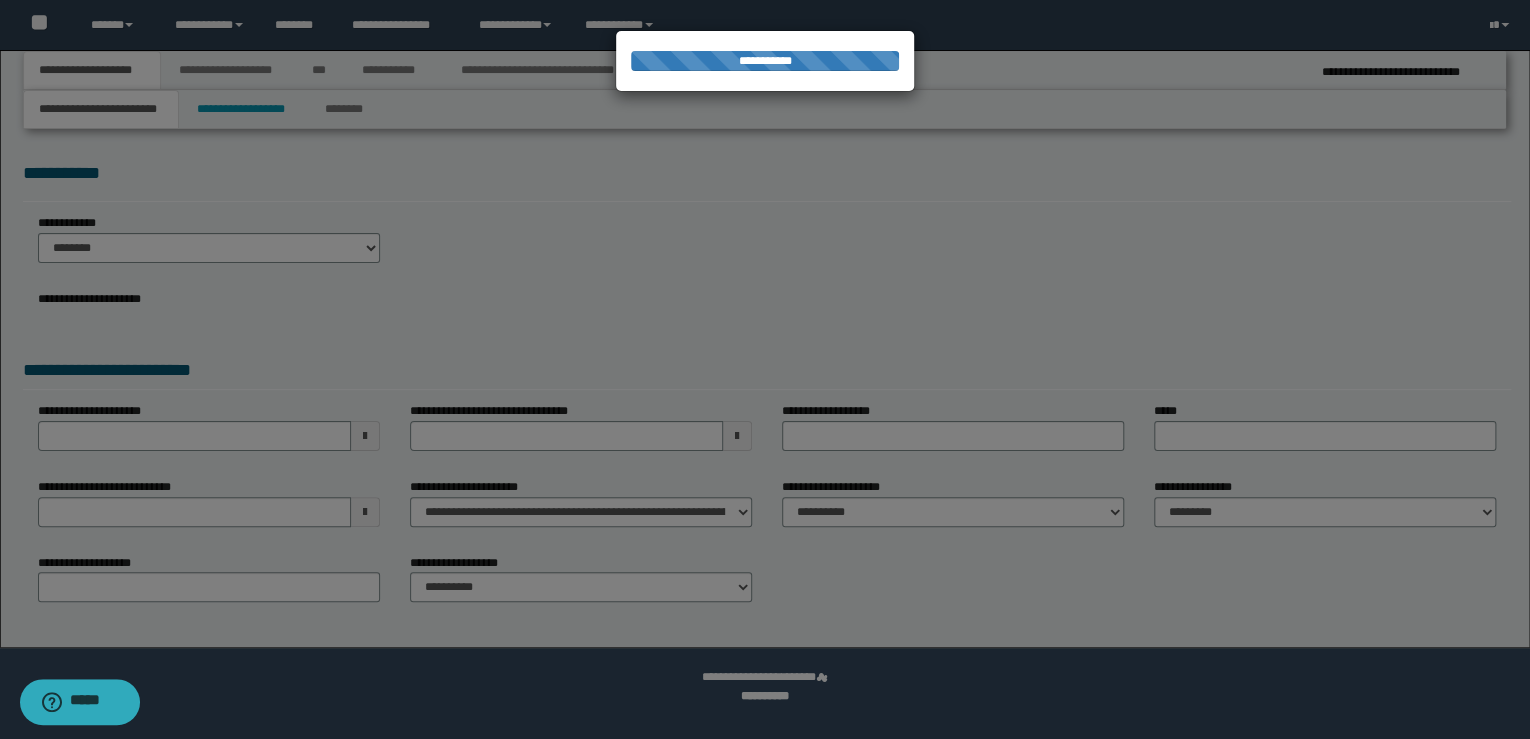 select on "**" 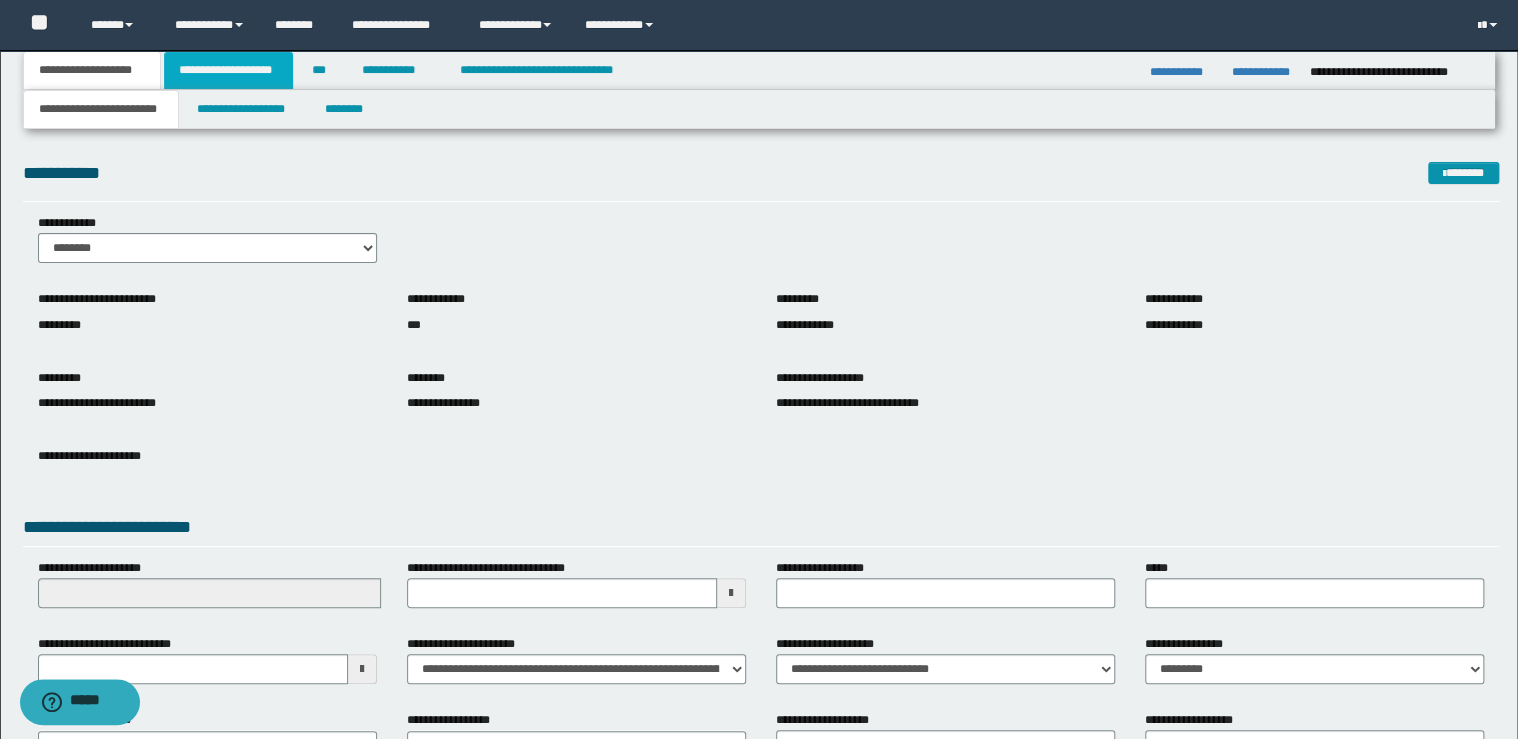 click on "**********" at bounding box center [228, 70] 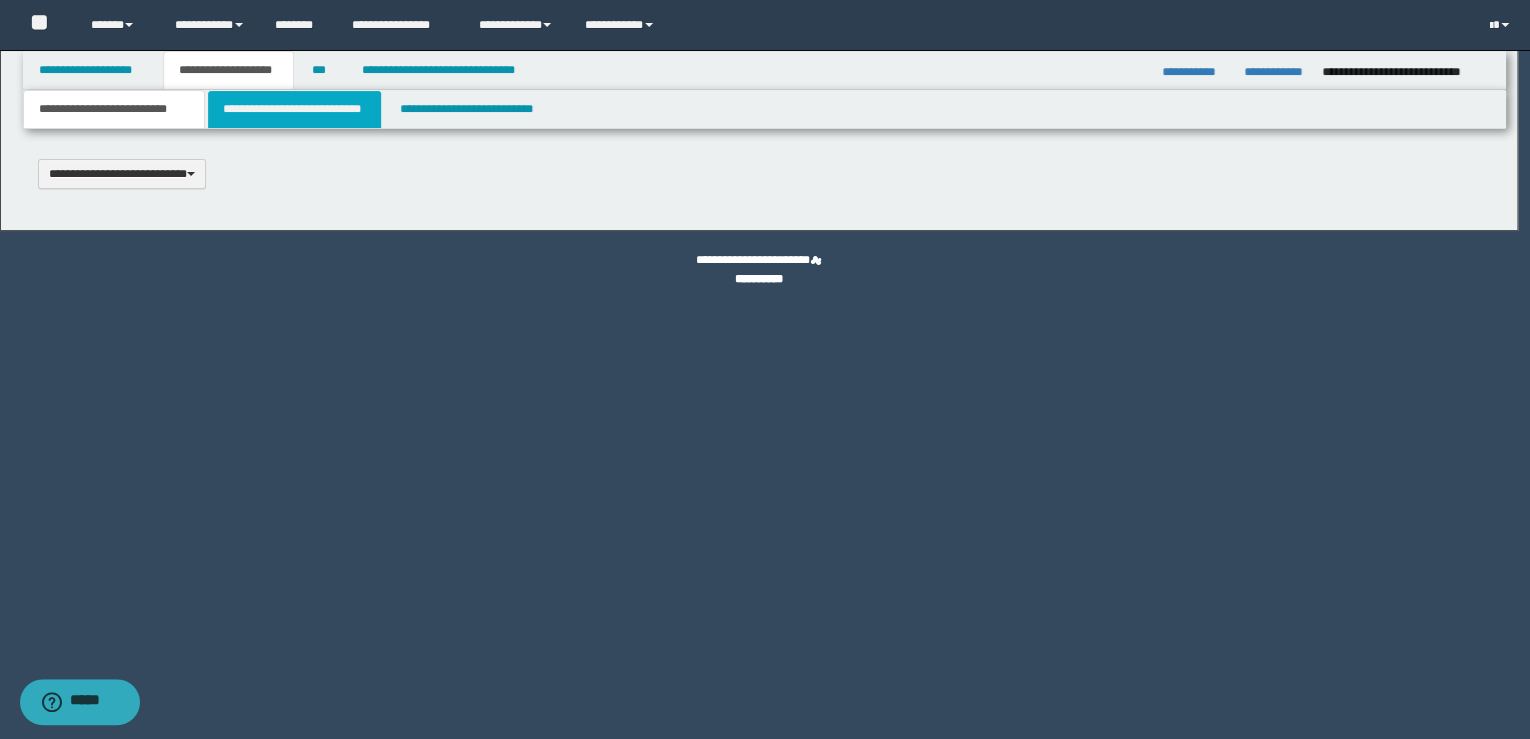 type 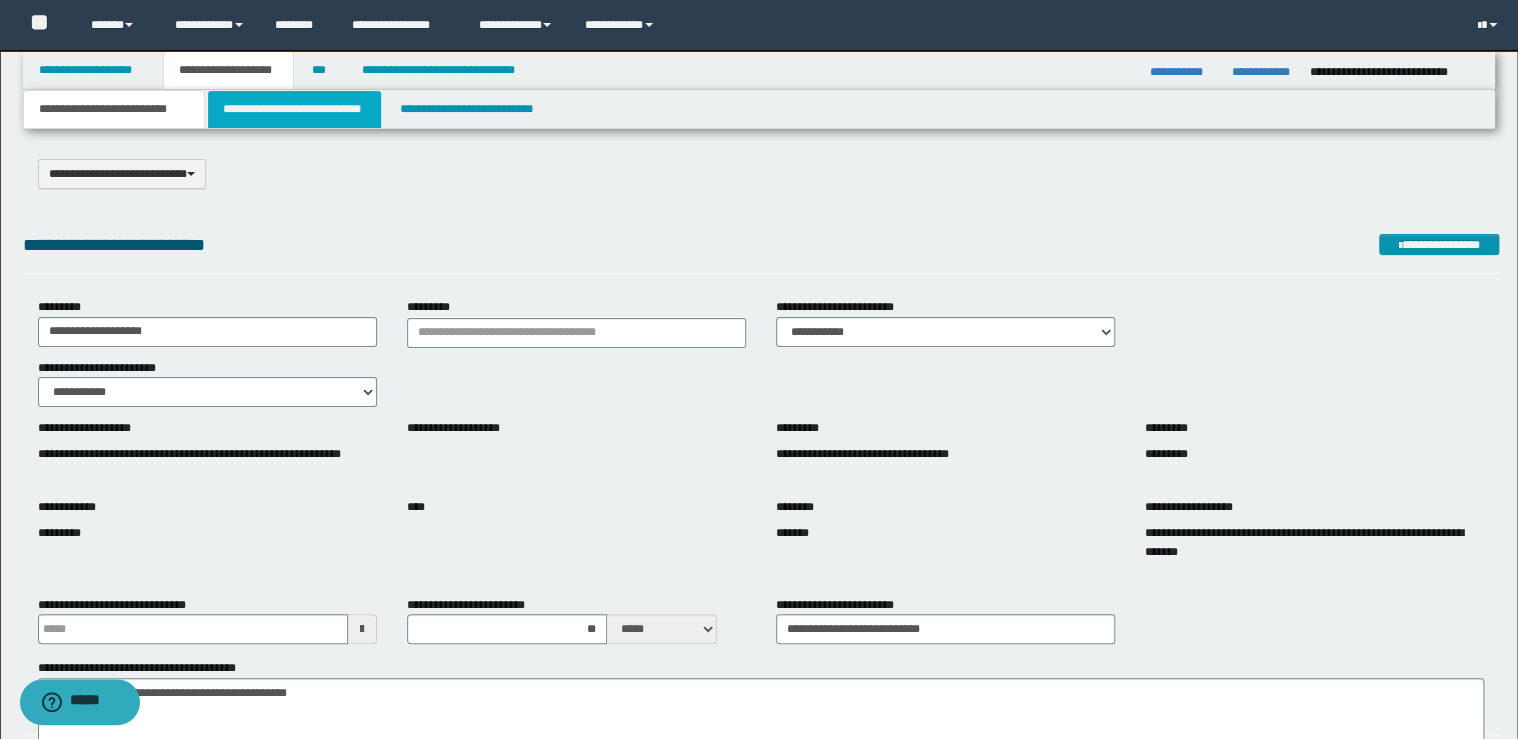 click on "**********" at bounding box center [294, 109] 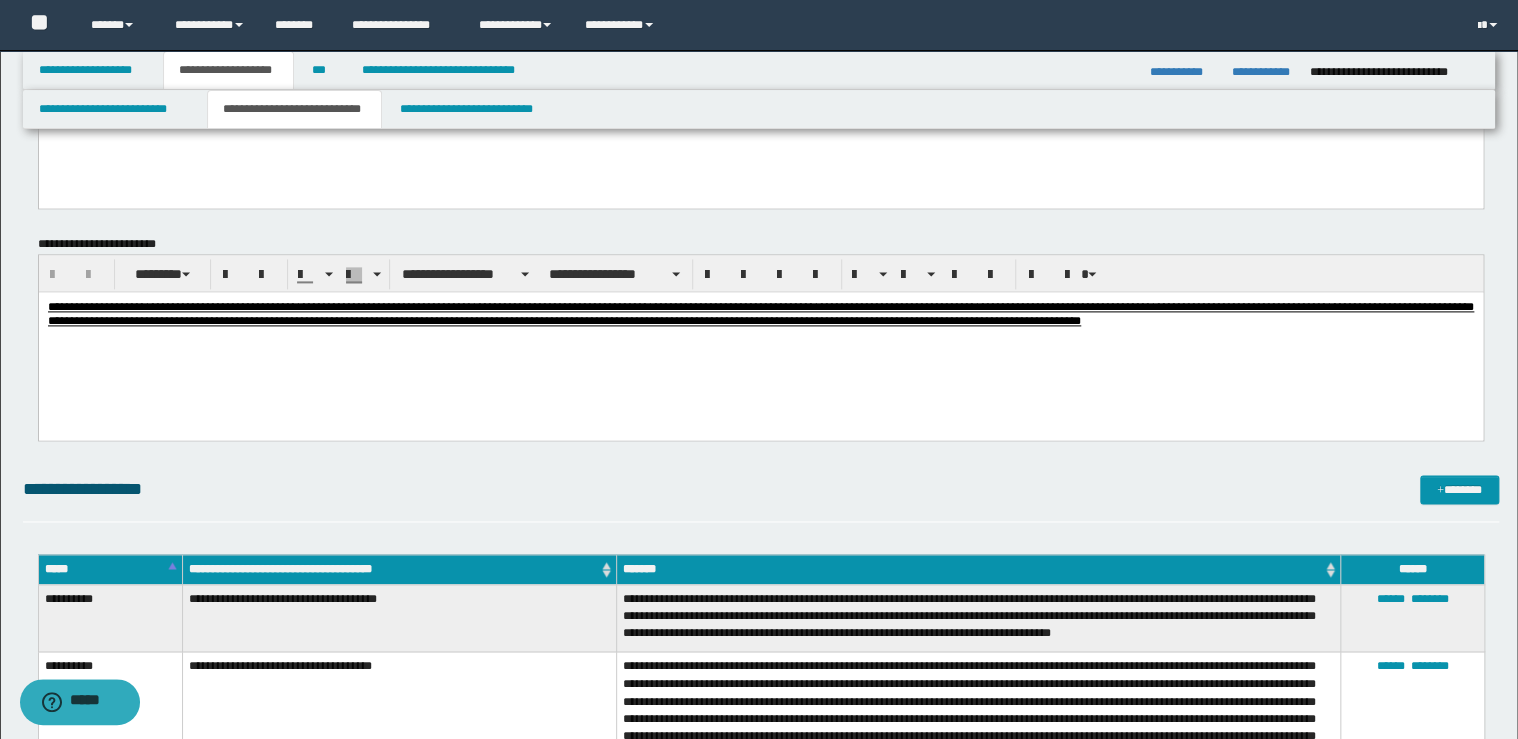 scroll, scrollTop: 1520, scrollLeft: 0, axis: vertical 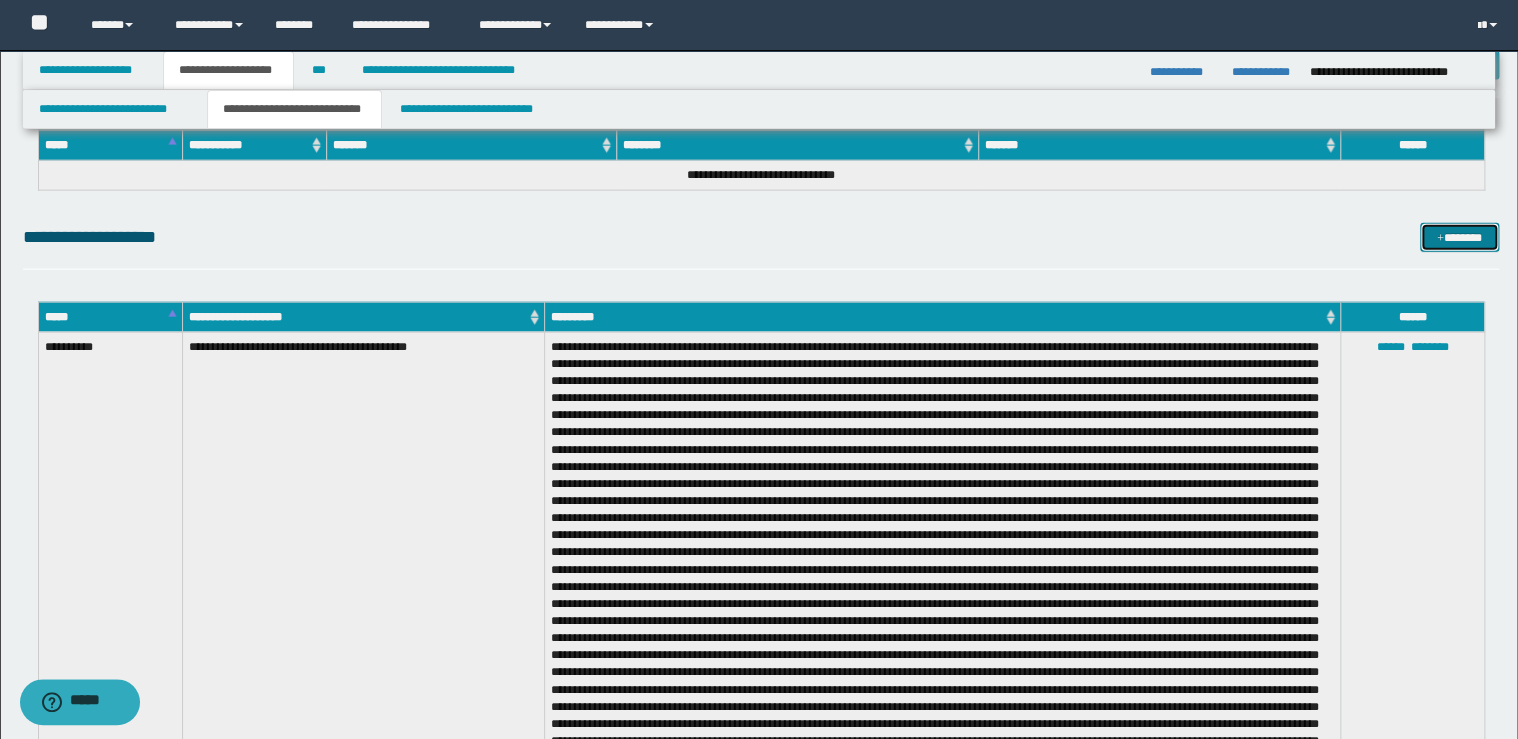 click on "*******" at bounding box center (1459, 238) 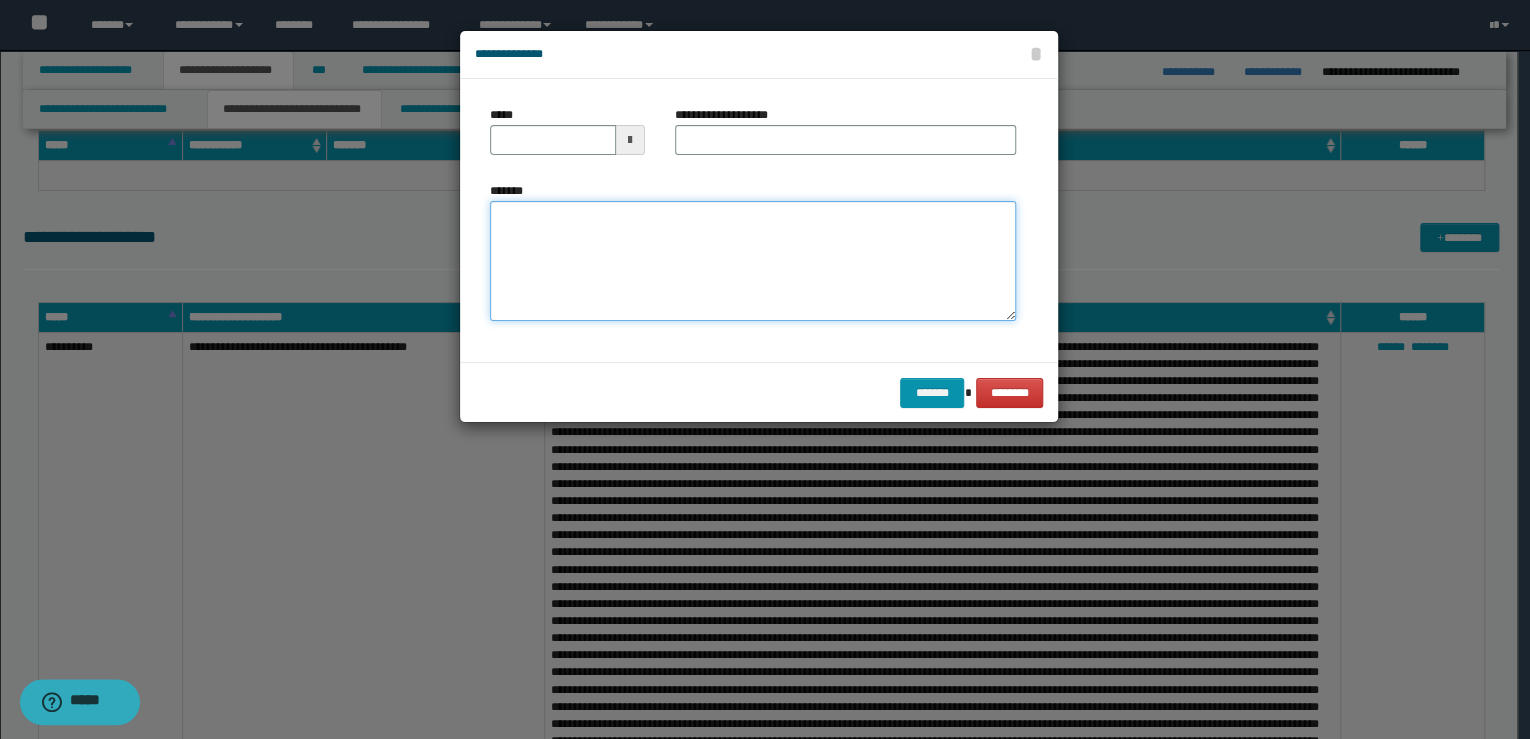 click on "*******" at bounding box center [753, 261] 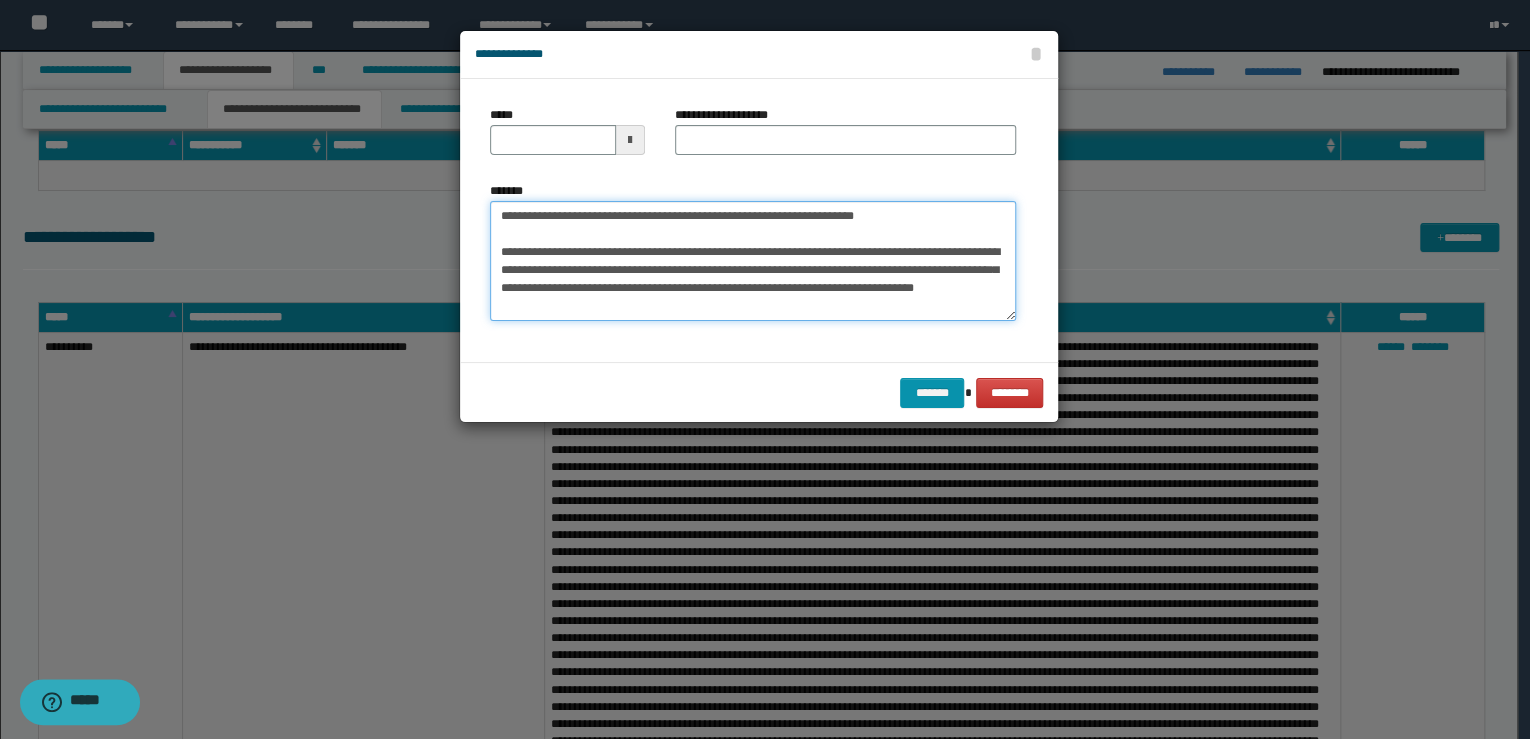 drag, startPoint x: 900, startPoint y: 216, endPoint x: 343, endPoint y: 195, distance: 557.39575 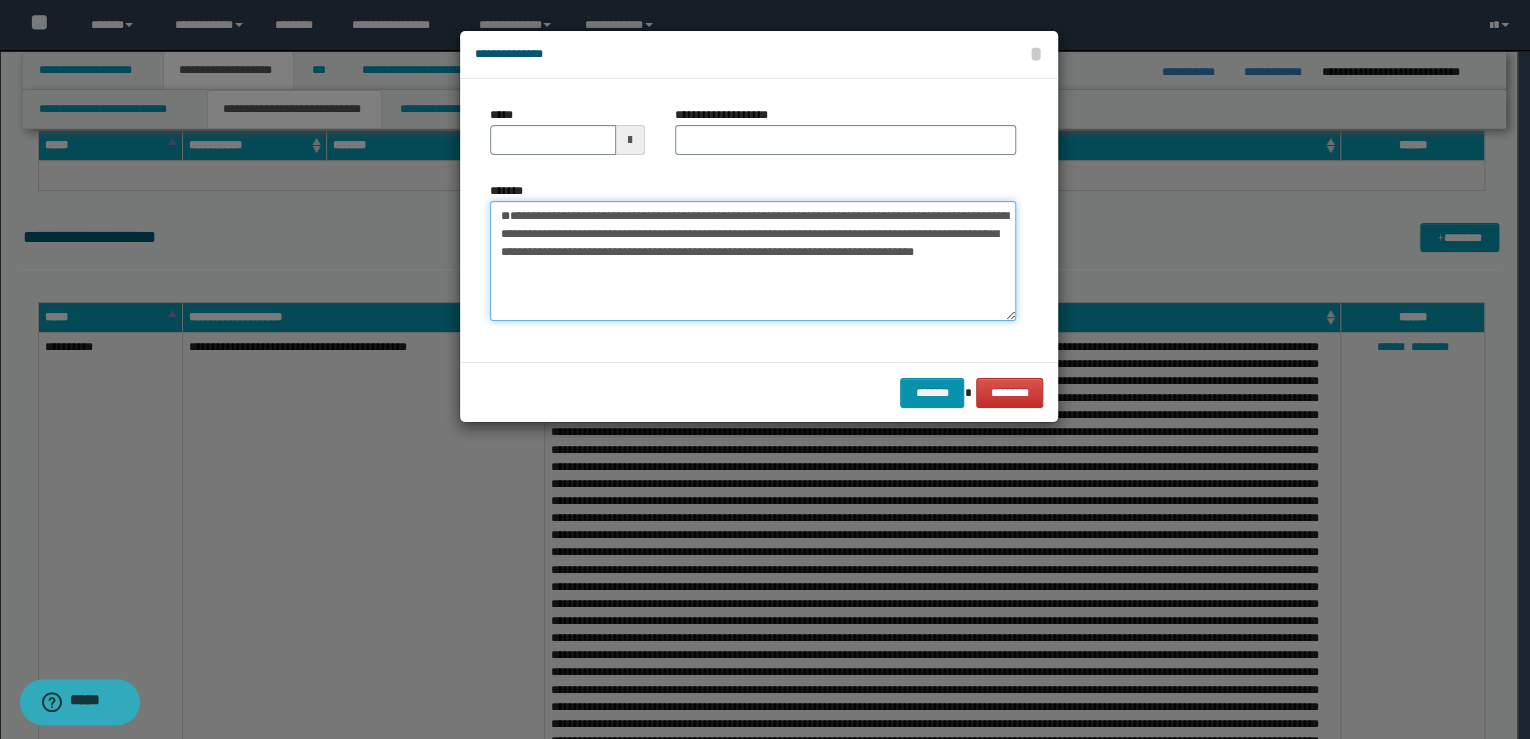 type 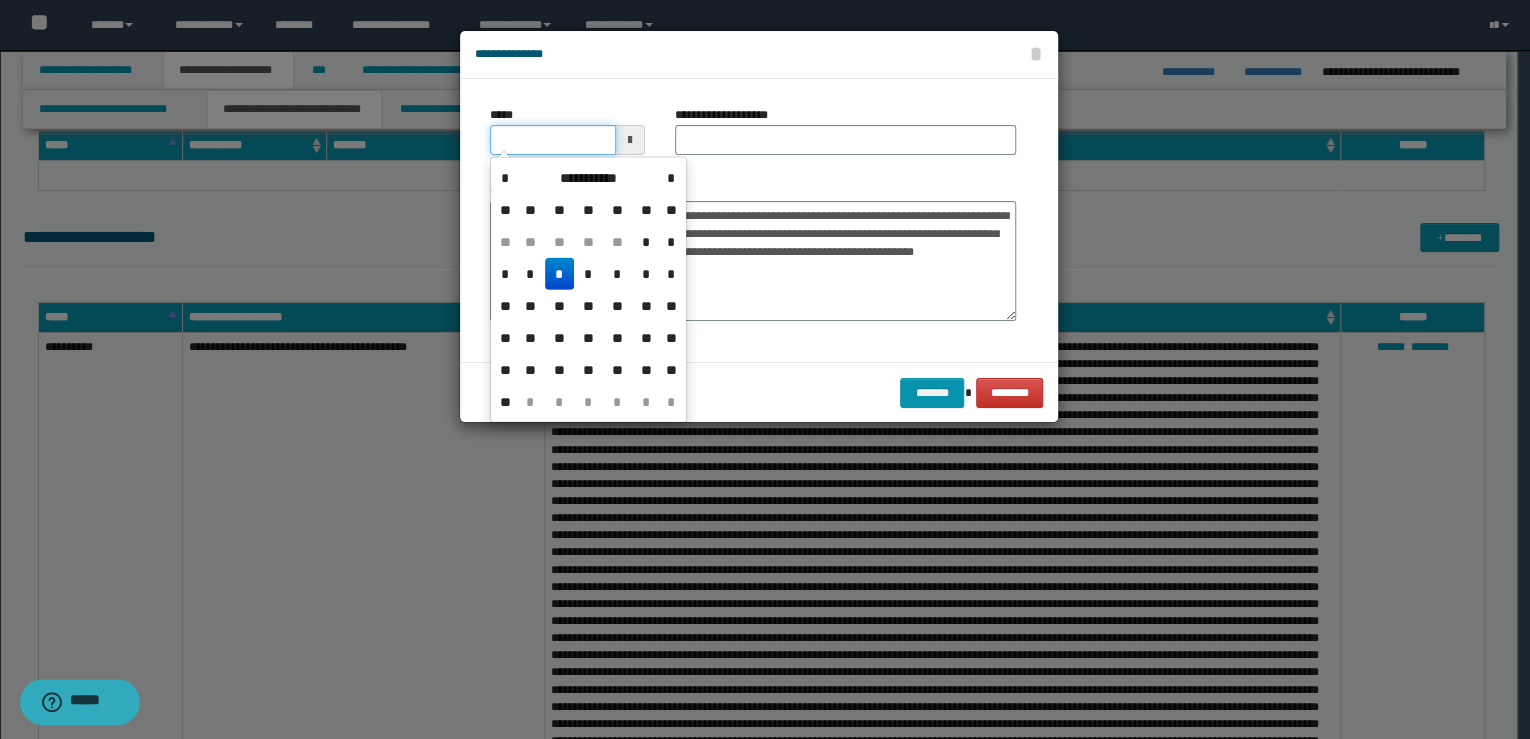 click on "*****" at bounding box center [553, 140] 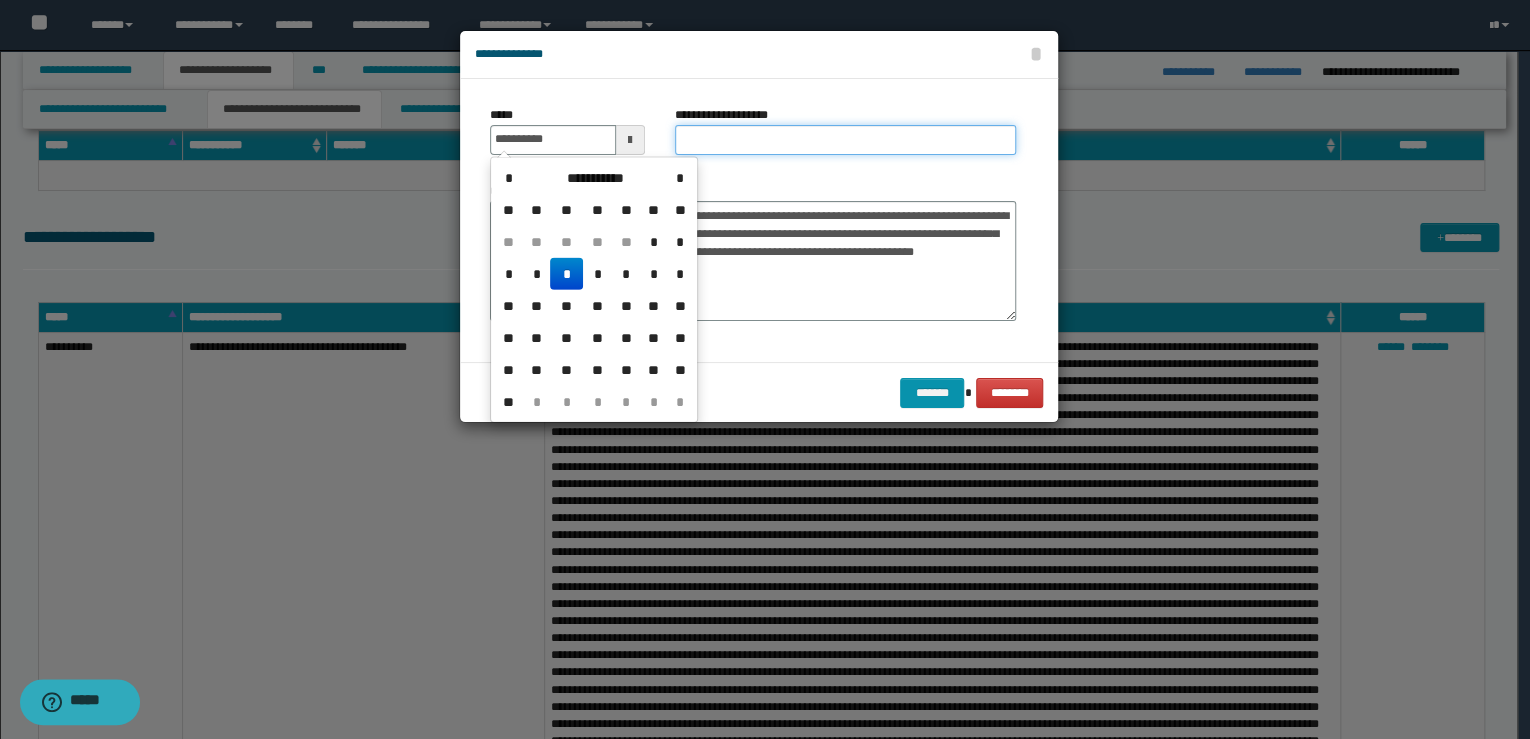 type on "**********" 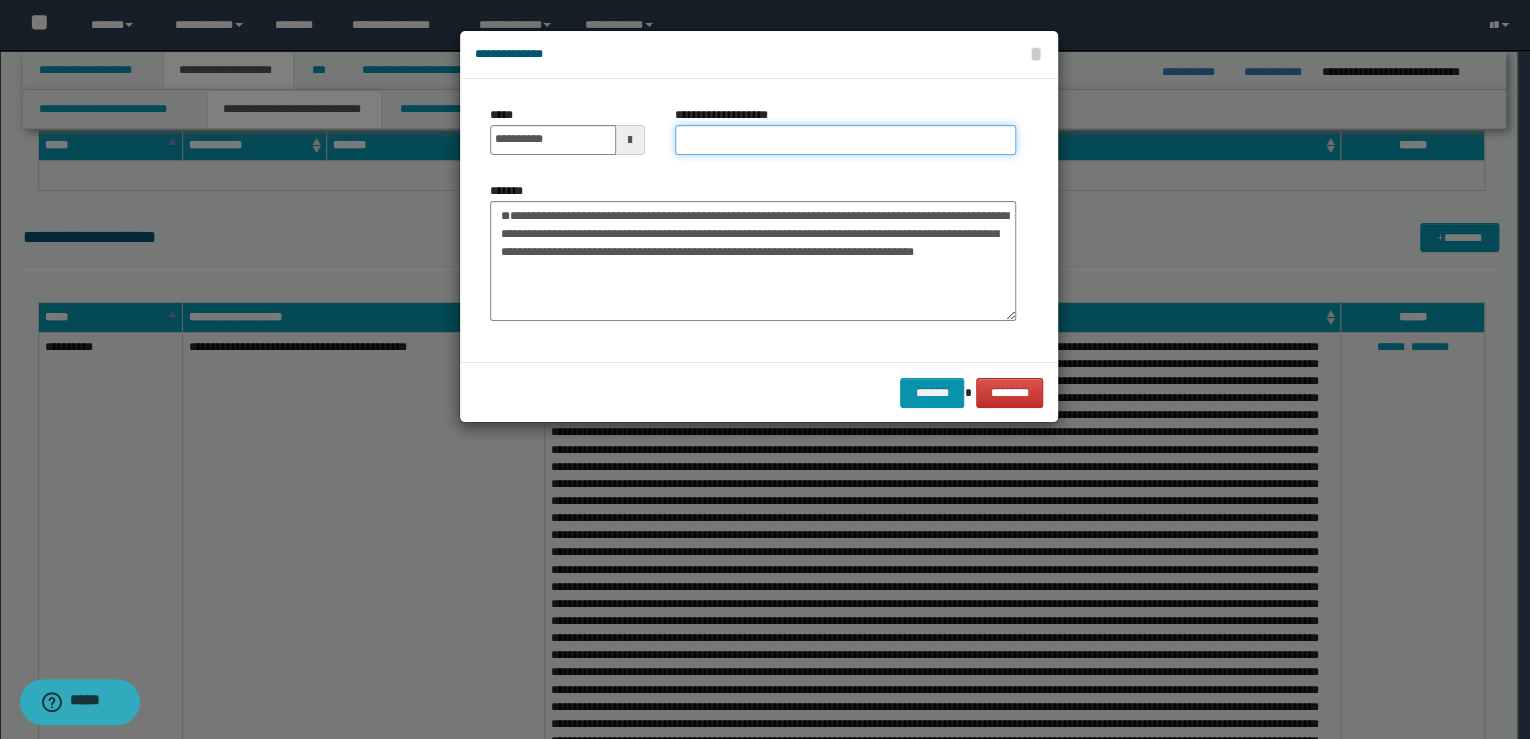 paste on "**********" 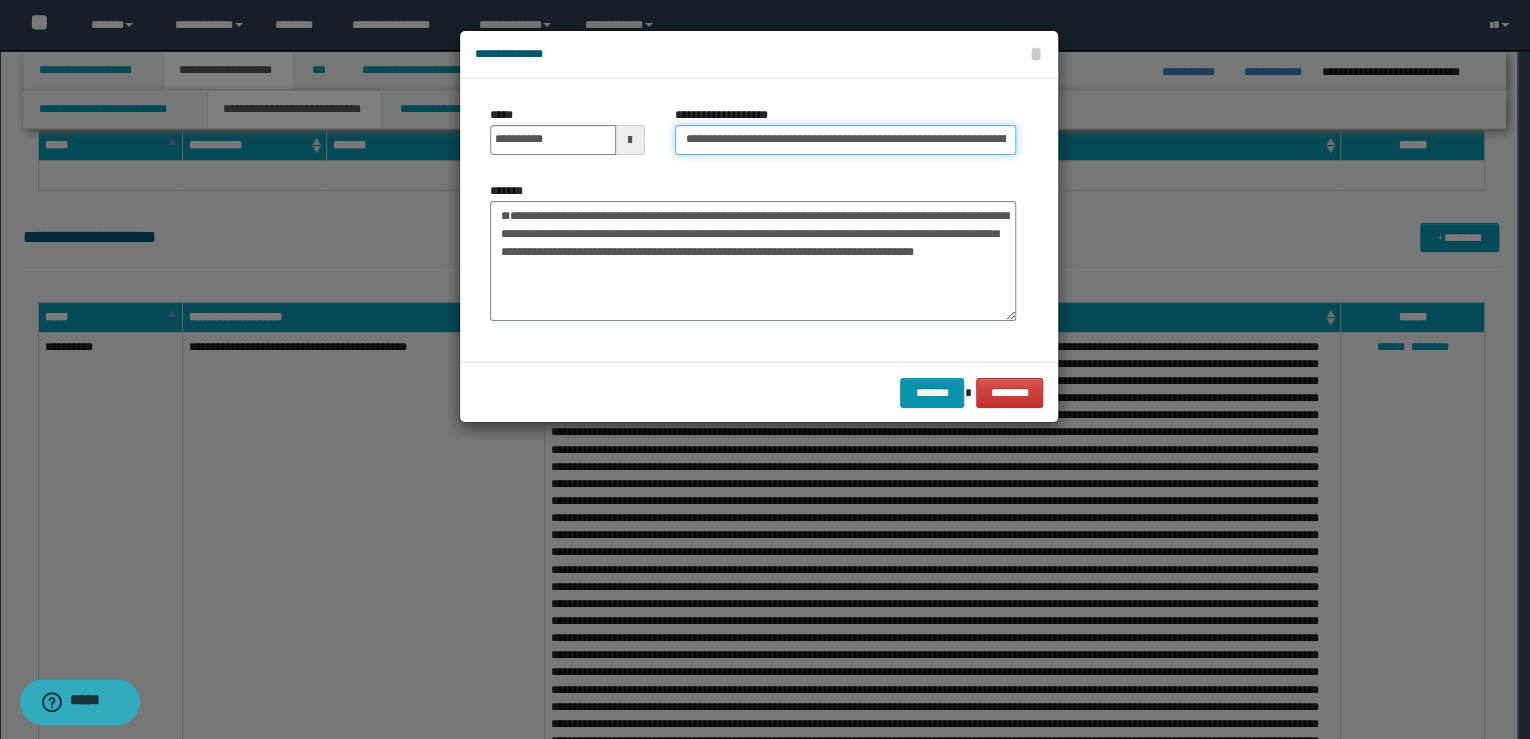 scroll, scrollTop: 0, scrollLeft: 71, axis: horizontal 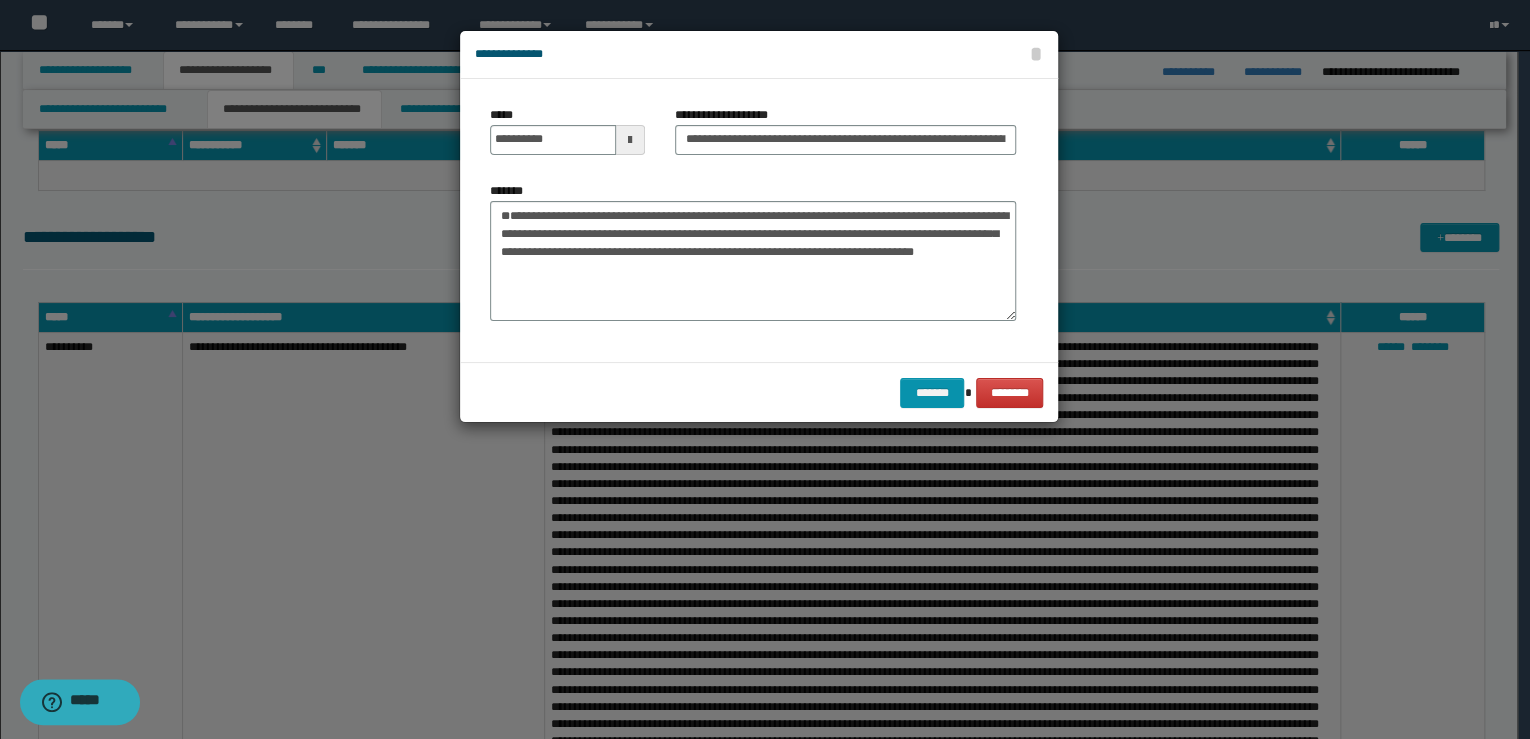 drag, startPoint x: 740, startPoint y: 172, endPoint x: 751, endPoint y: 146, distance: 28.231188 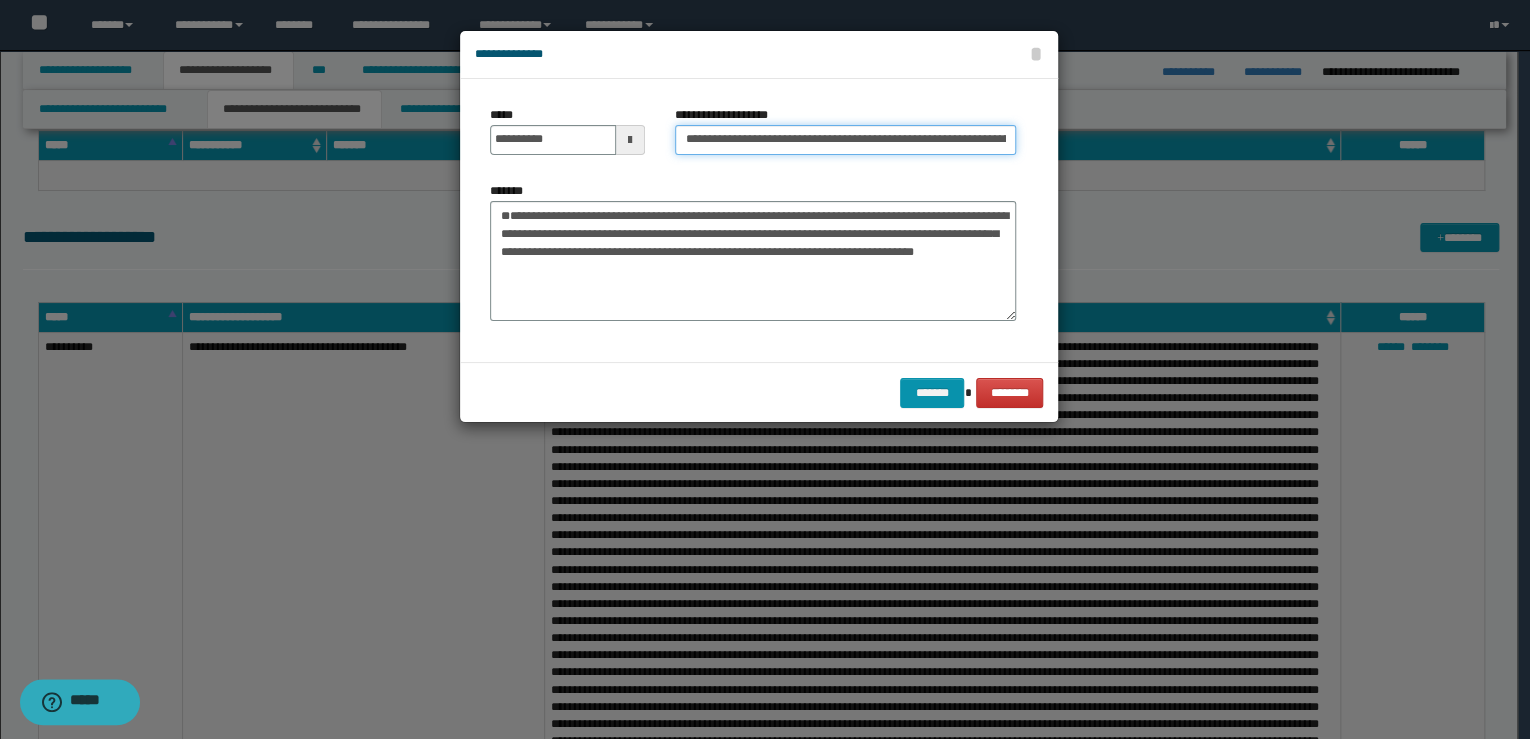 drag, startPoint x: 748, startPoint y: 140, endPoint x: 616, endPoint y: 136, distance: 132.0606 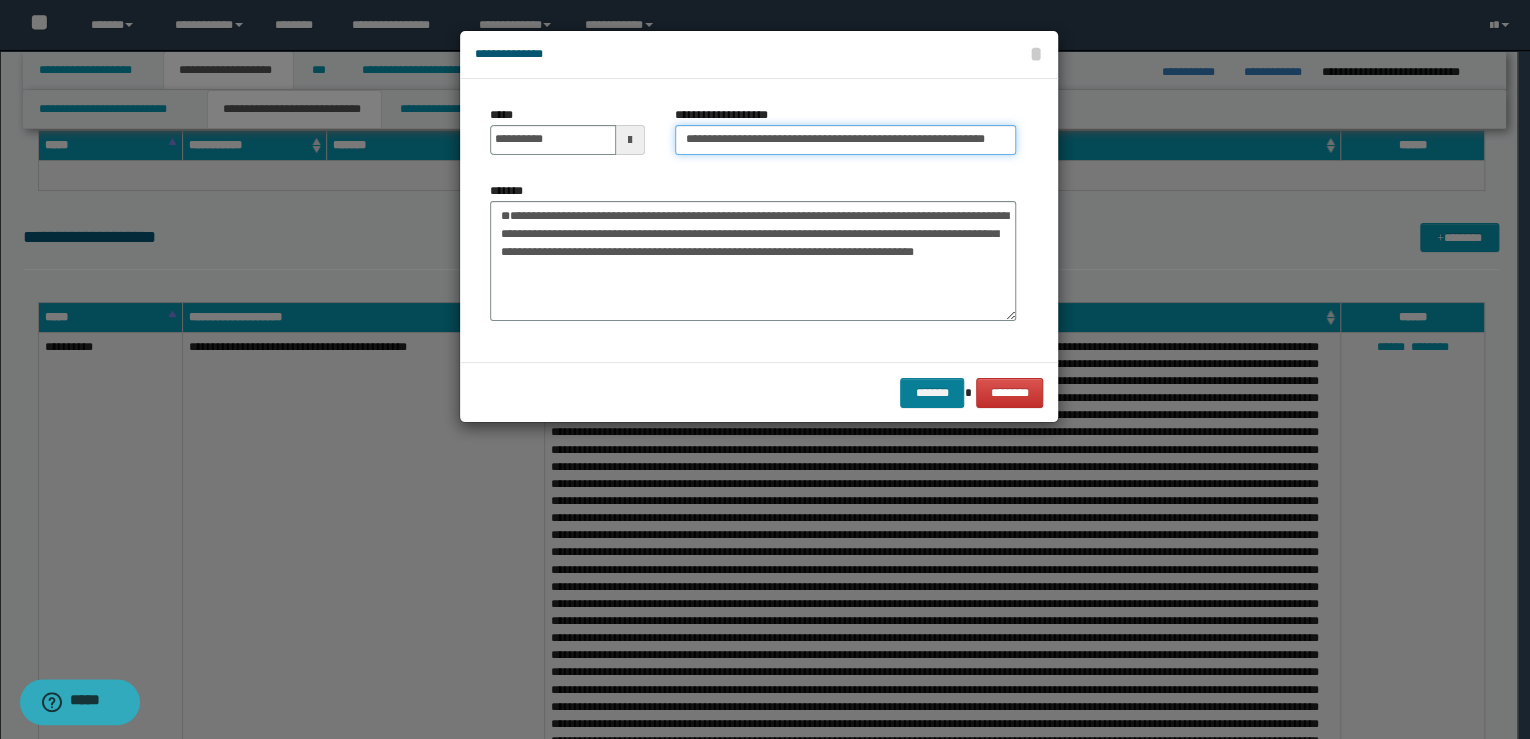 type on "**********" 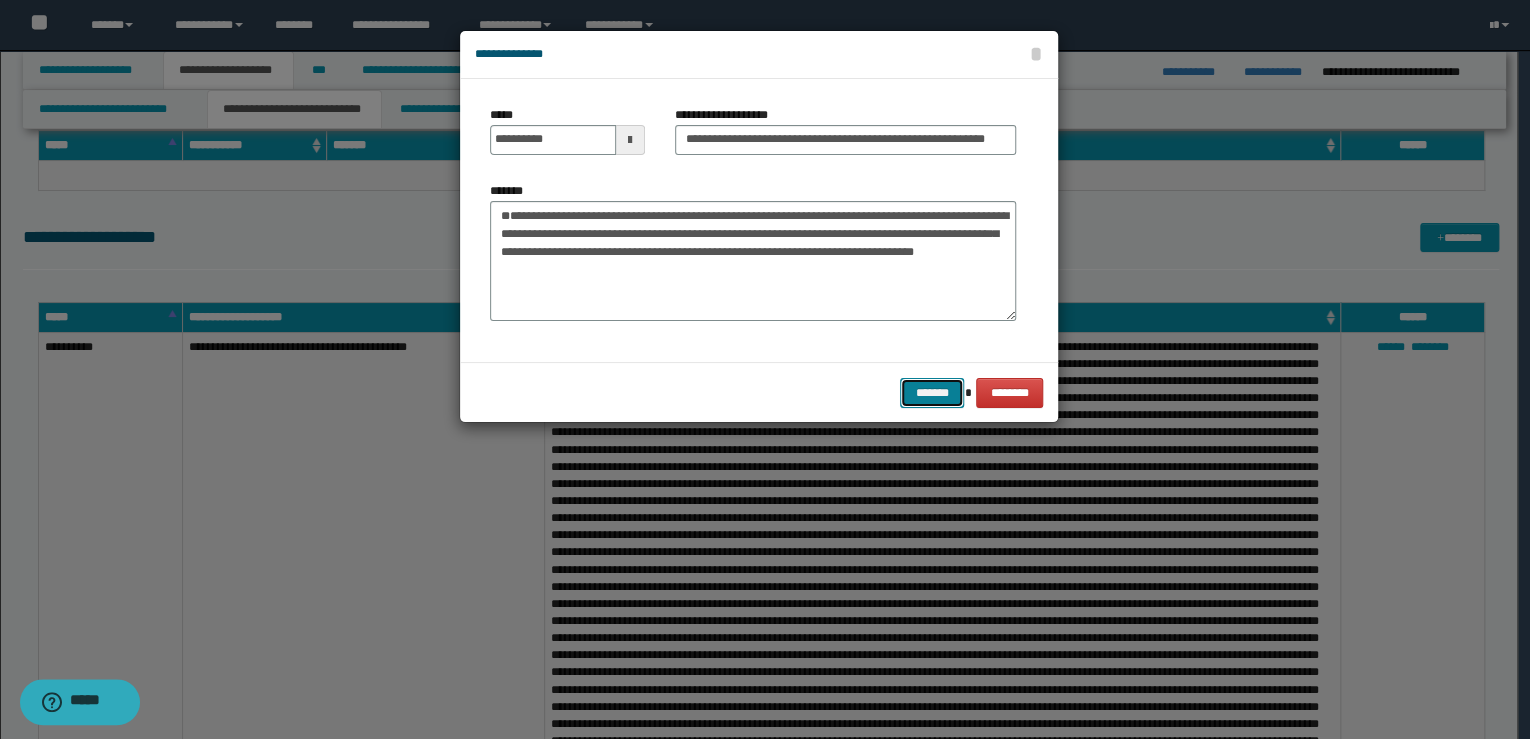click on "*******" at bounding box center [932, 393] 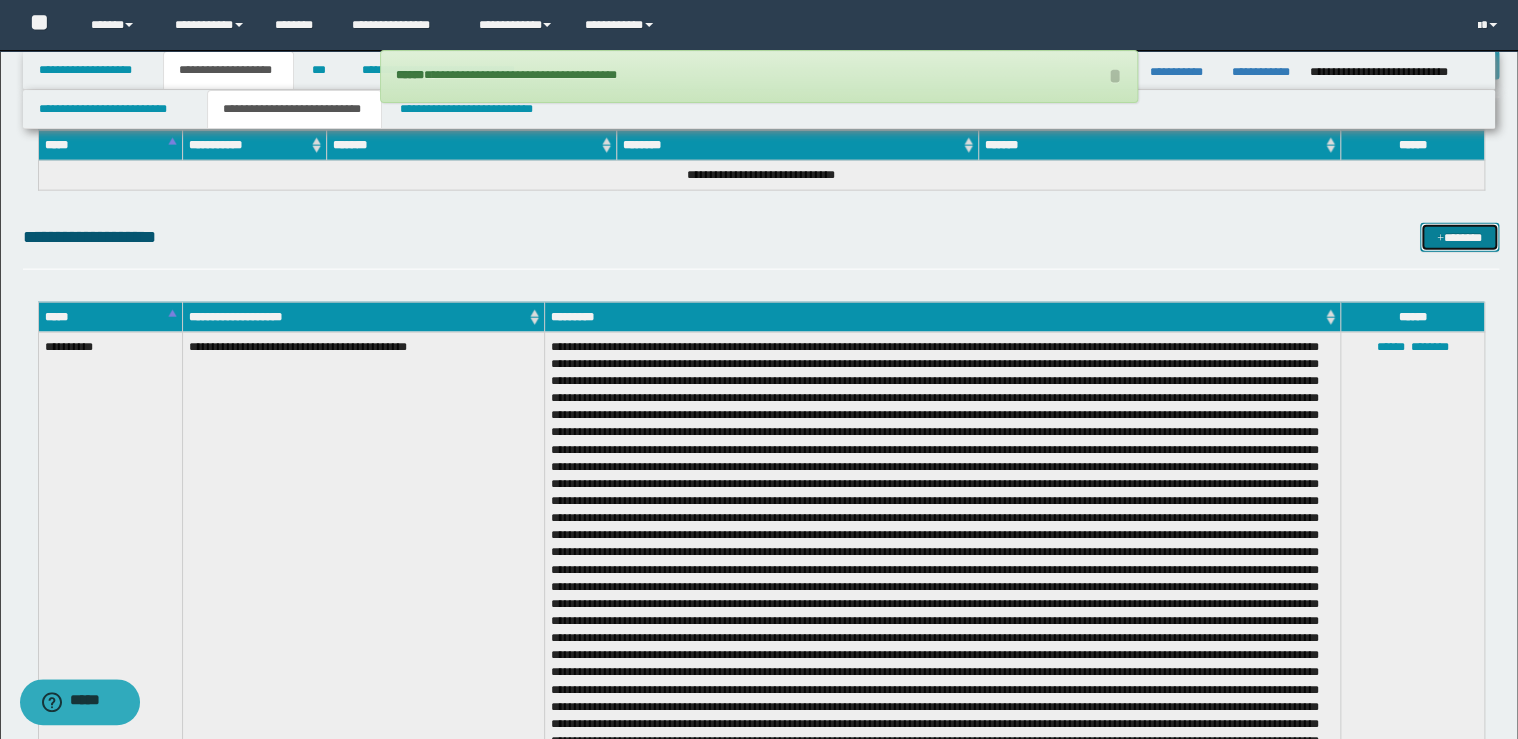 click on "*******" at bounding box center [1459, 238] 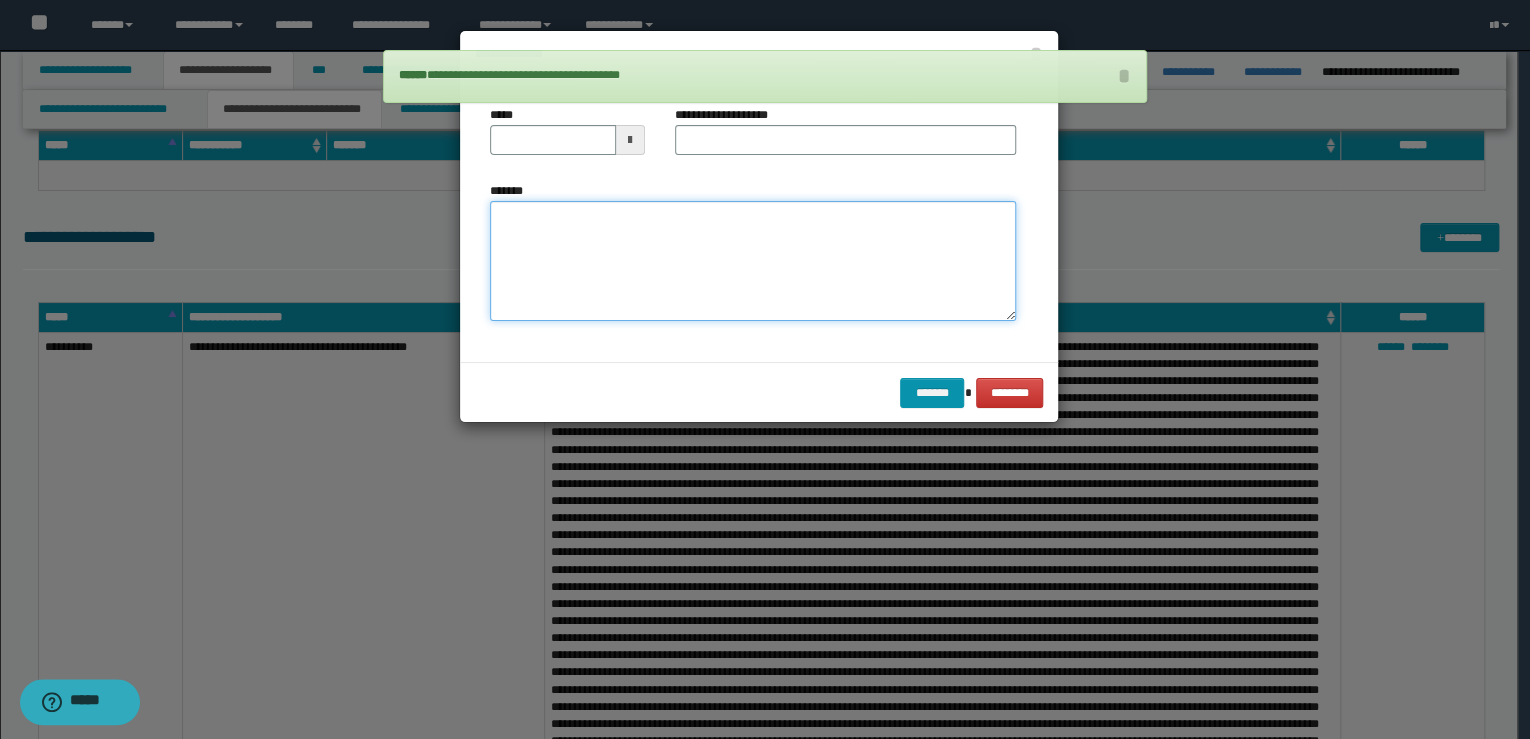 click on "*******" at bounding box center (753, 261) 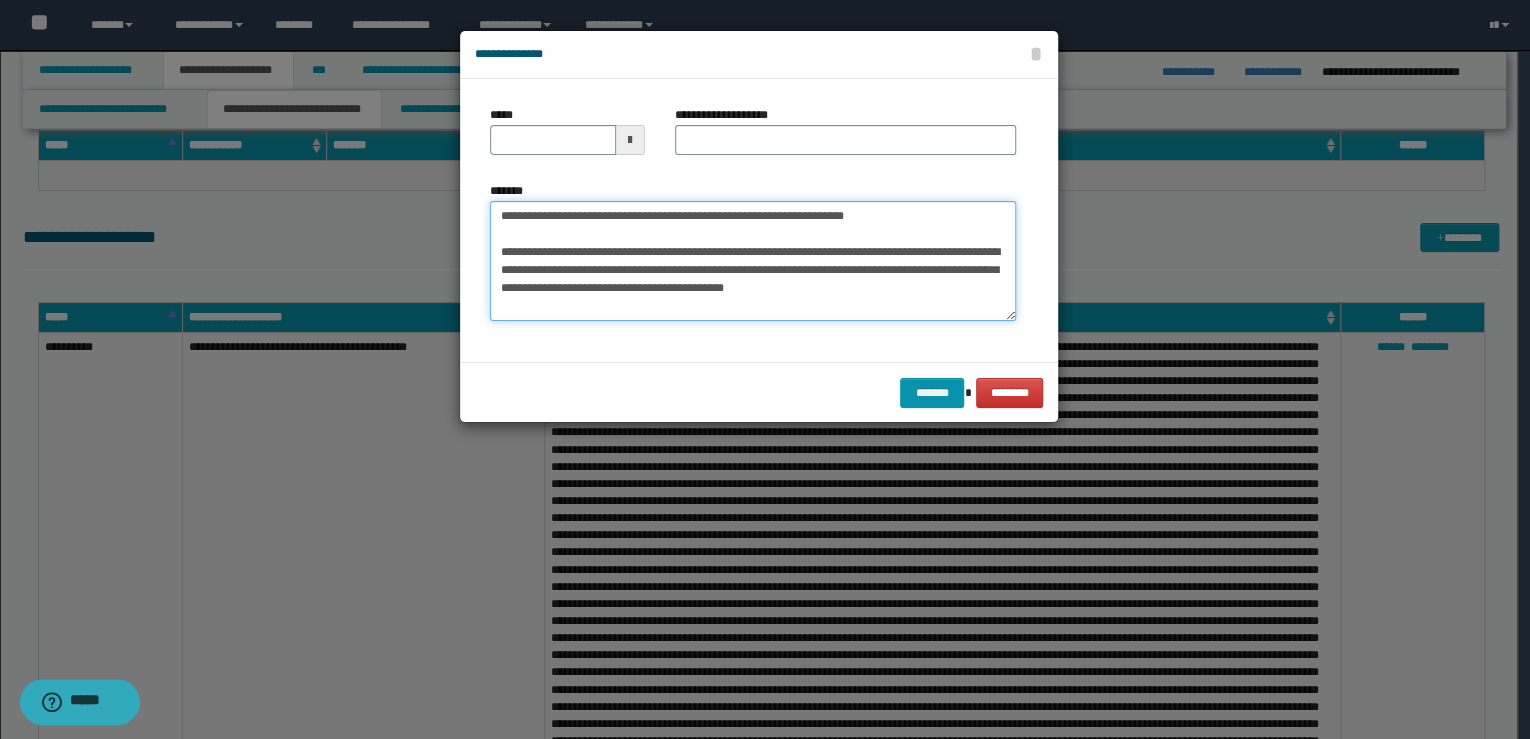 drag, startPoint x: 755, startPoint y: 205, endPoint x: 452, endPoint y: 198, distance: 303.08084 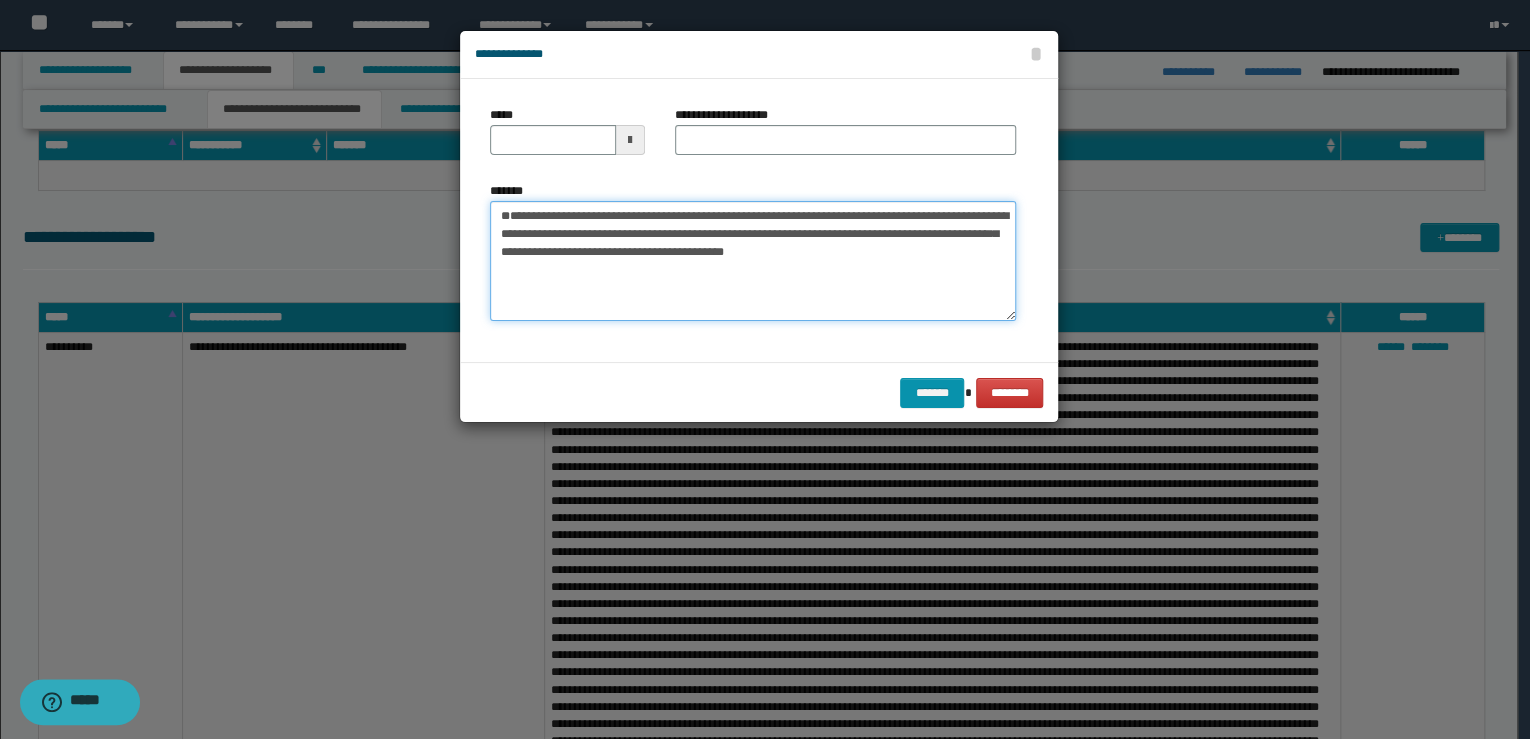 type 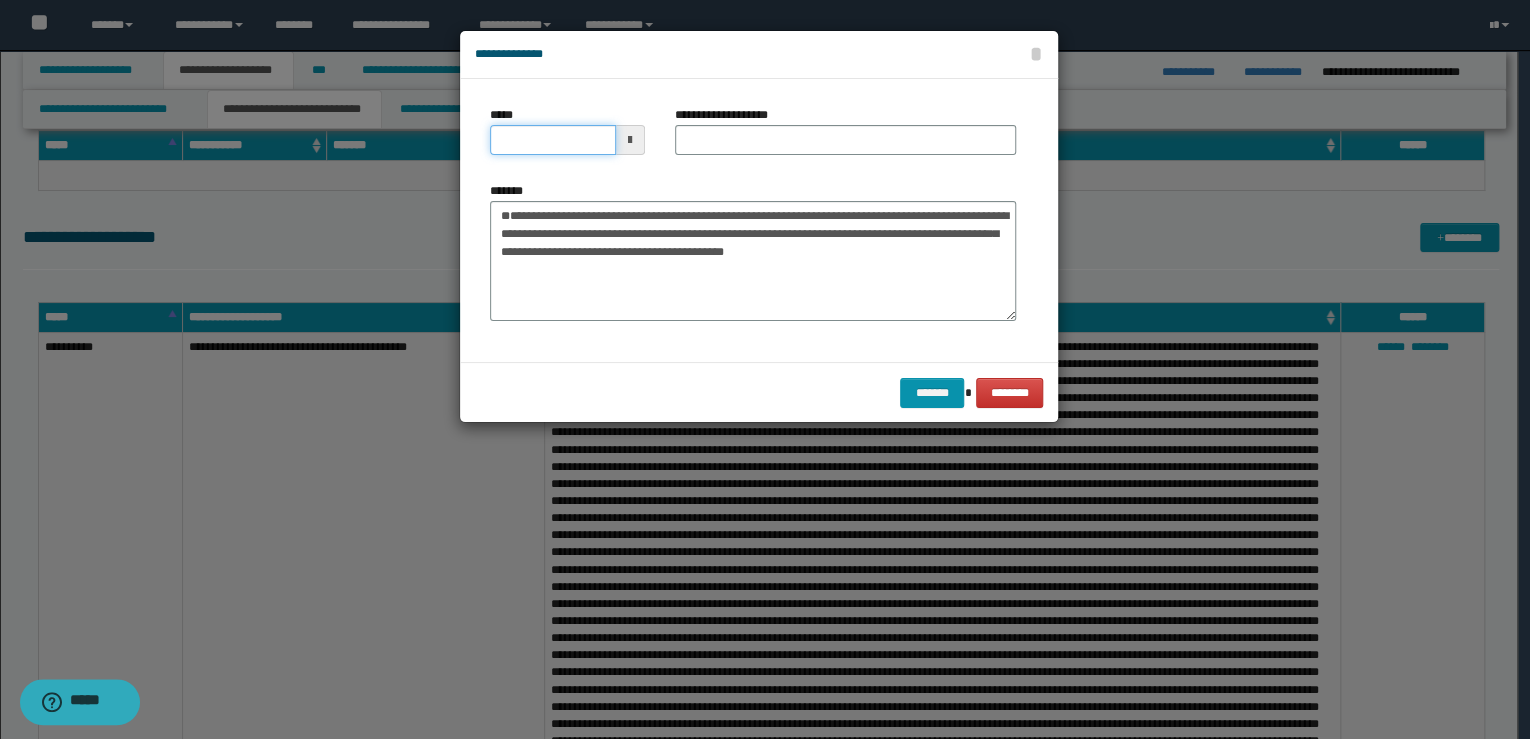 click on "*****" at bounding box center (553, 140) 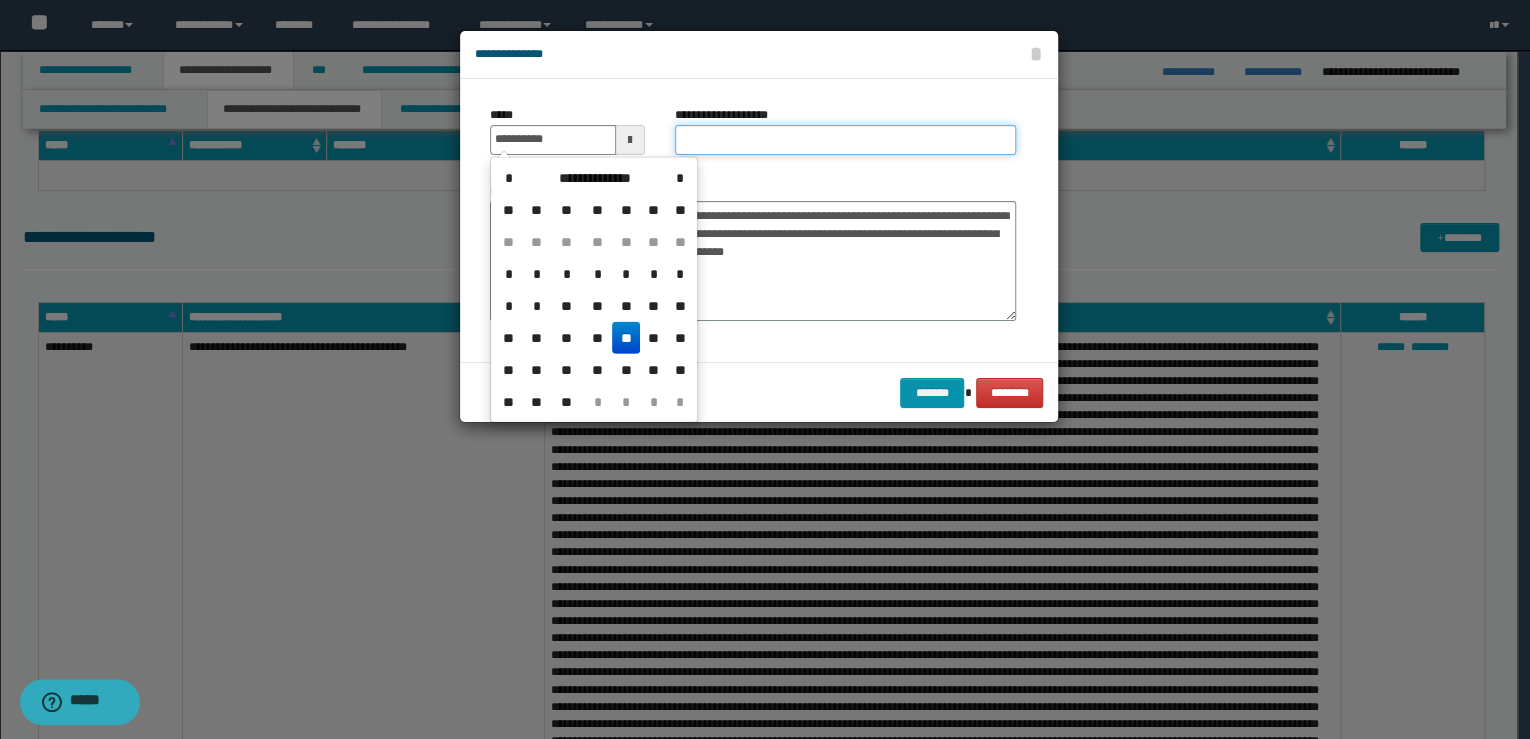 type on "**********" 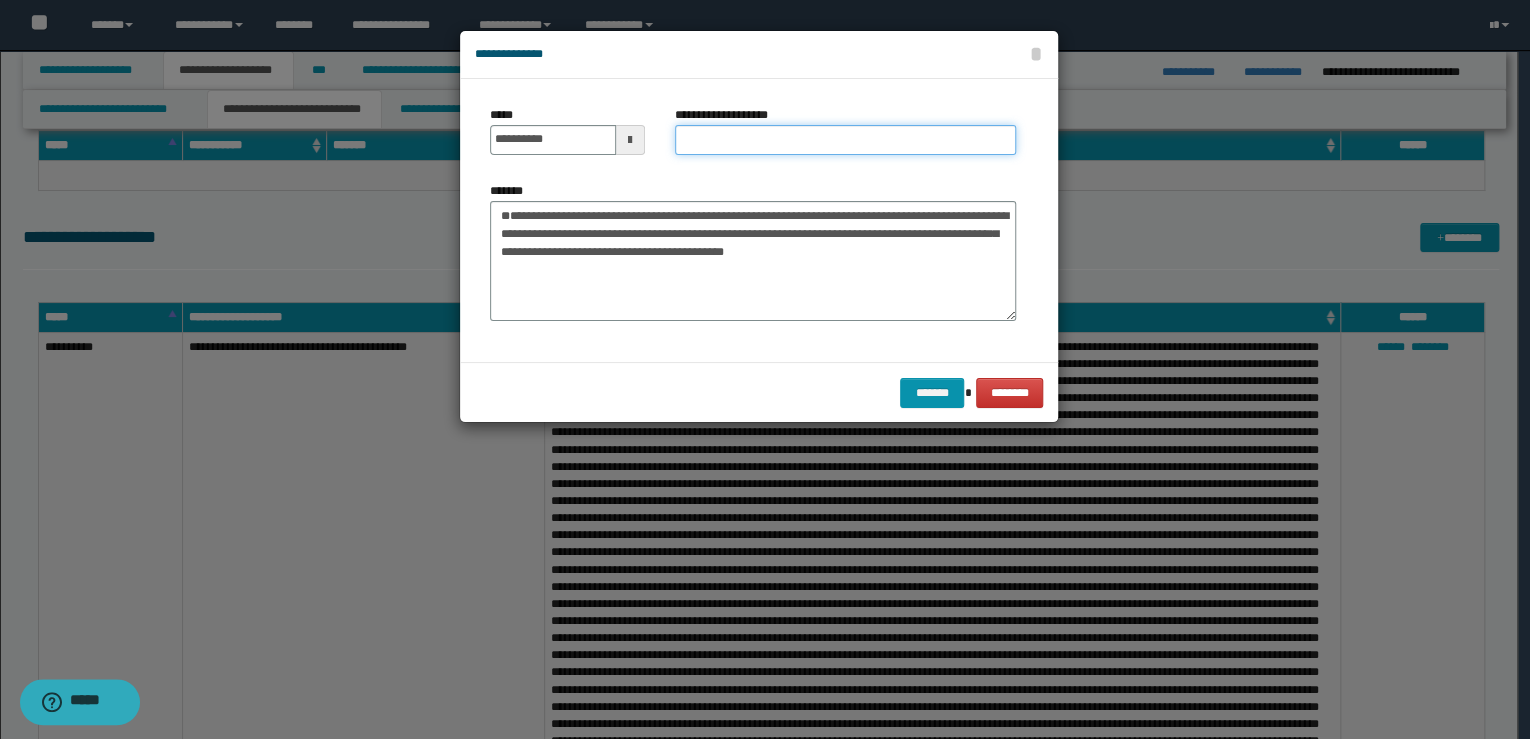 paste on "**********" 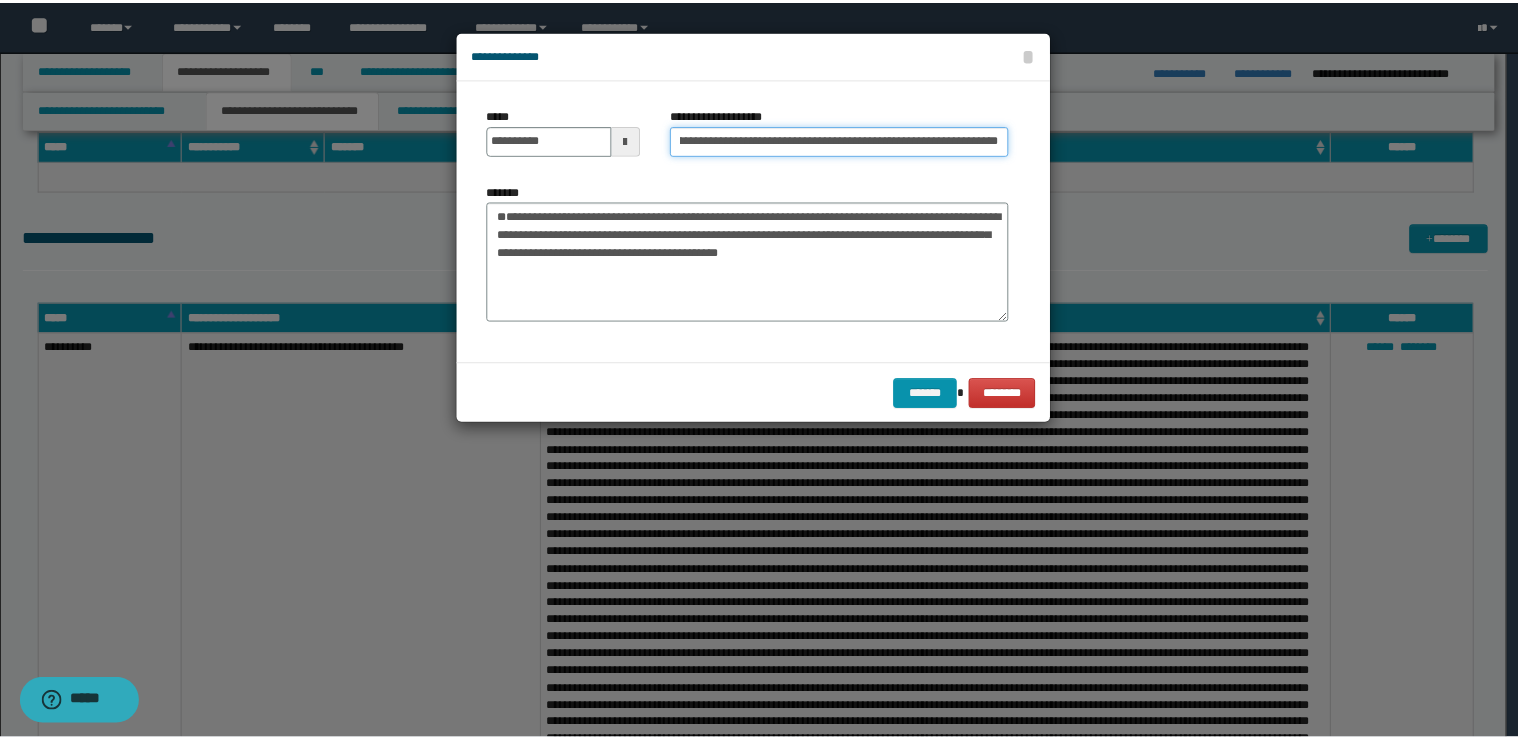 scroll, scrollTop: 0, scrollLeft: 0, axis: both 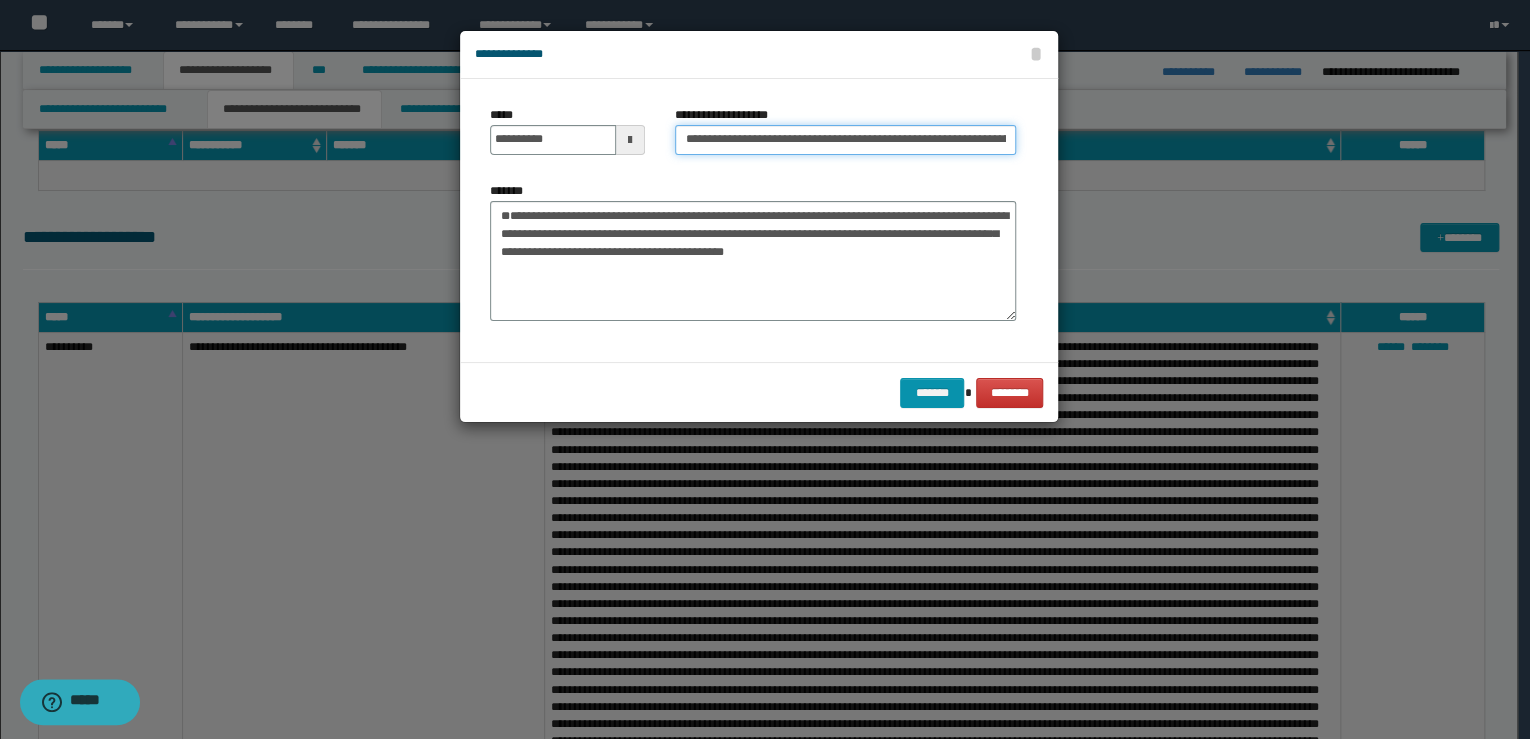 drag, startPoint x: 685, startPoint y: 141, endPoint x: 662, endPoint y: 141, distance: 23 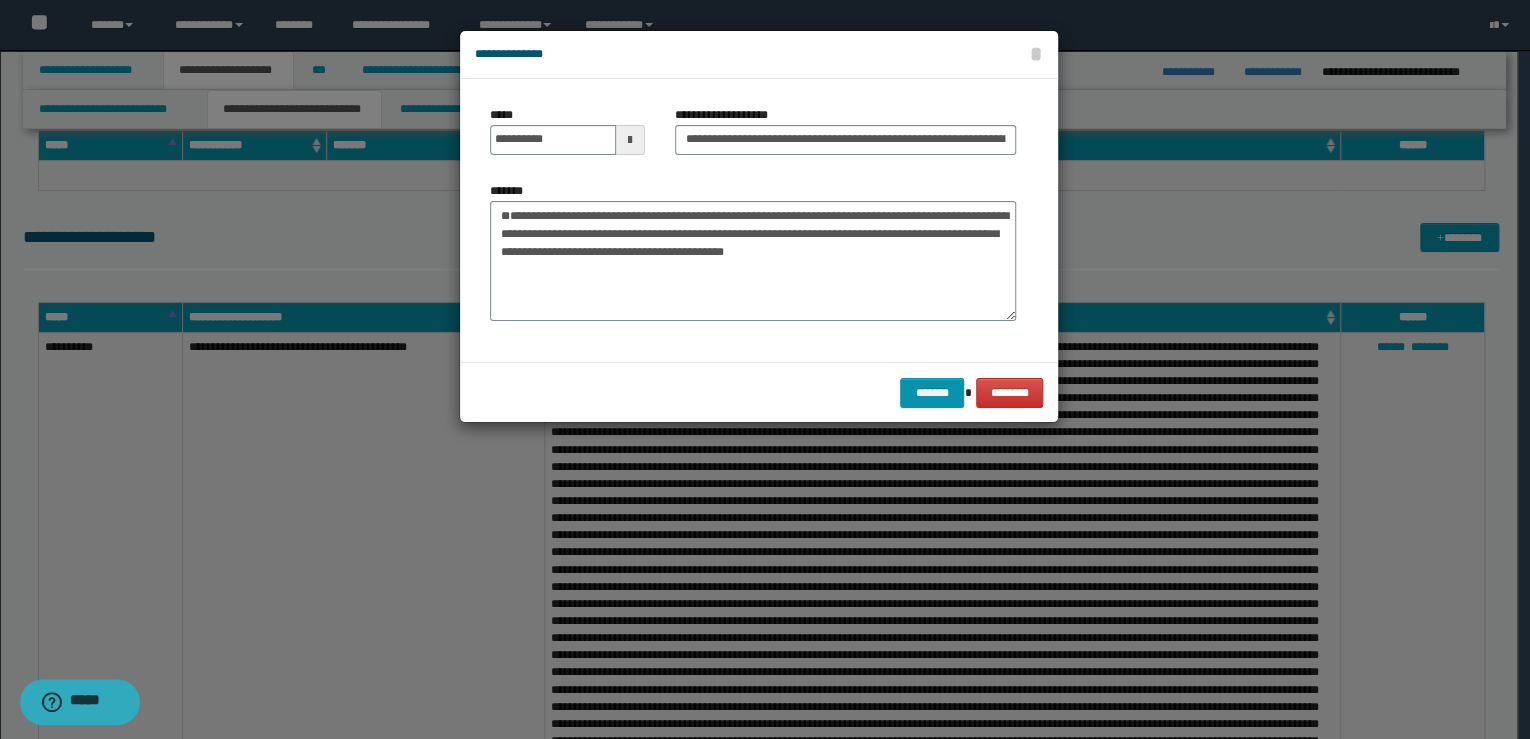 click on "**********" at bounding box center [753, 220] 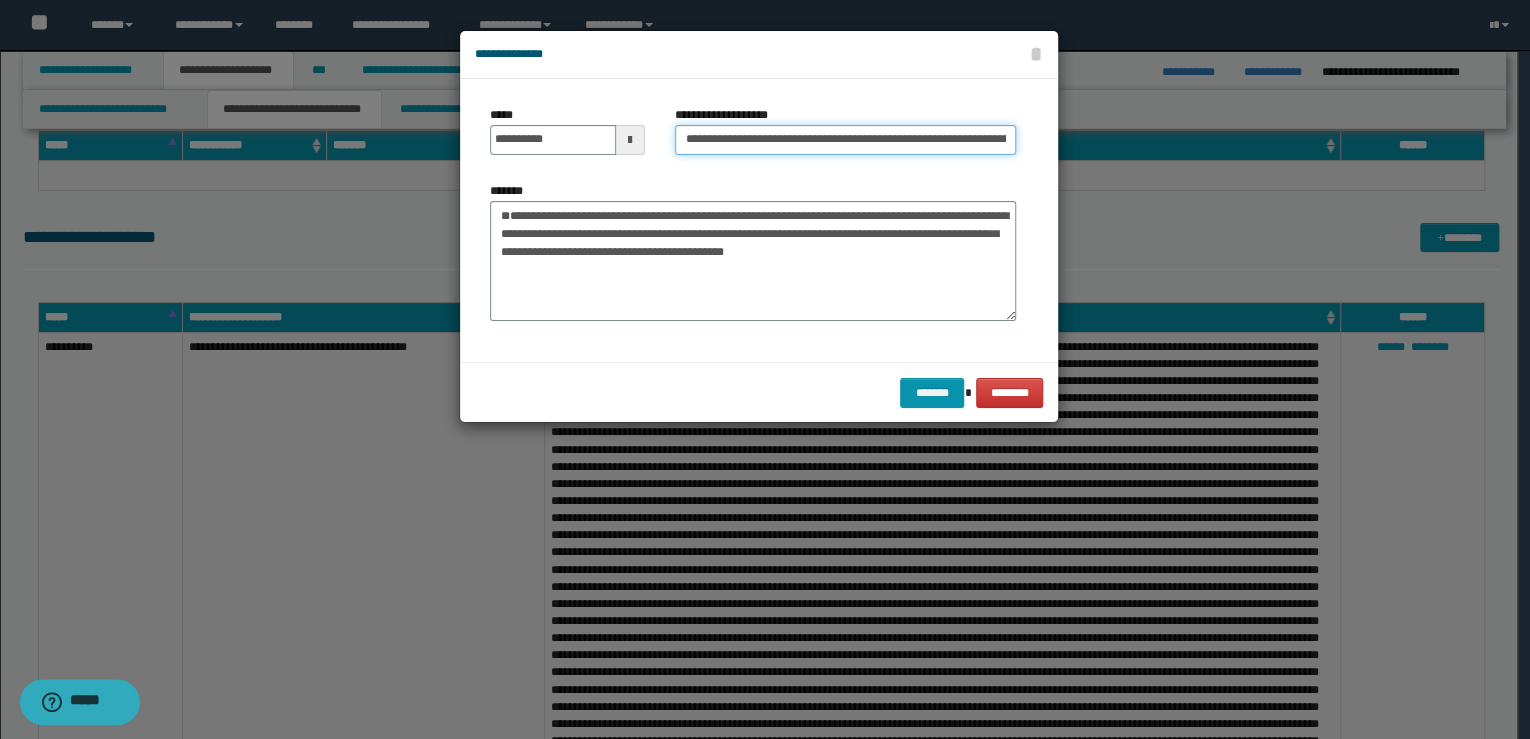 drag, startPoint x: 748, startPoint y: 139, endPoint x: 637, endPoint y: 127, distance: 111.64677 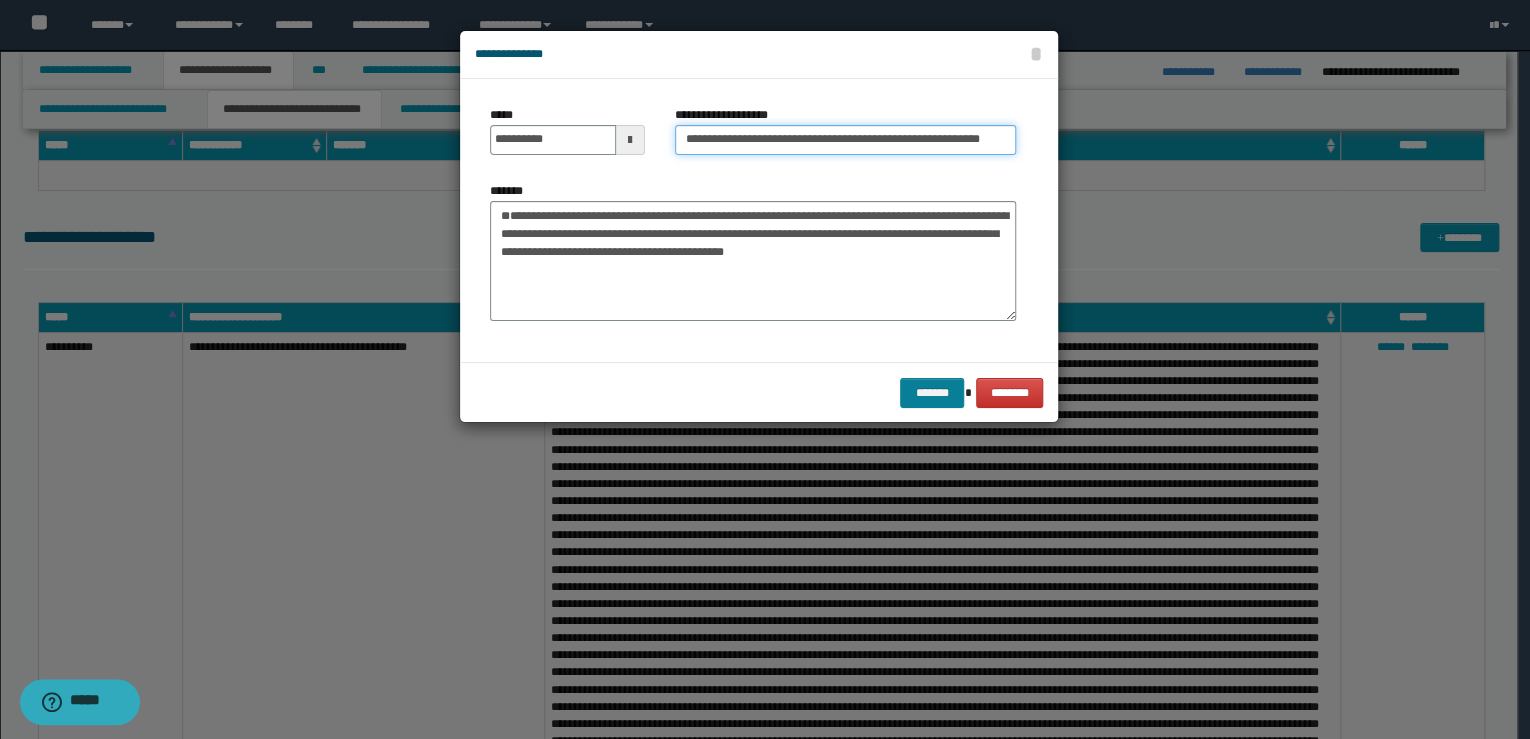 type on "**********" 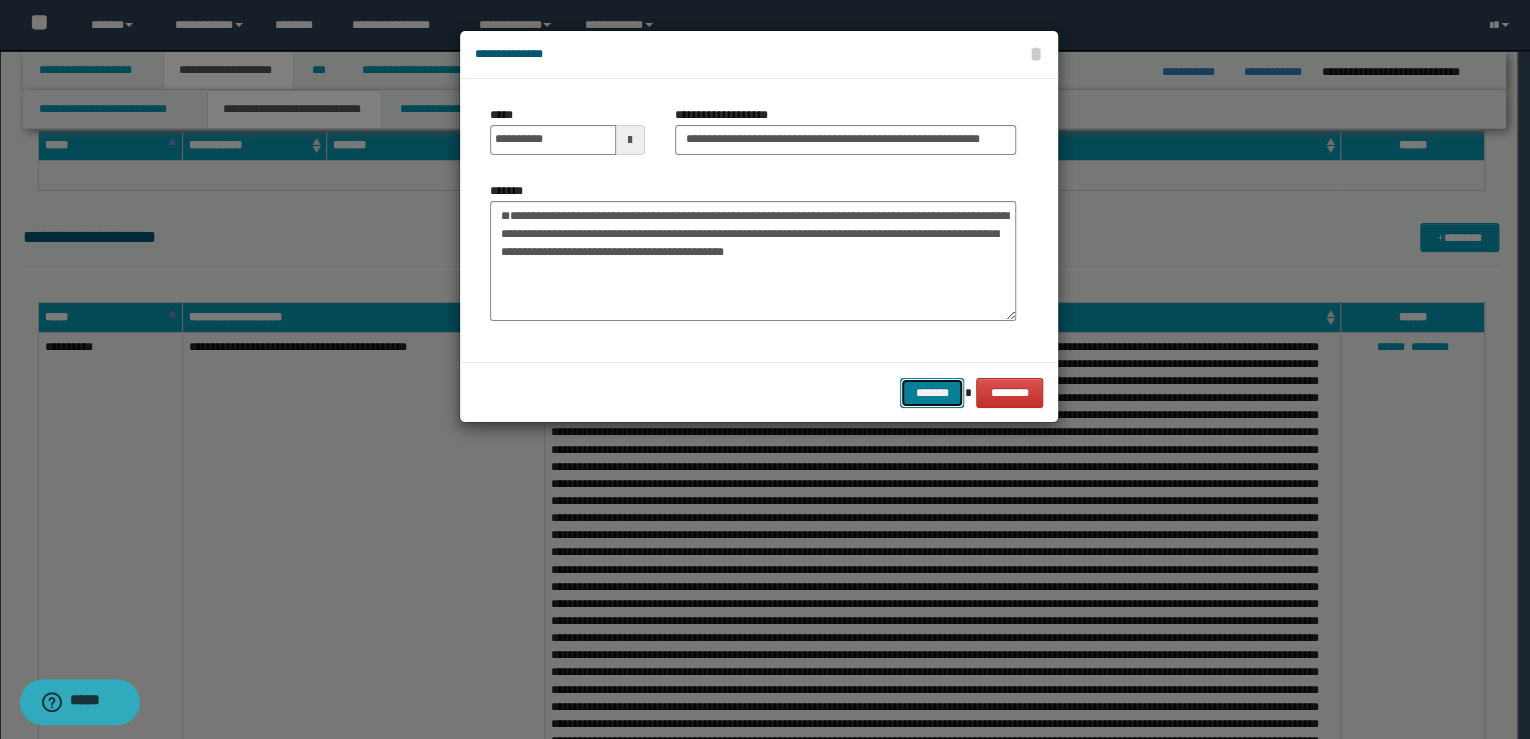 click on "*******" at bounding box center [932, 393] 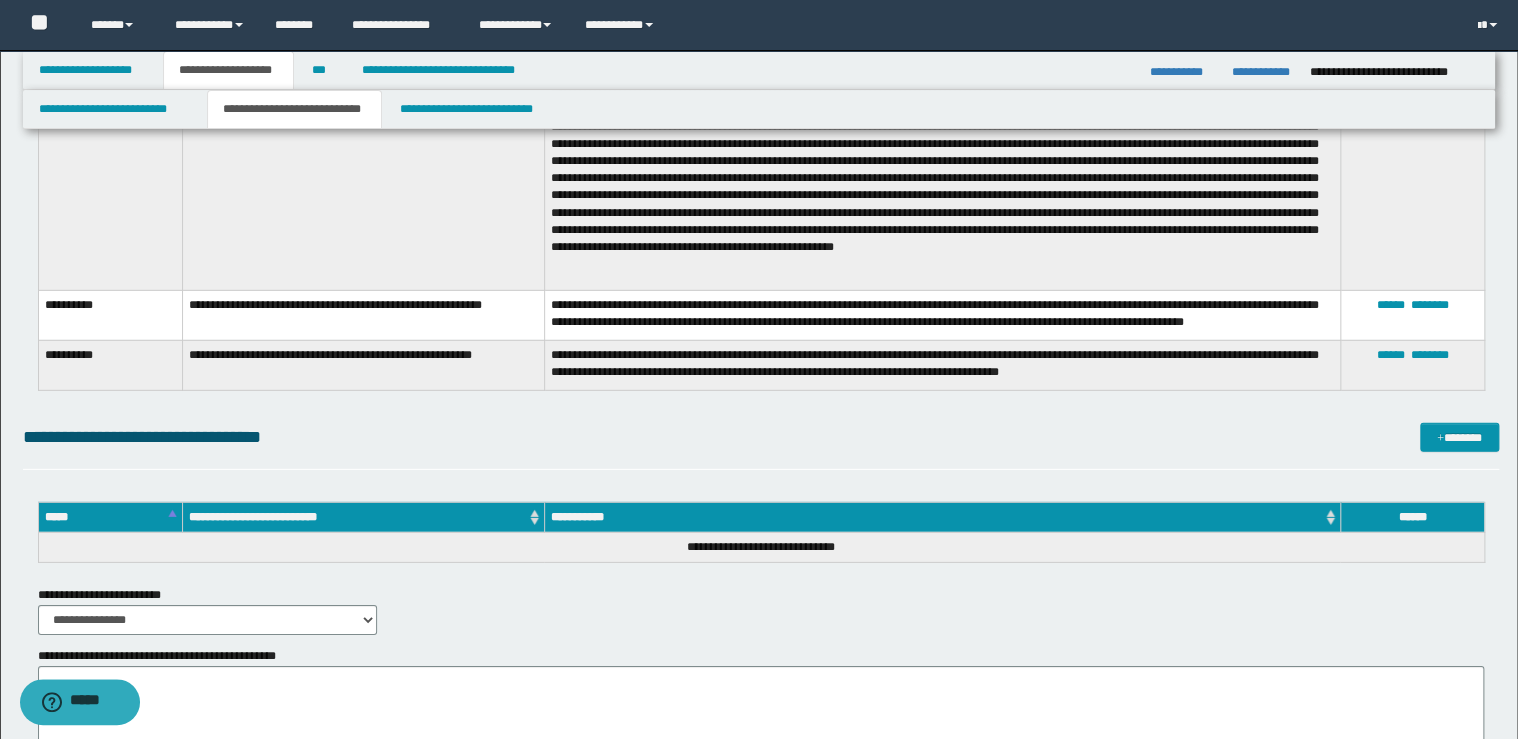 scroll, scrollTop: 2800, scrollLeft: 0, axis: vertical 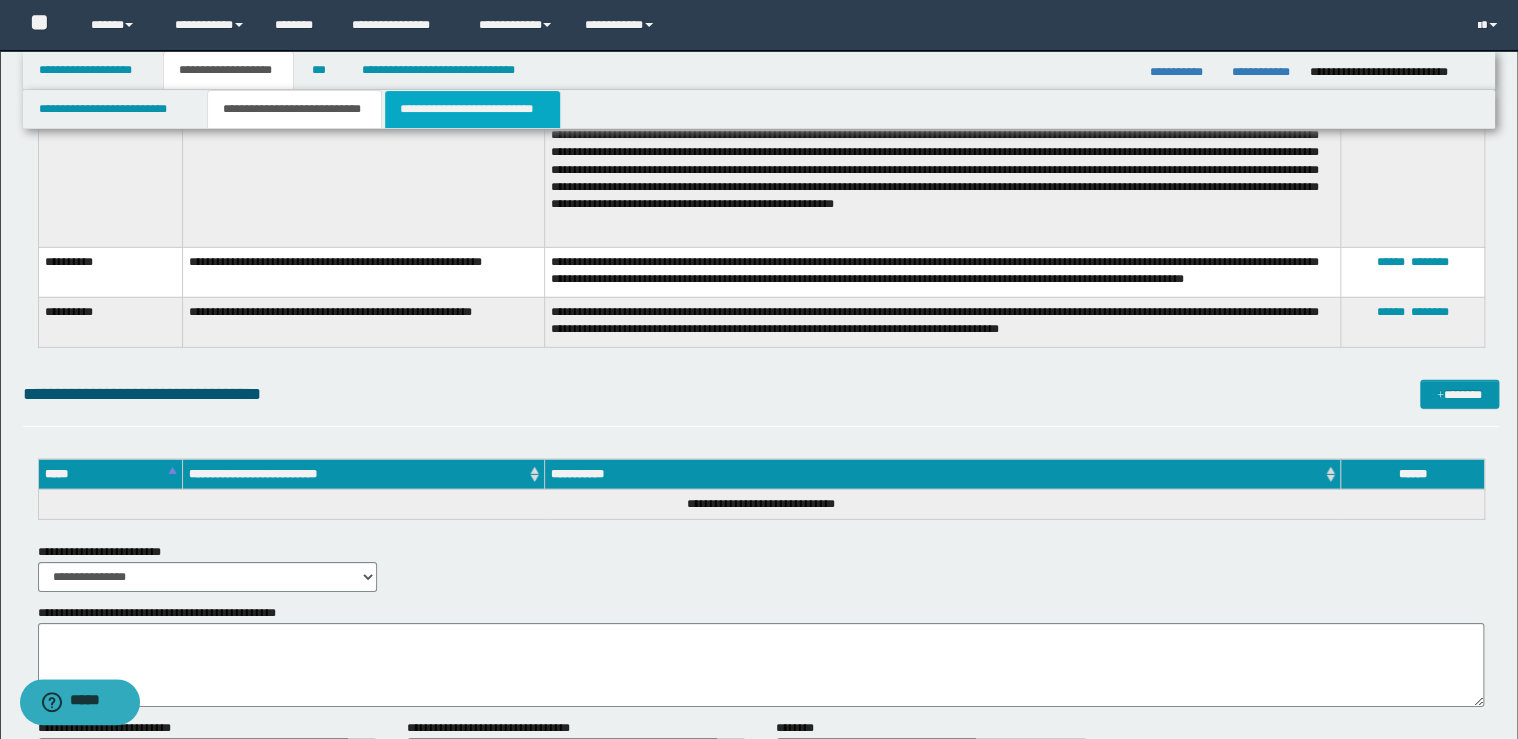 click on "**********" at bounding box center (472, 109) 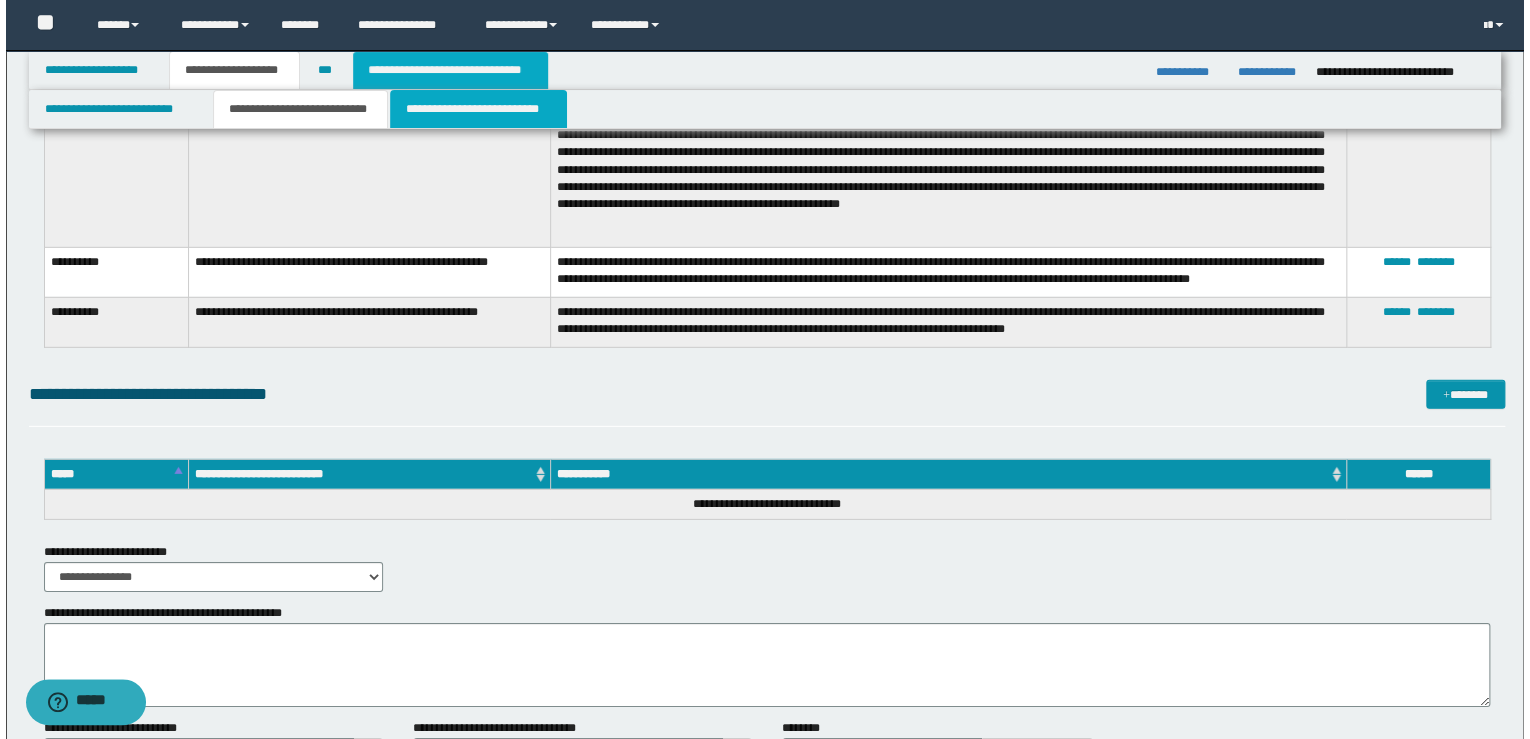 scroll, scrollTop: 0, scrollLeft: 0, axis: both 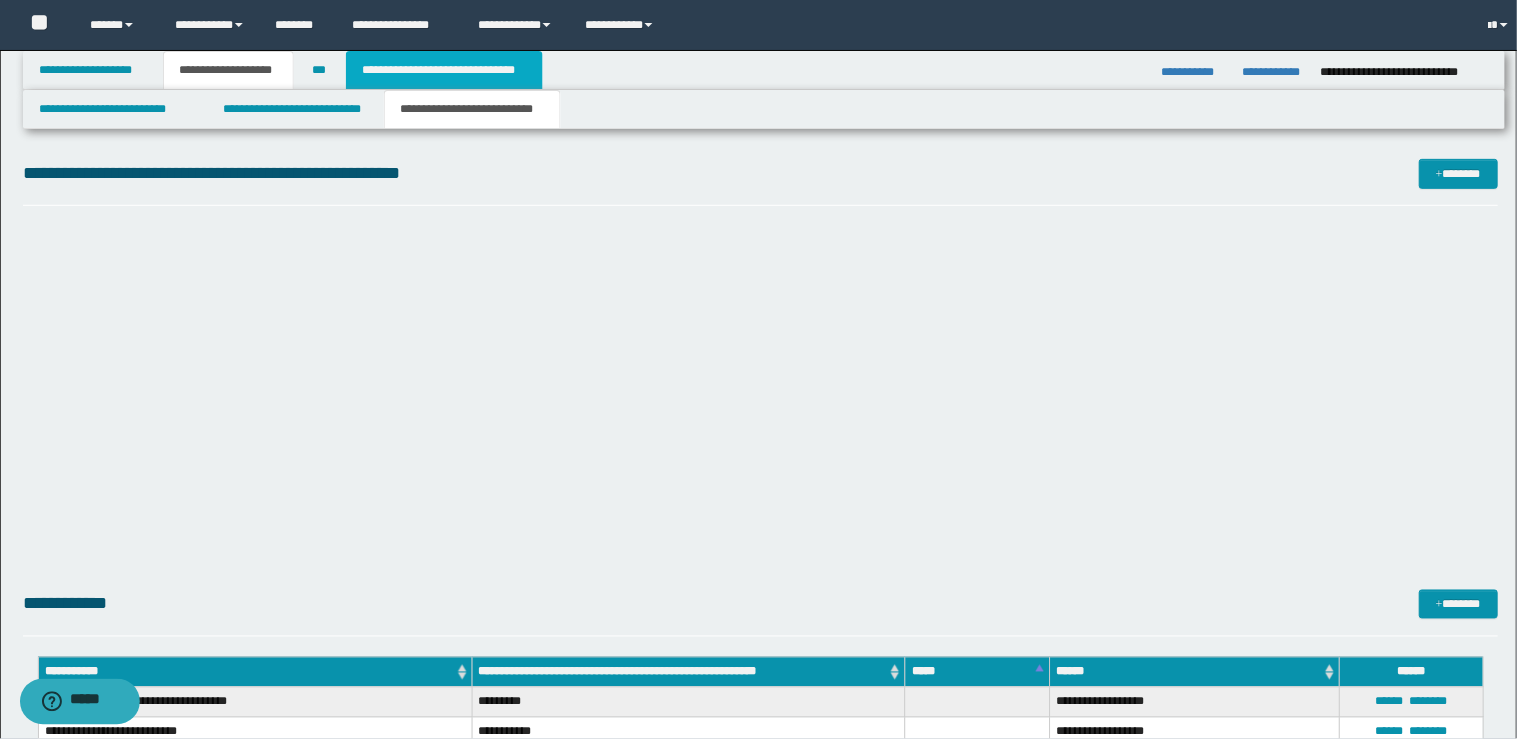 click on "**********" at bounding box center [444, 70] 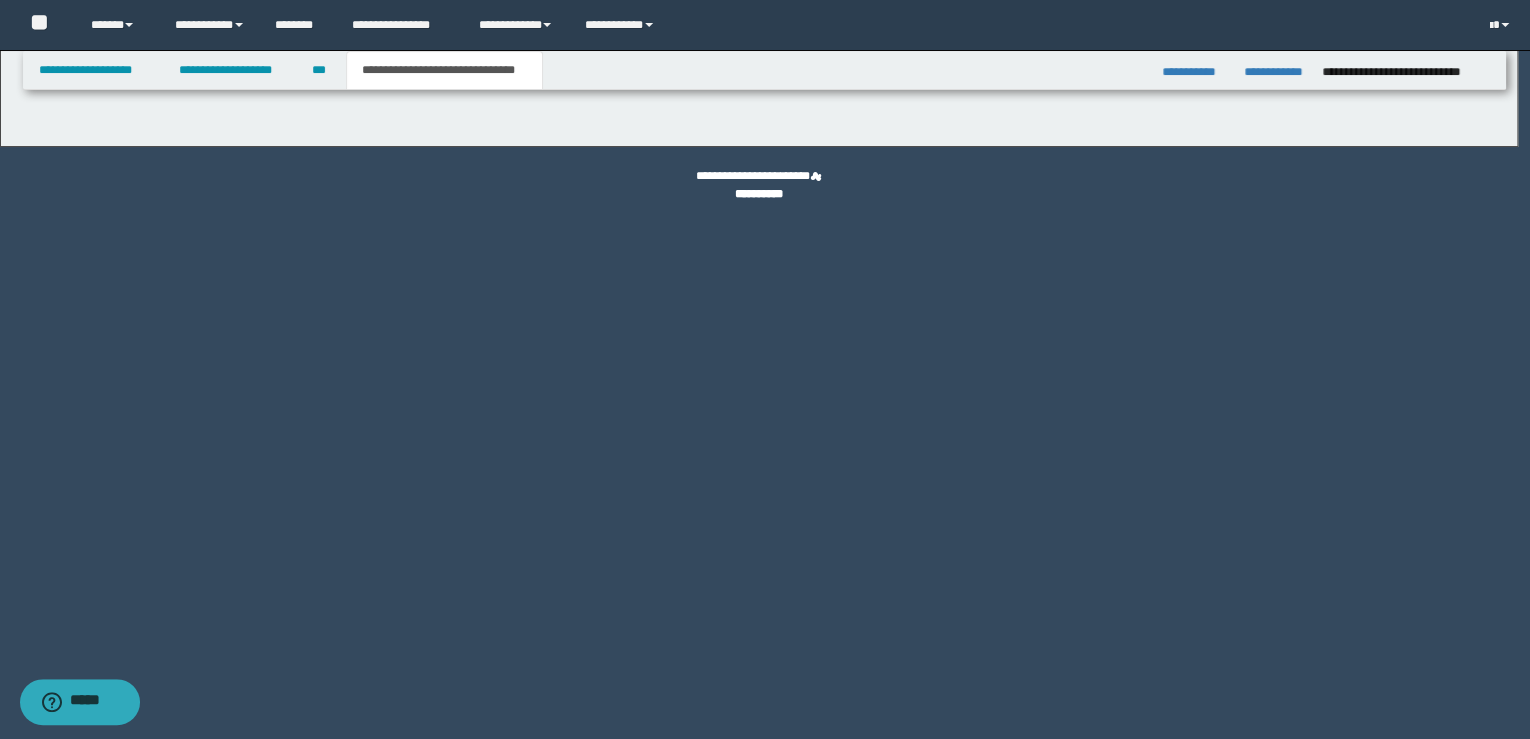 scroll, scrollTop: 0, scrollLeft: 0, axis: both 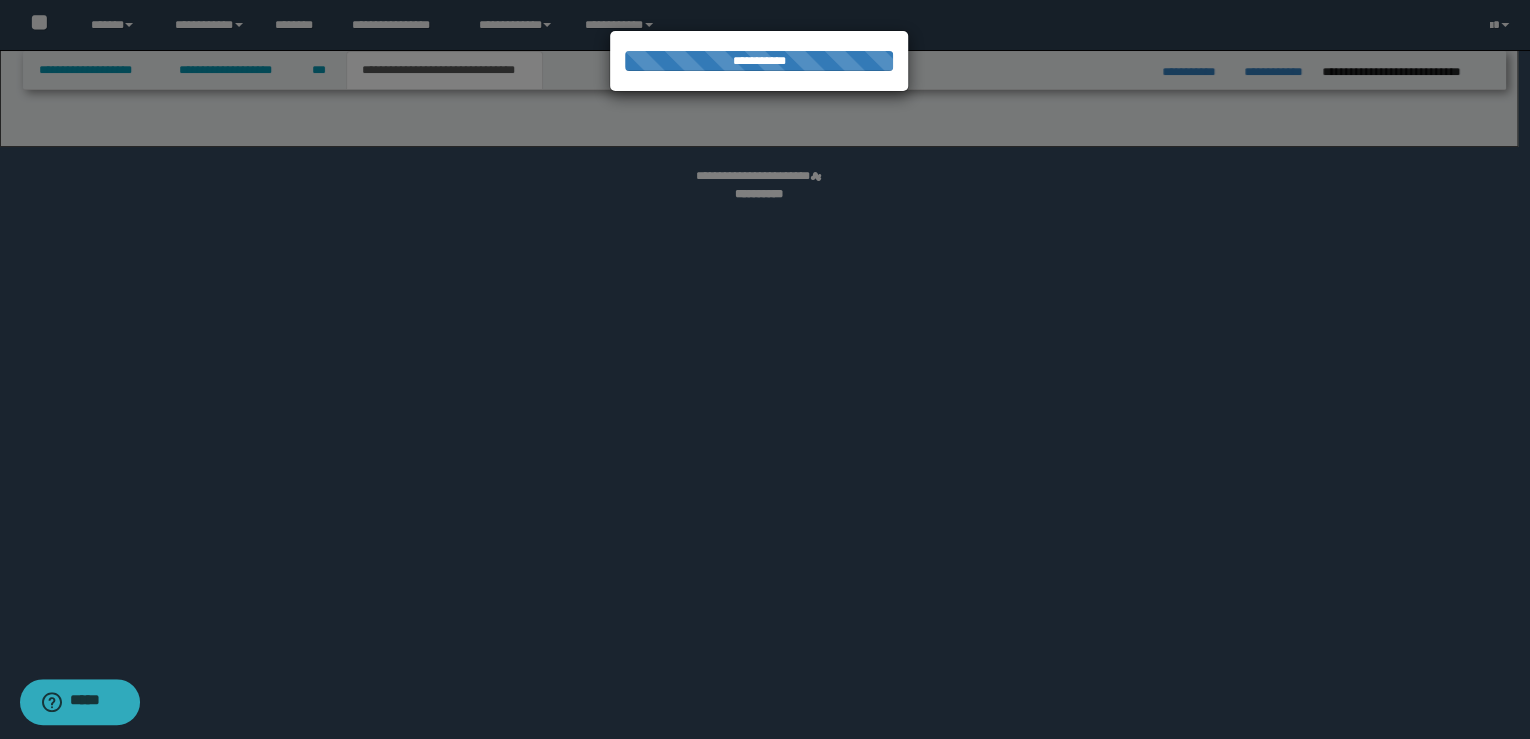 select on "*" 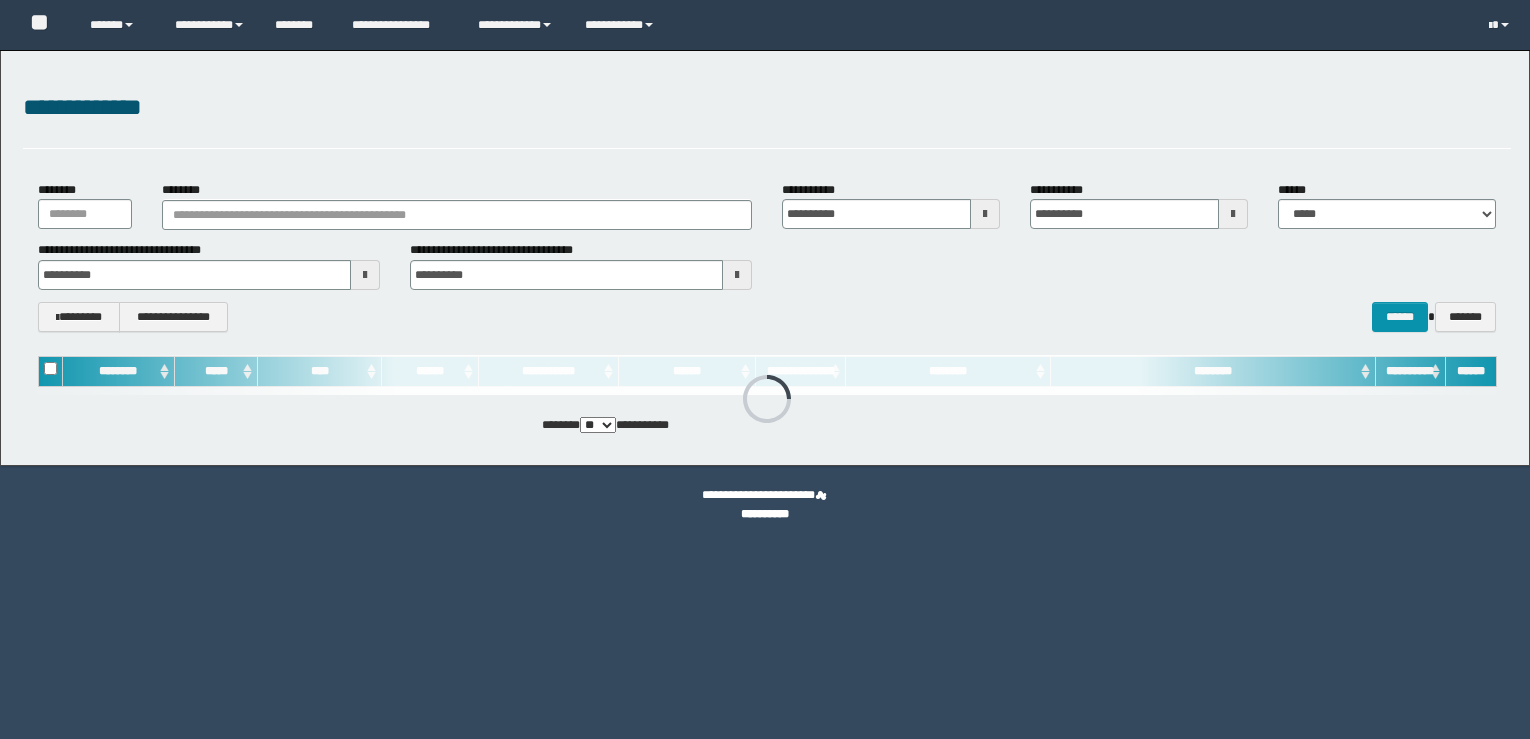 scroll, scrollTop: 0, scrollLeft: 0, axis: both 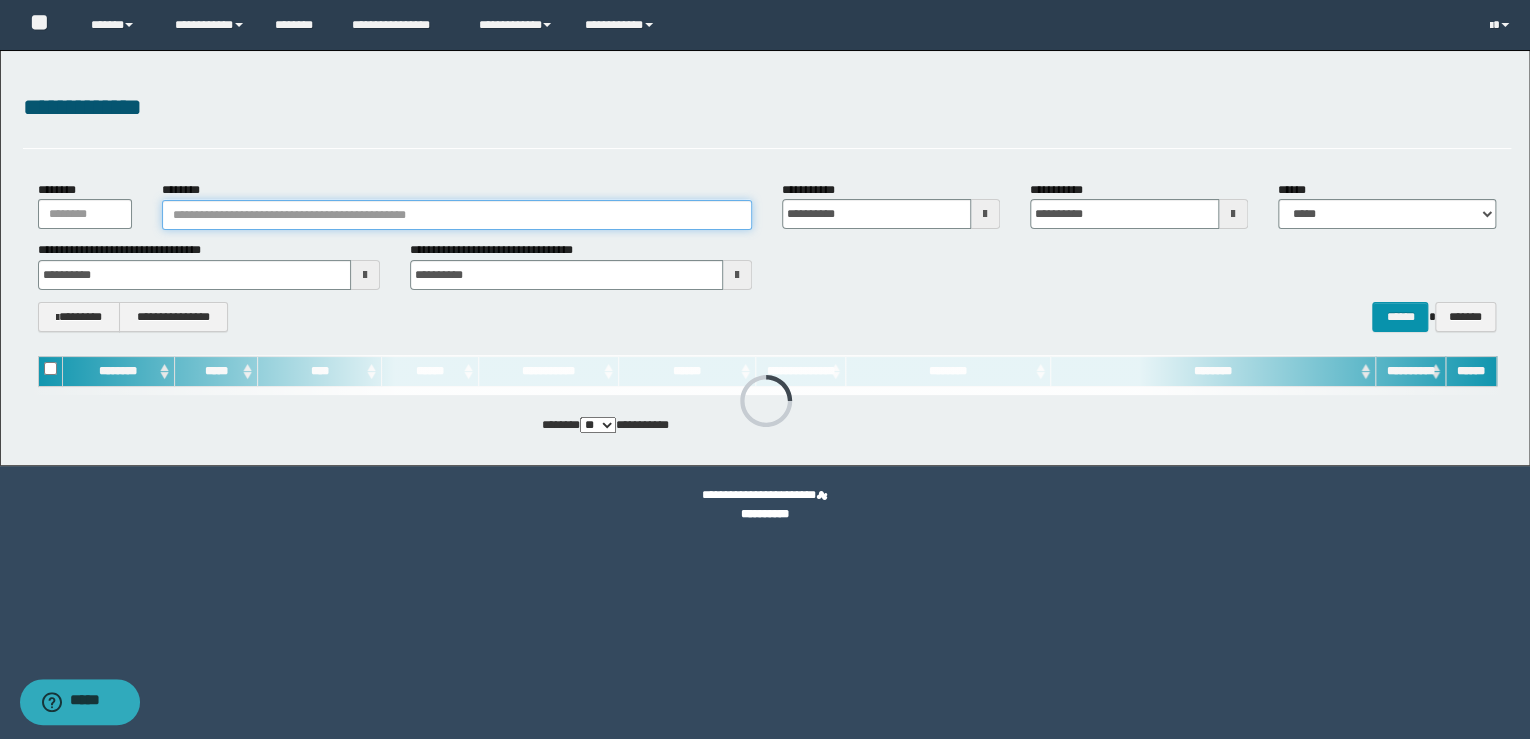 drag, startPoint x: 596, startPoint y: 208, endPoint x: 595, endPoint y: 221, distance: 13.038404 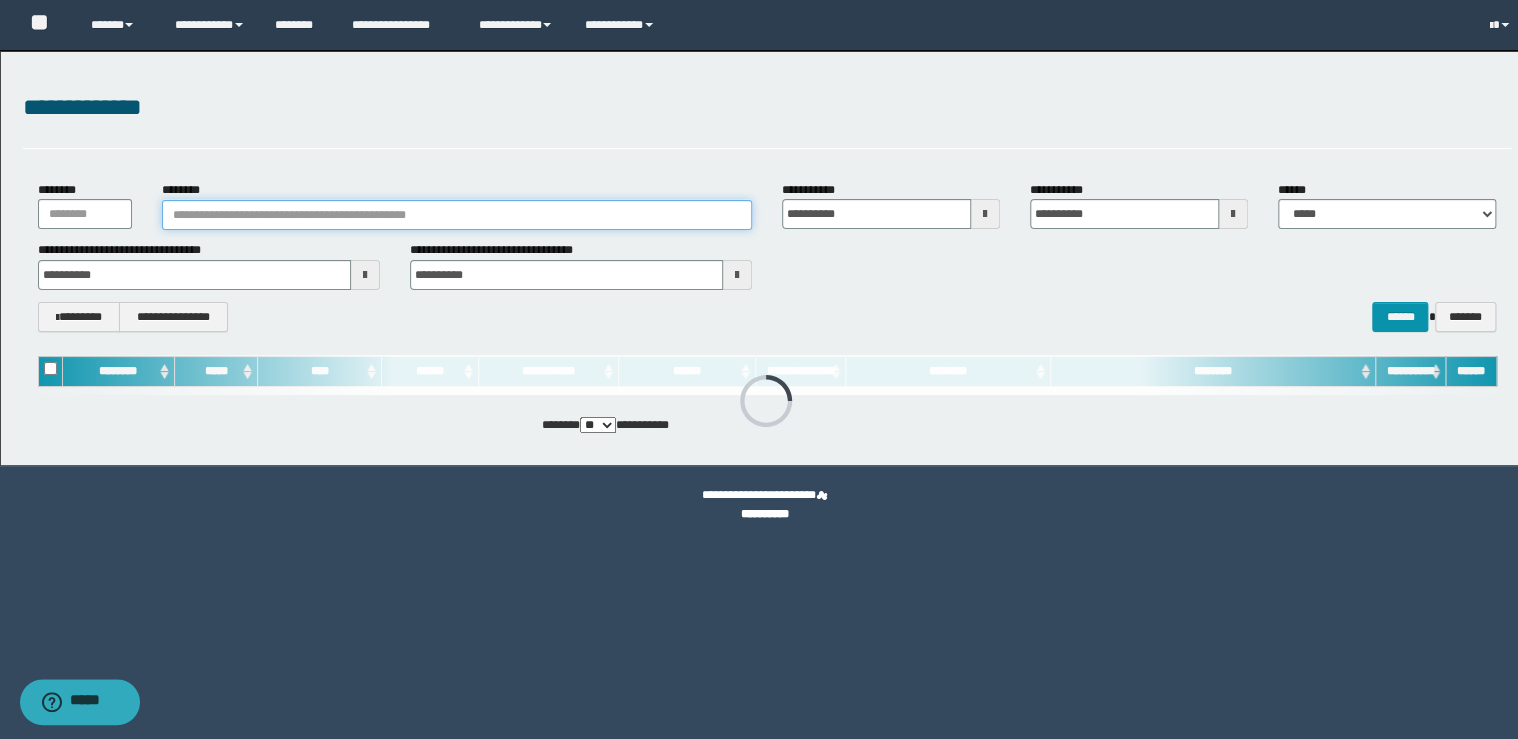 paste on "**********" 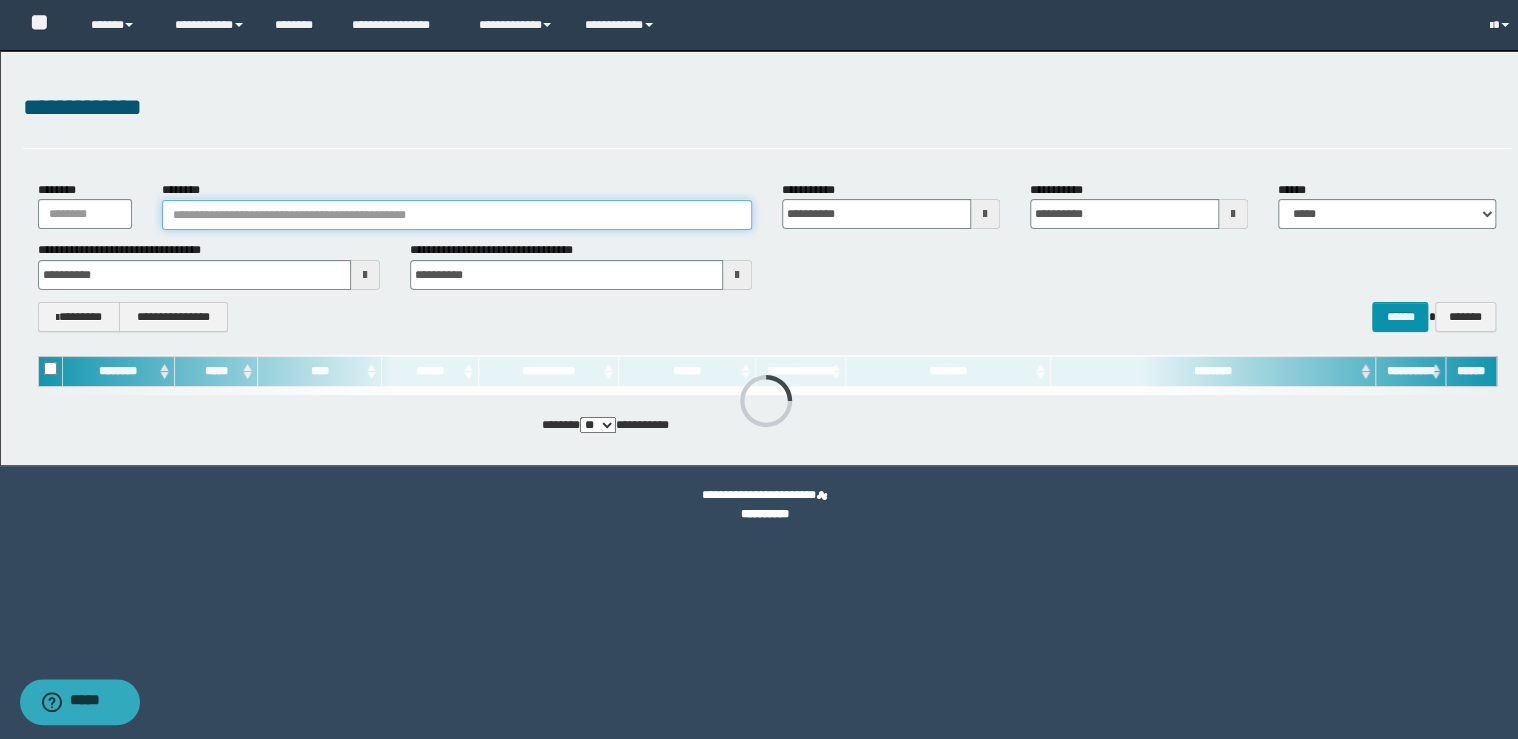 type on "**********" 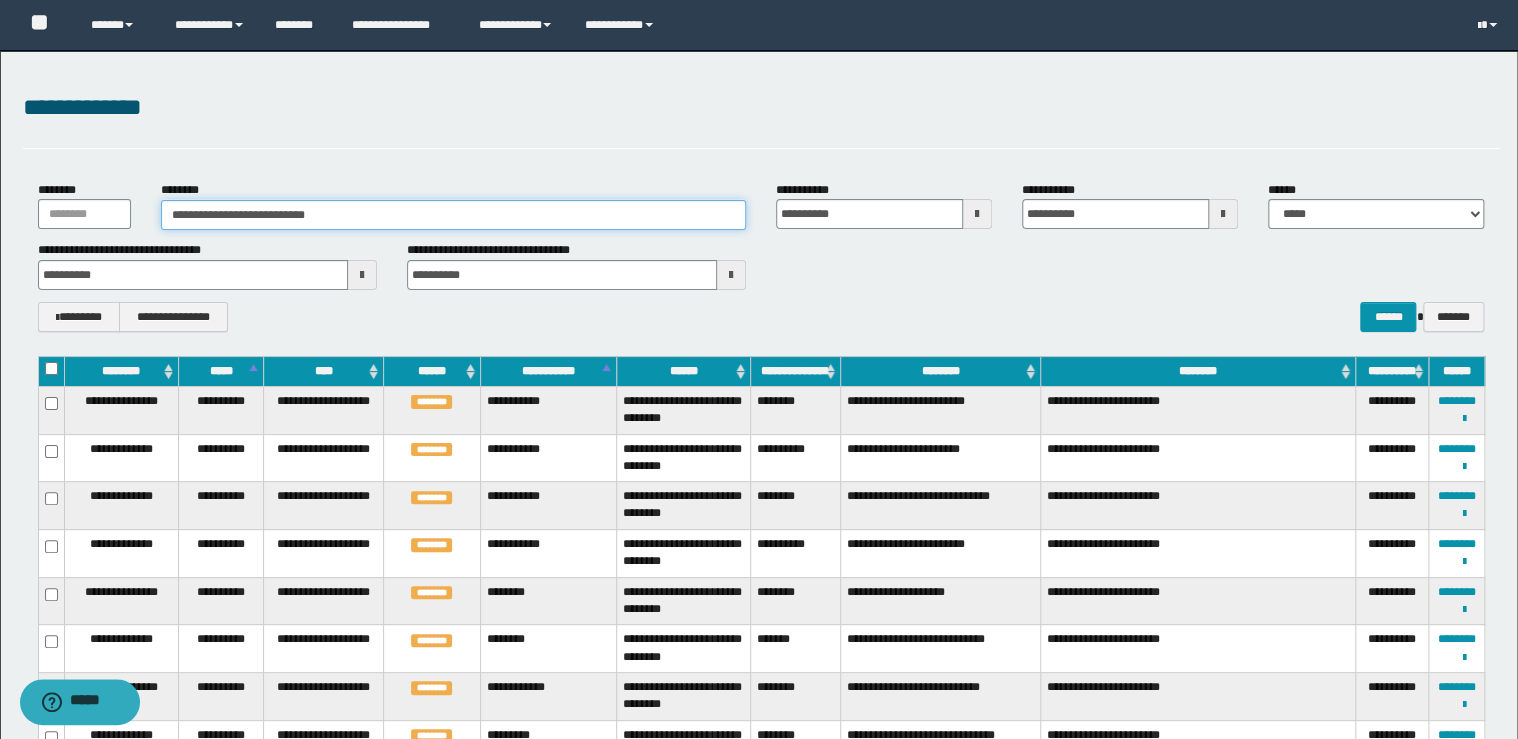 type on "**********" 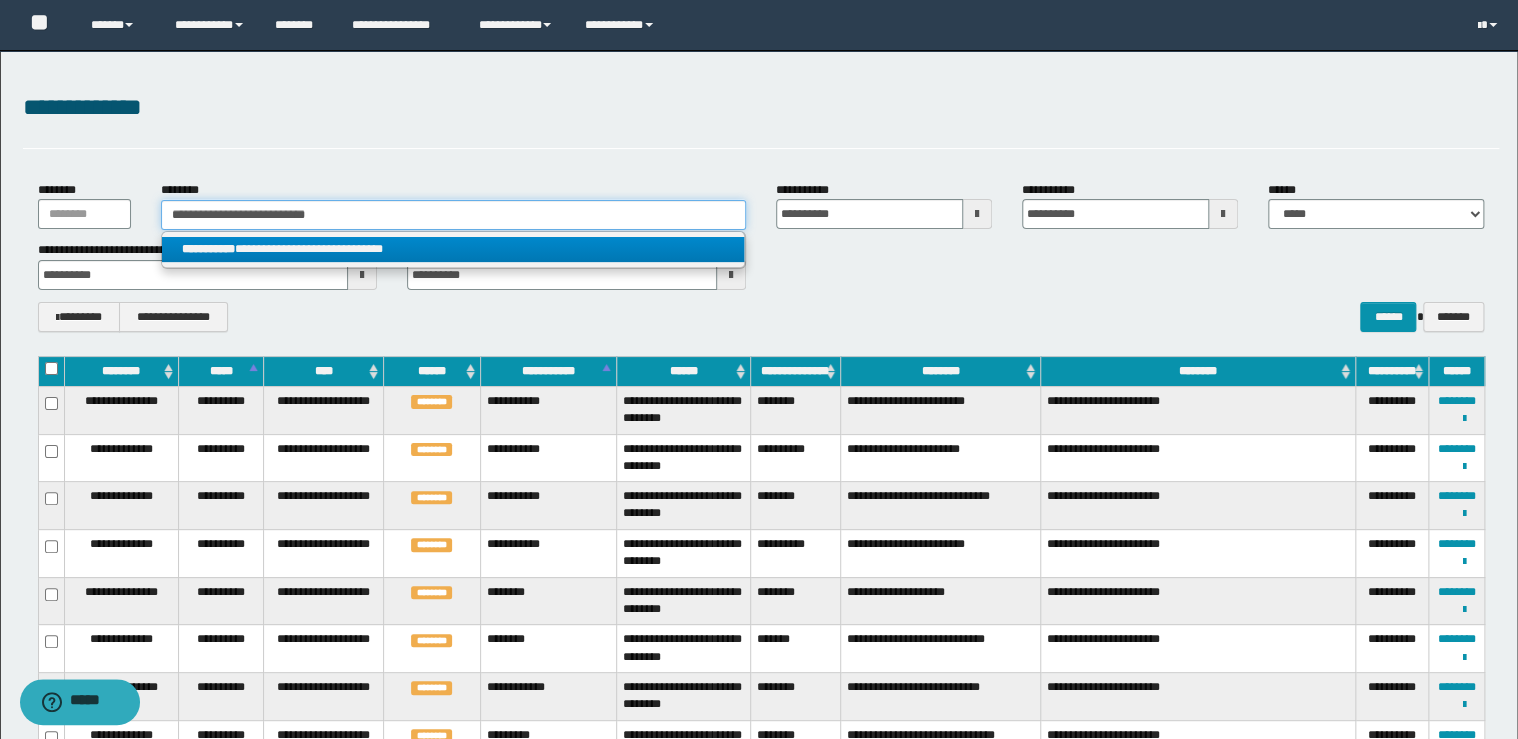 type on "**********" 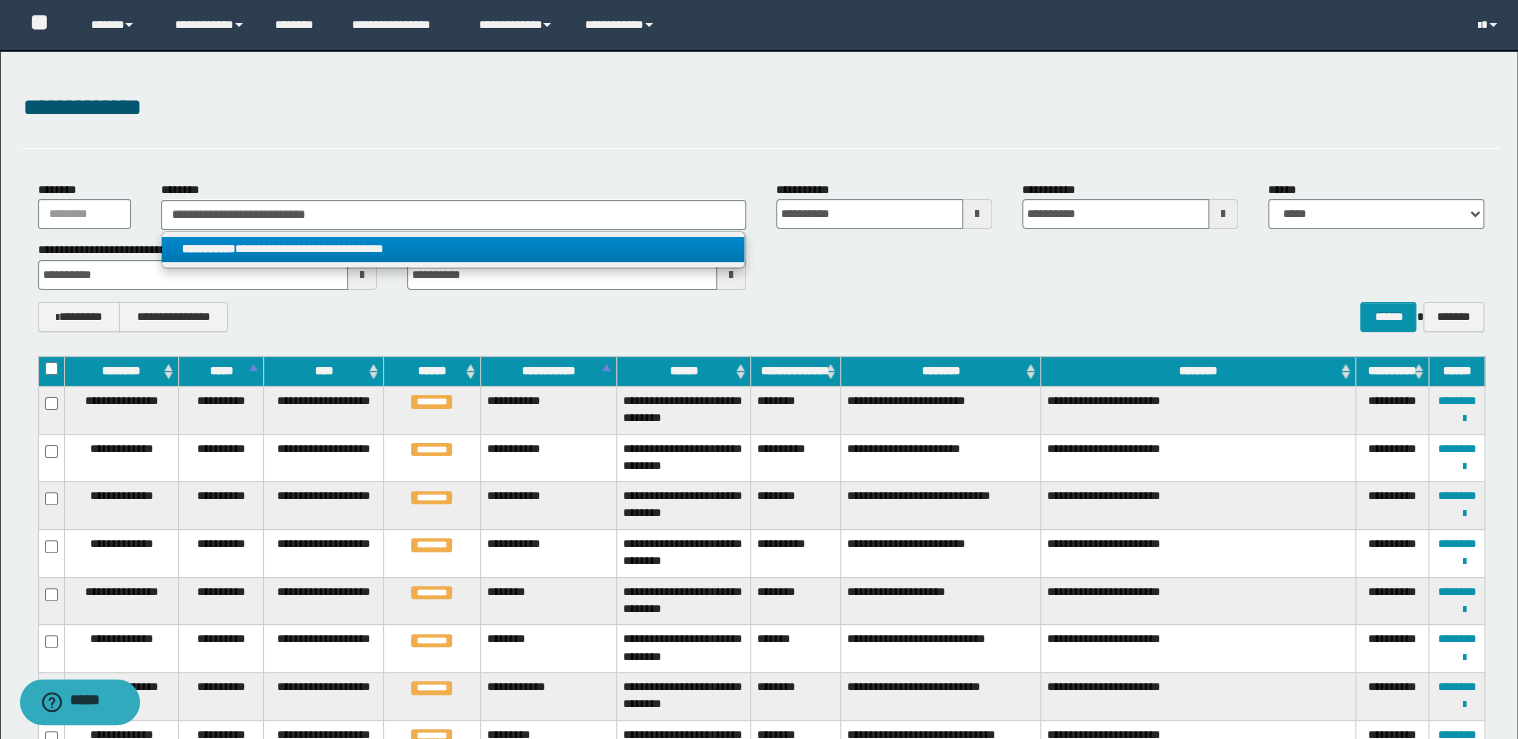 click on "**********" at bounding box center [208, 249] 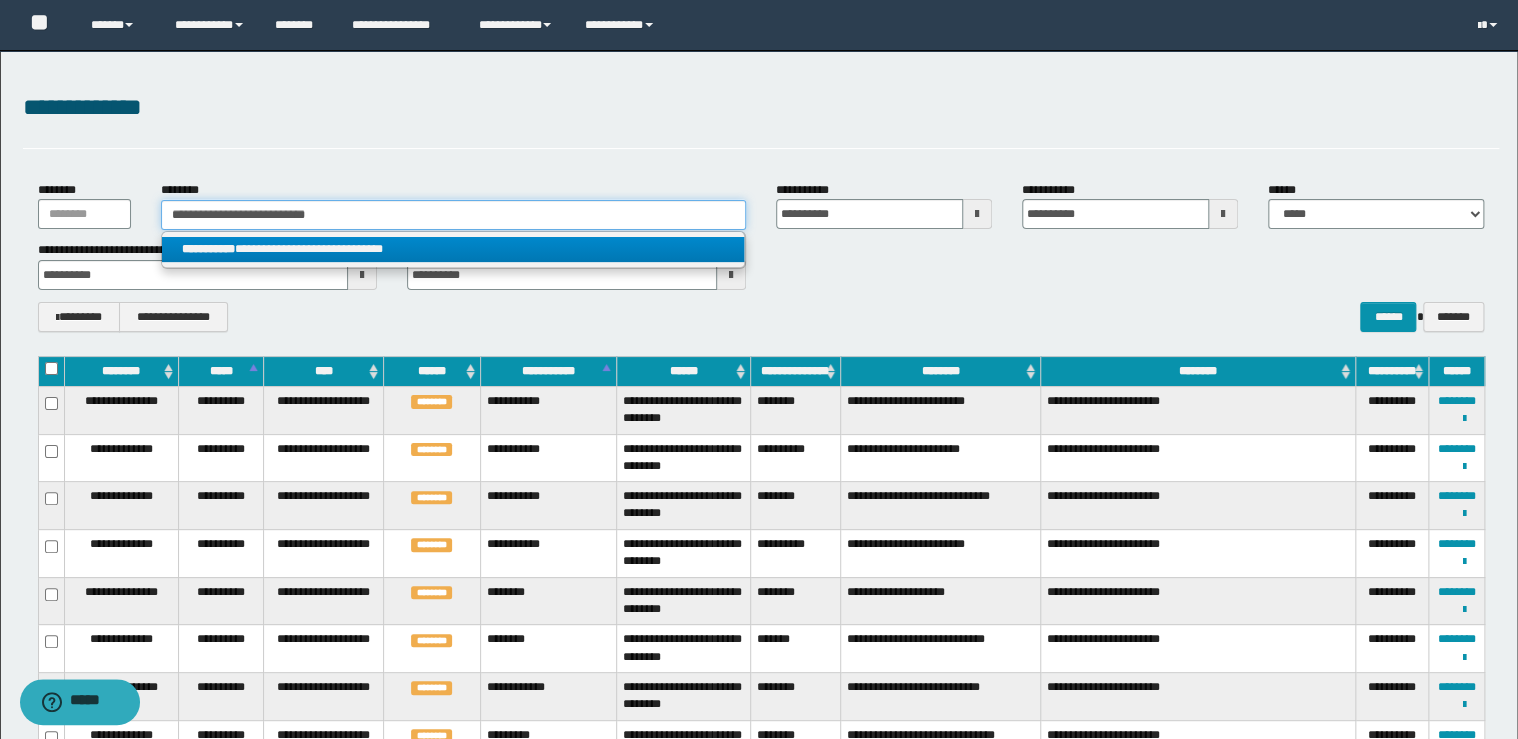 type 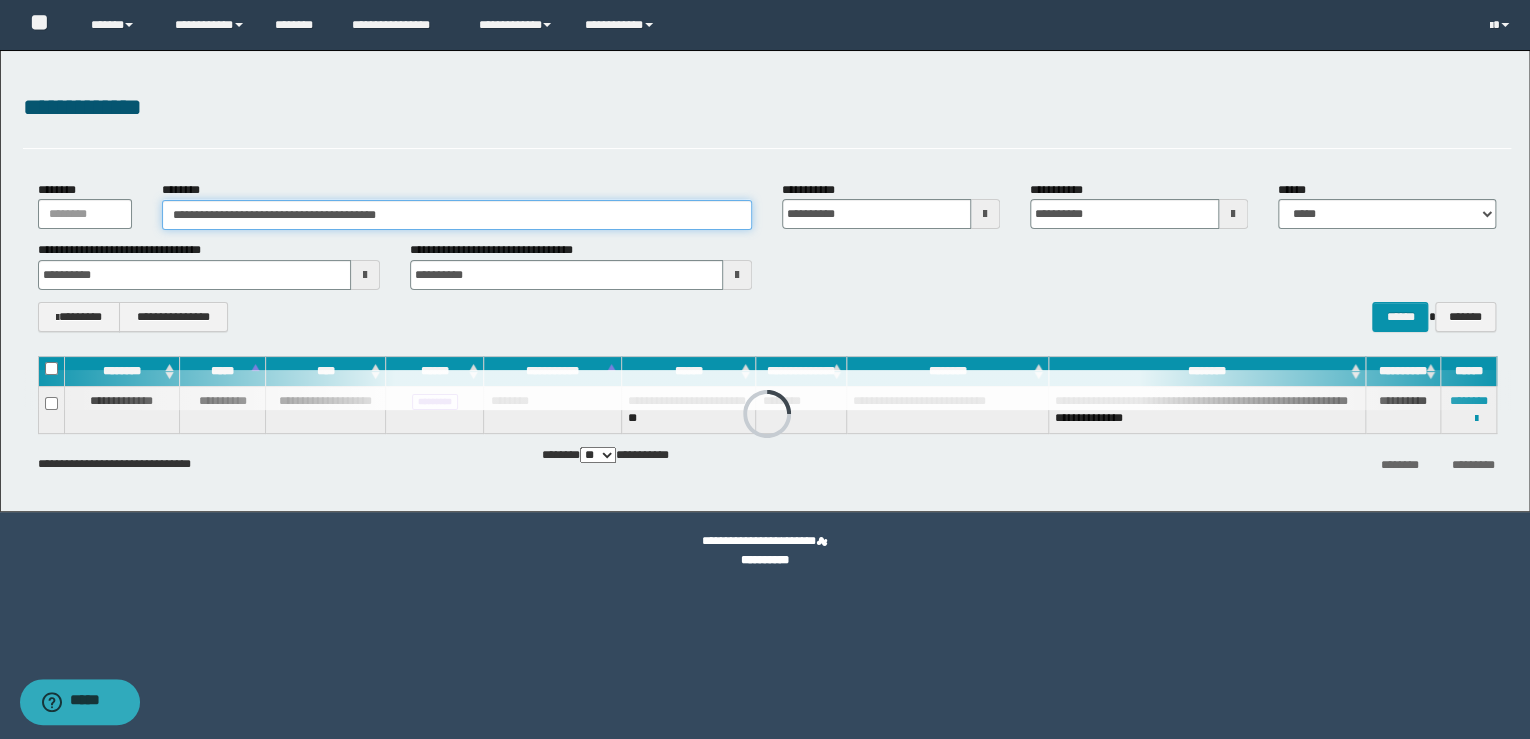 drag, startPoint x: 161, startPoint y: 168, endPoint x: -4, endPoint y: 166, distance: 165.01212 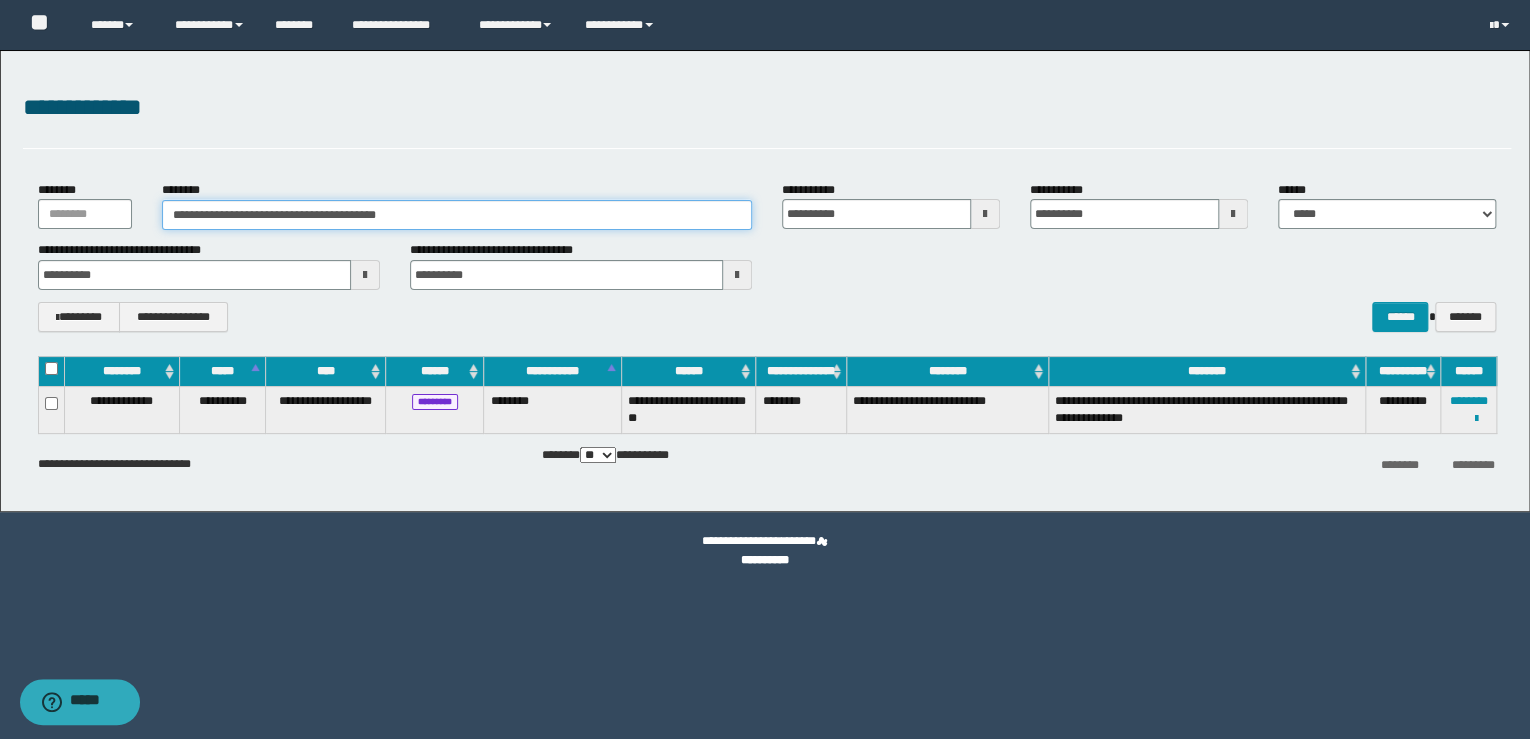 paste 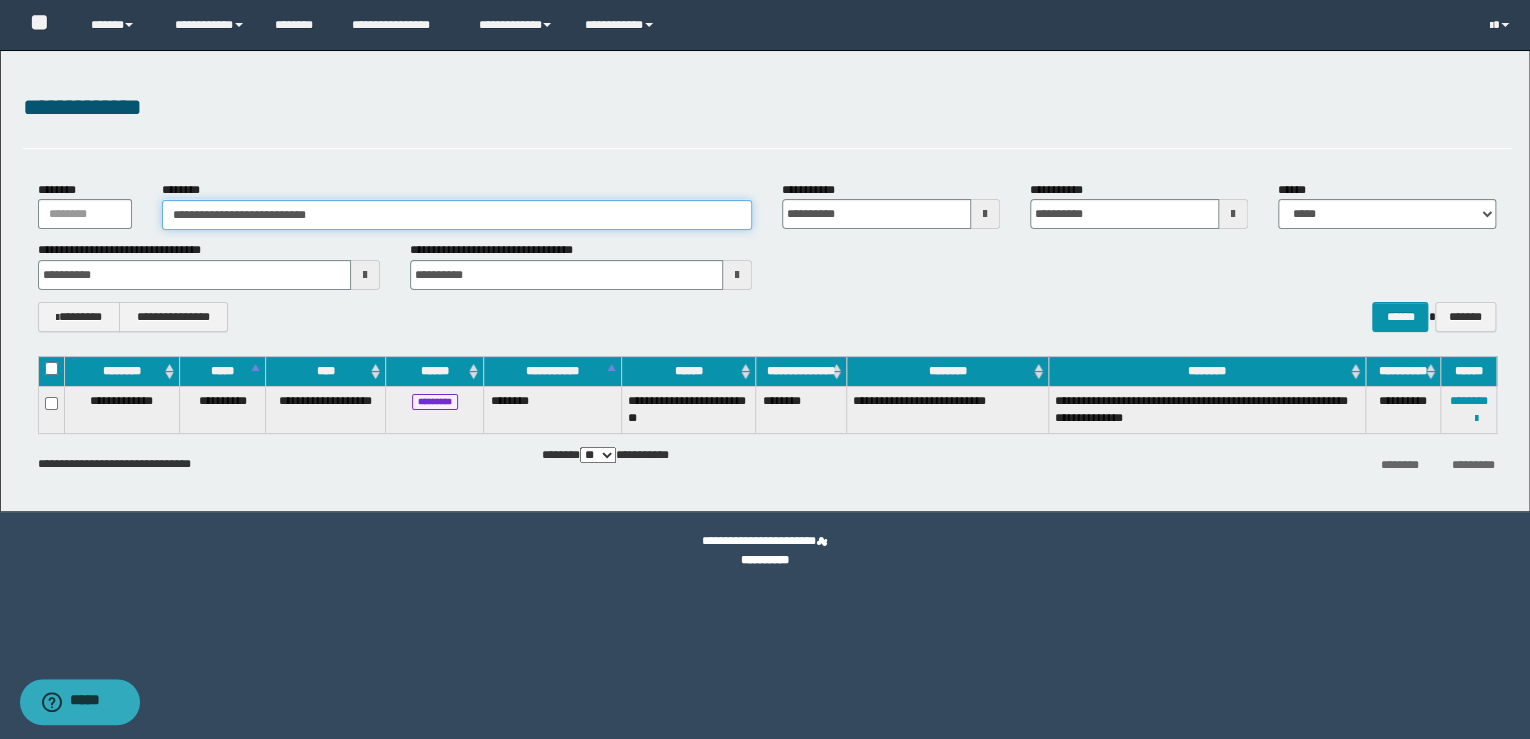 type on "**********" 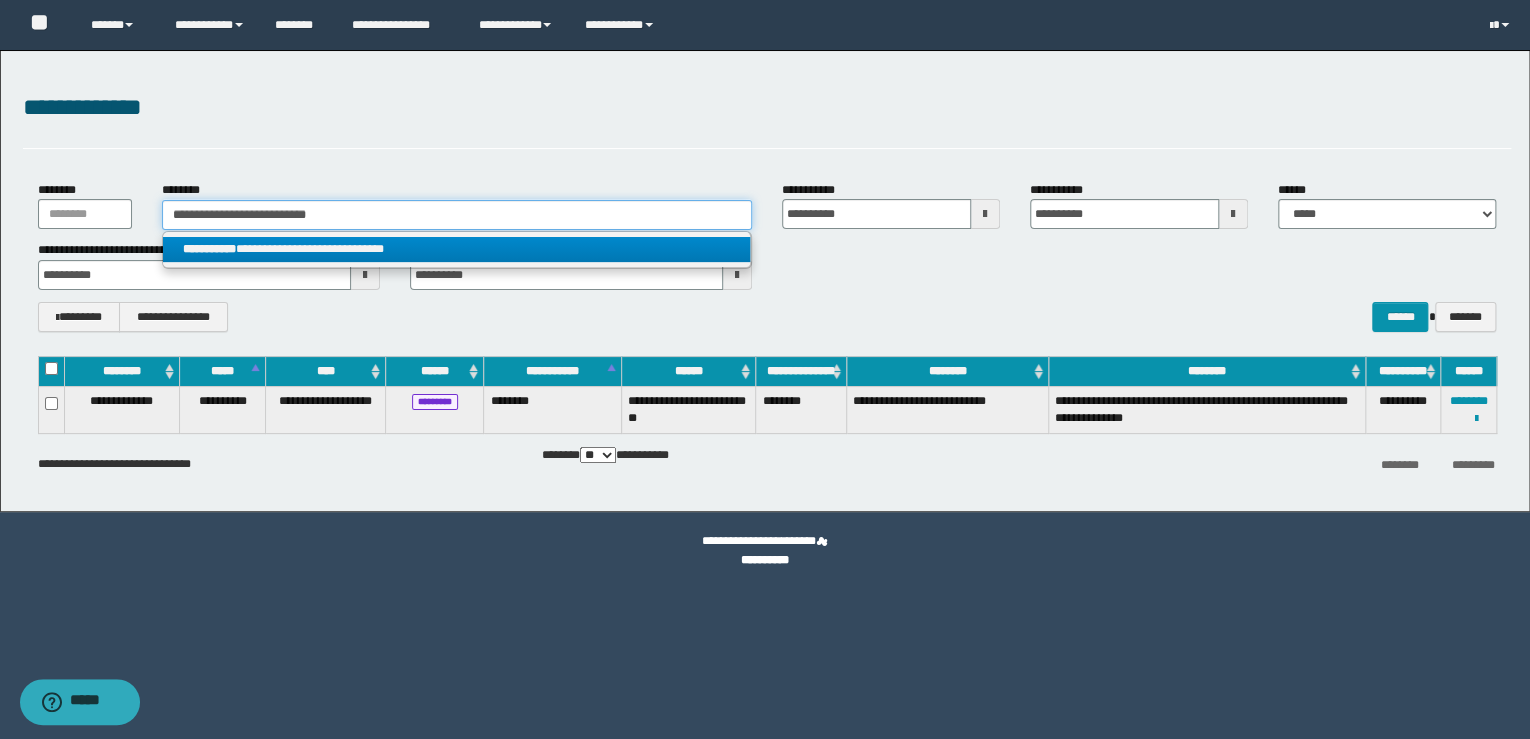 type on "**********" 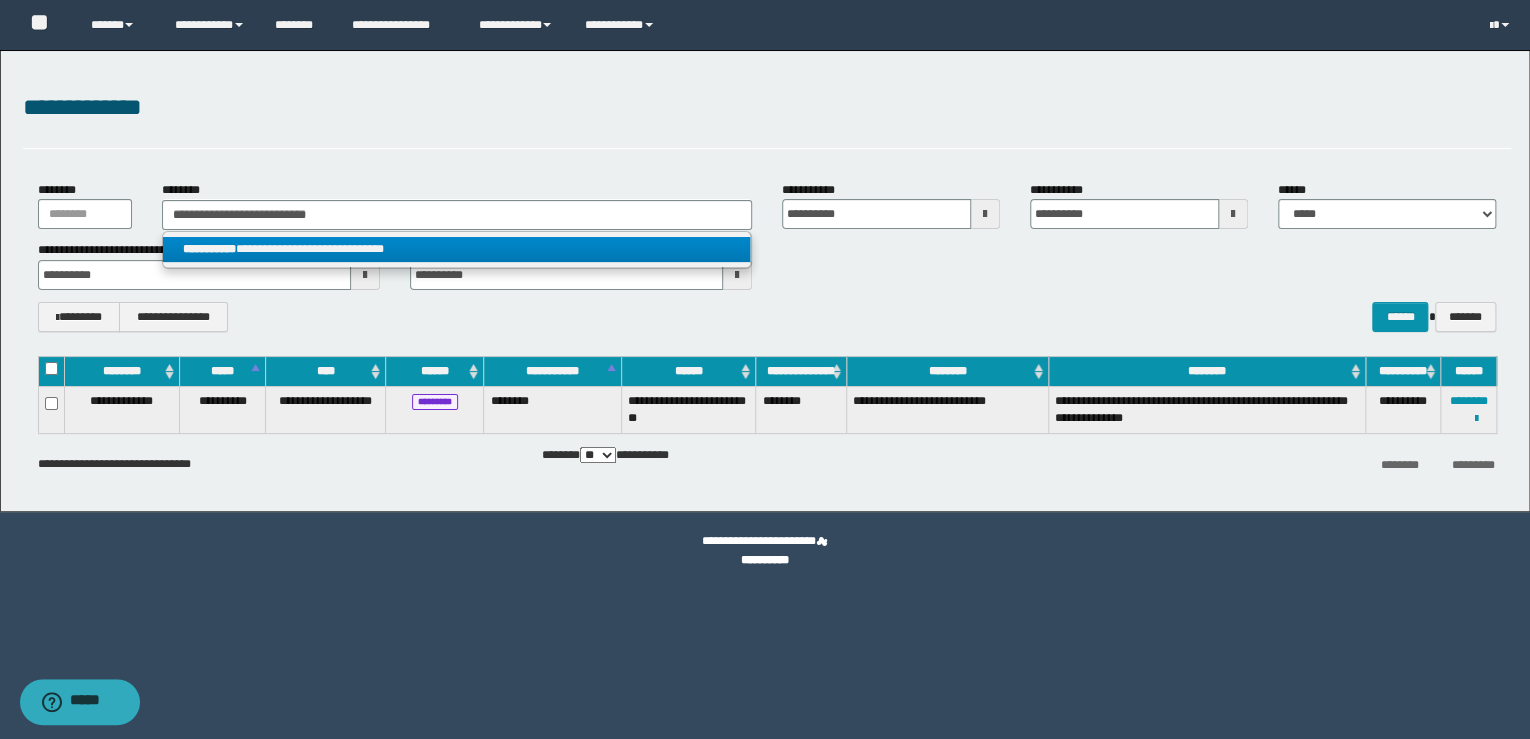 click on "**********" at bounding box center (457, 249) 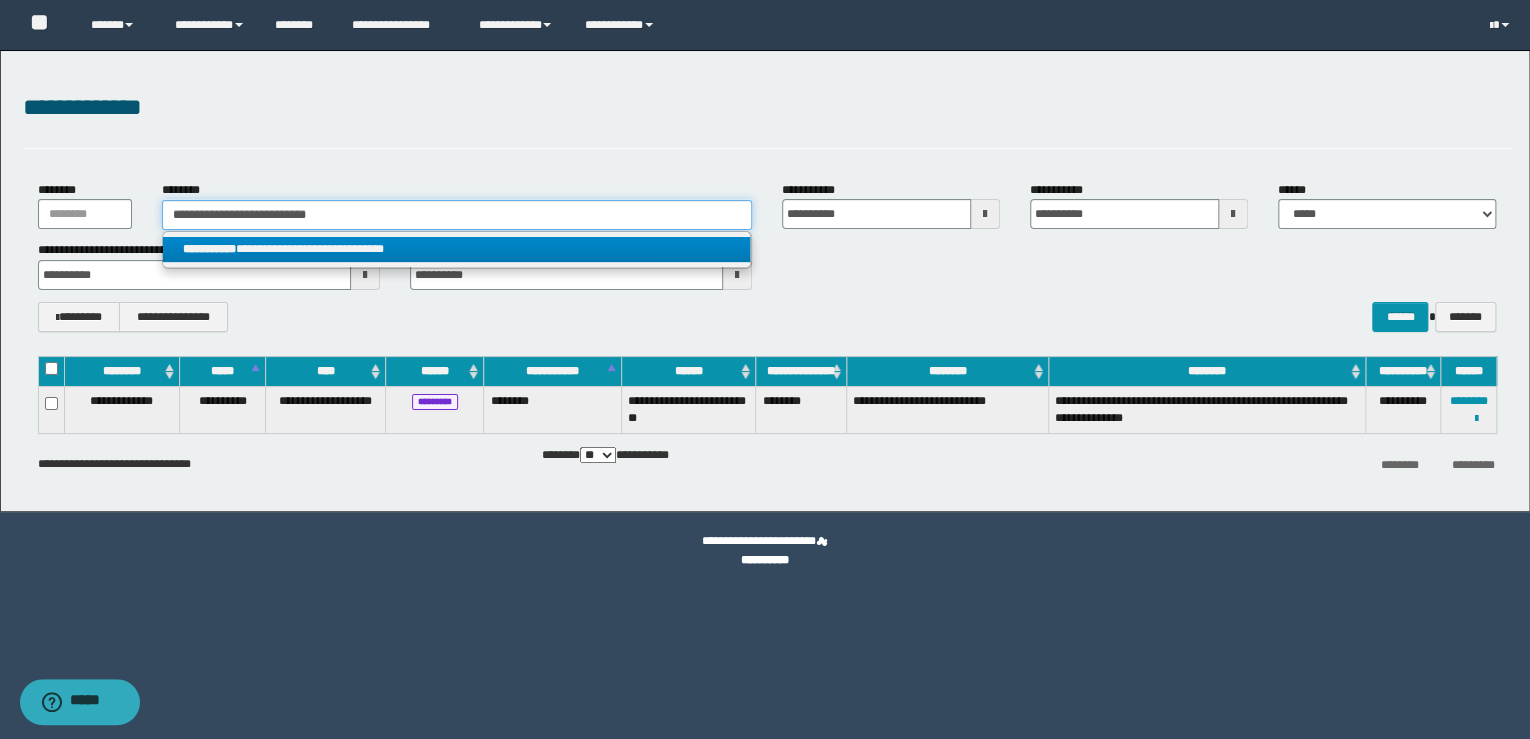 type 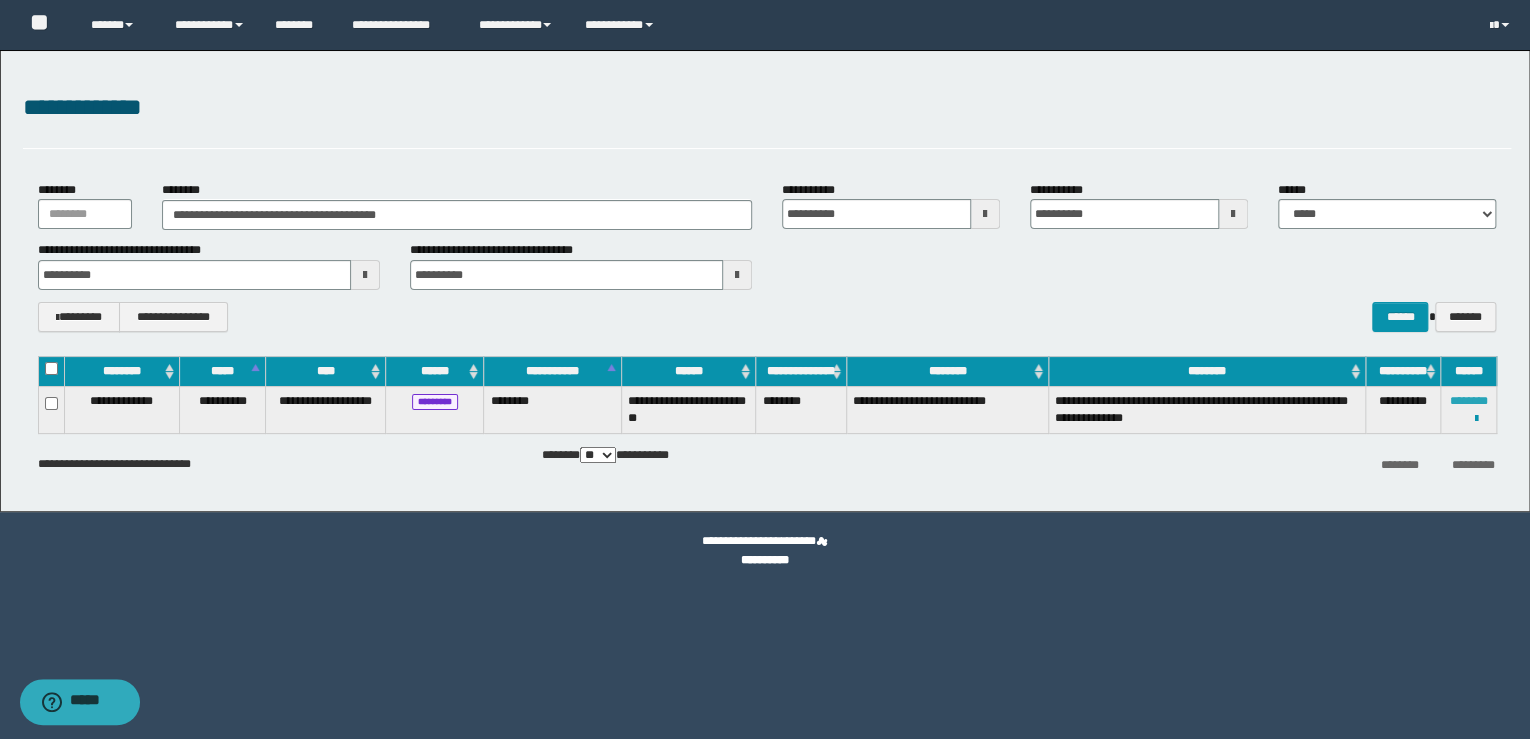 click on "********" at bounding box center [1468, 401] 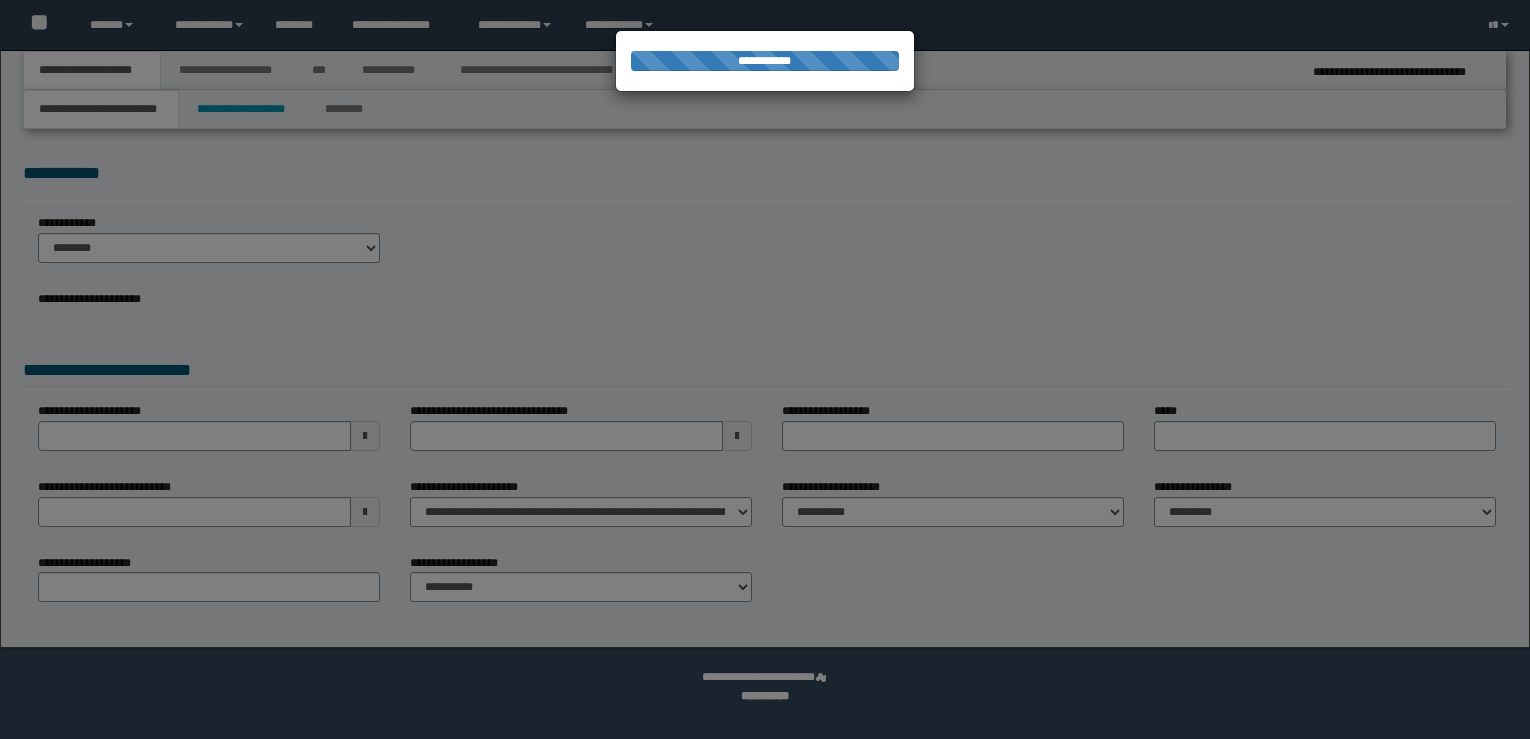 scroll, scrollTop: 0, scrollLeft: 0, axis: both 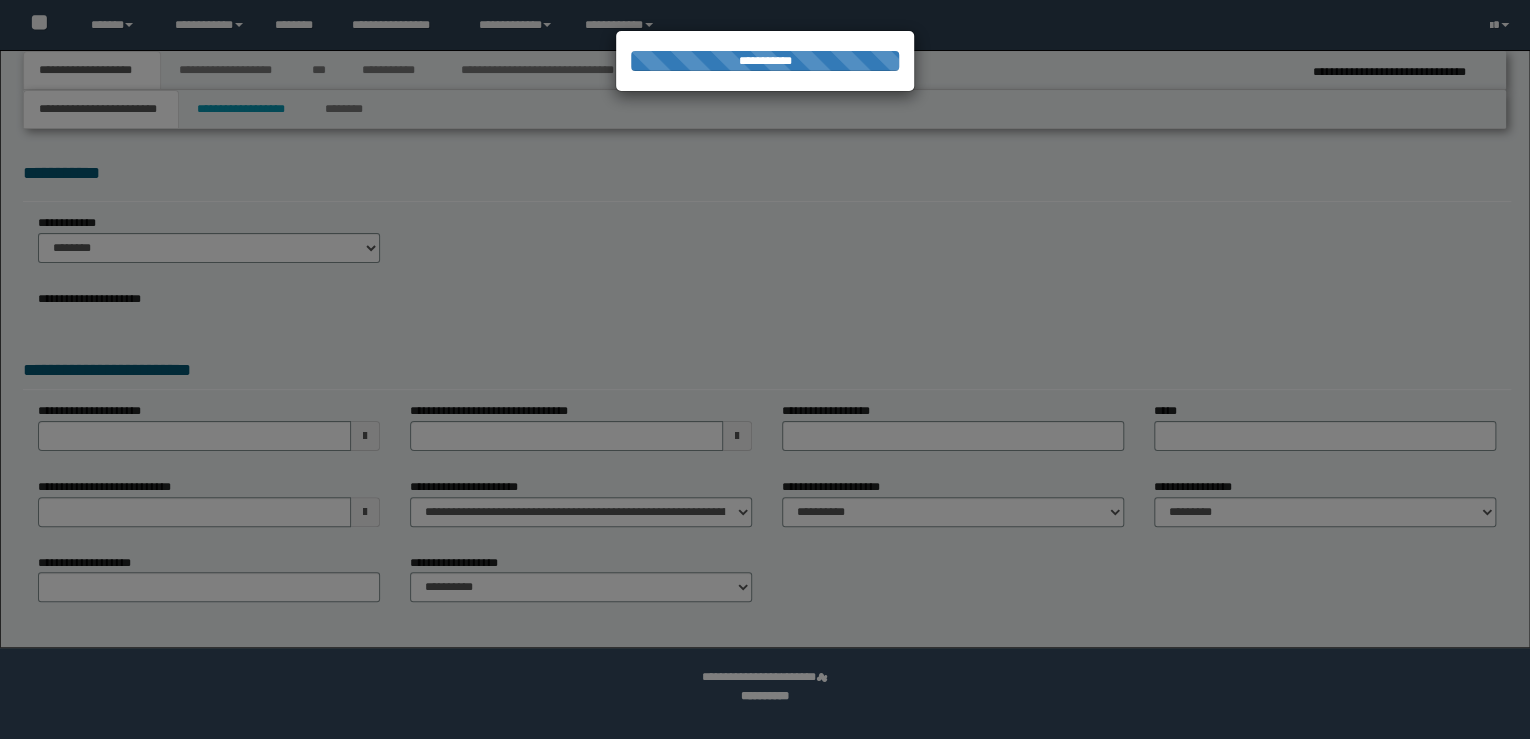 select on "**" 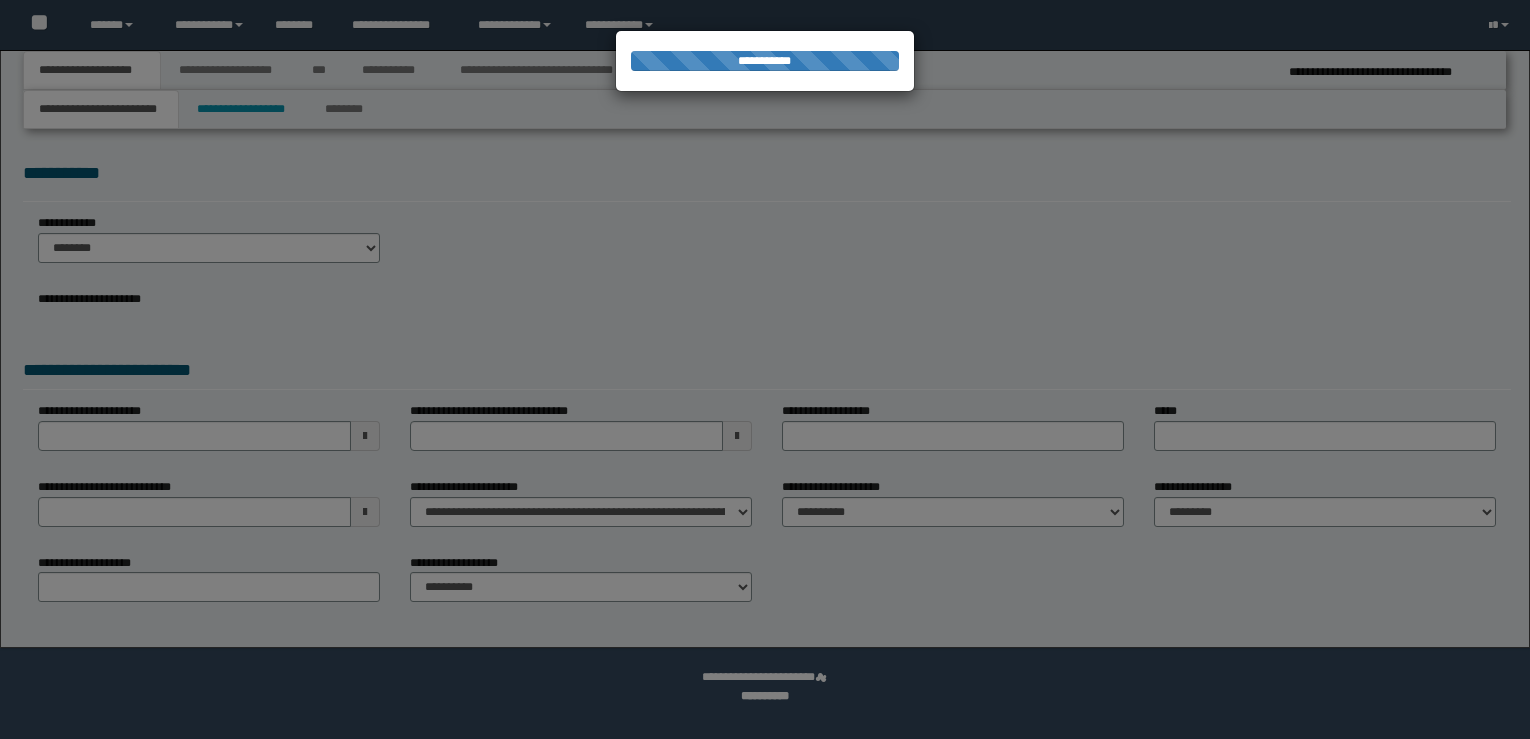 scroll, scrollTop: 0, scrollLeft: 0, axis: both 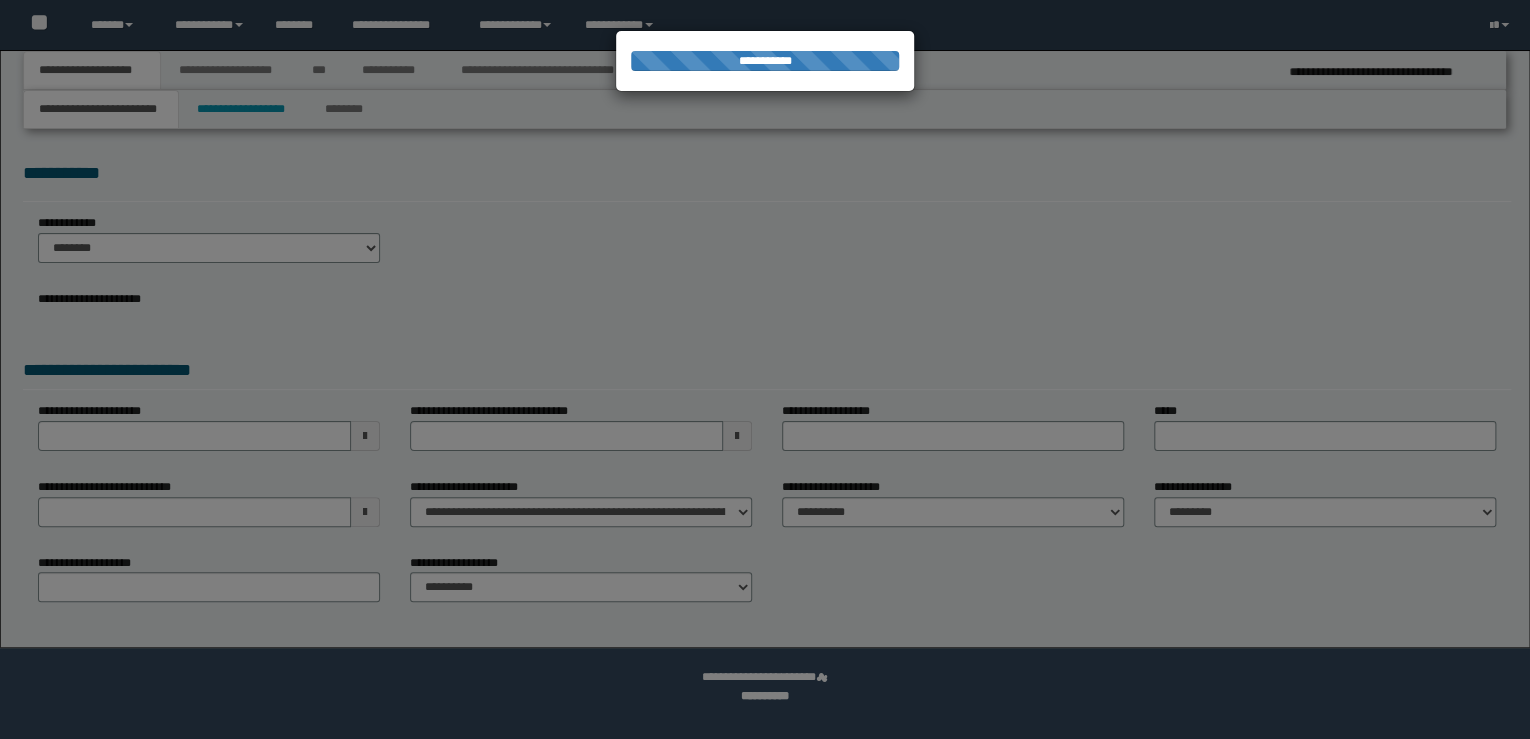 select on "**" 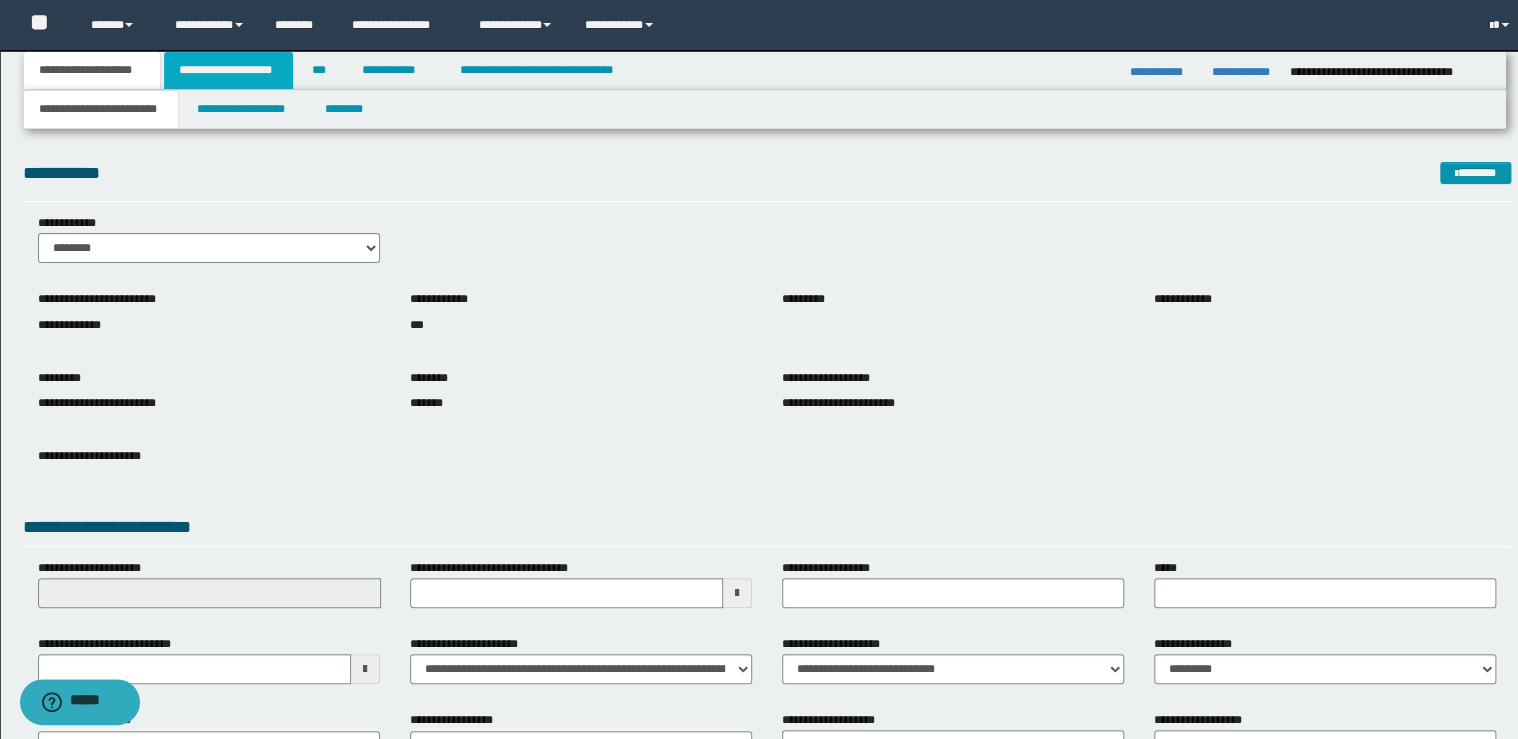click on "**********" at bounding box center (228, 70) 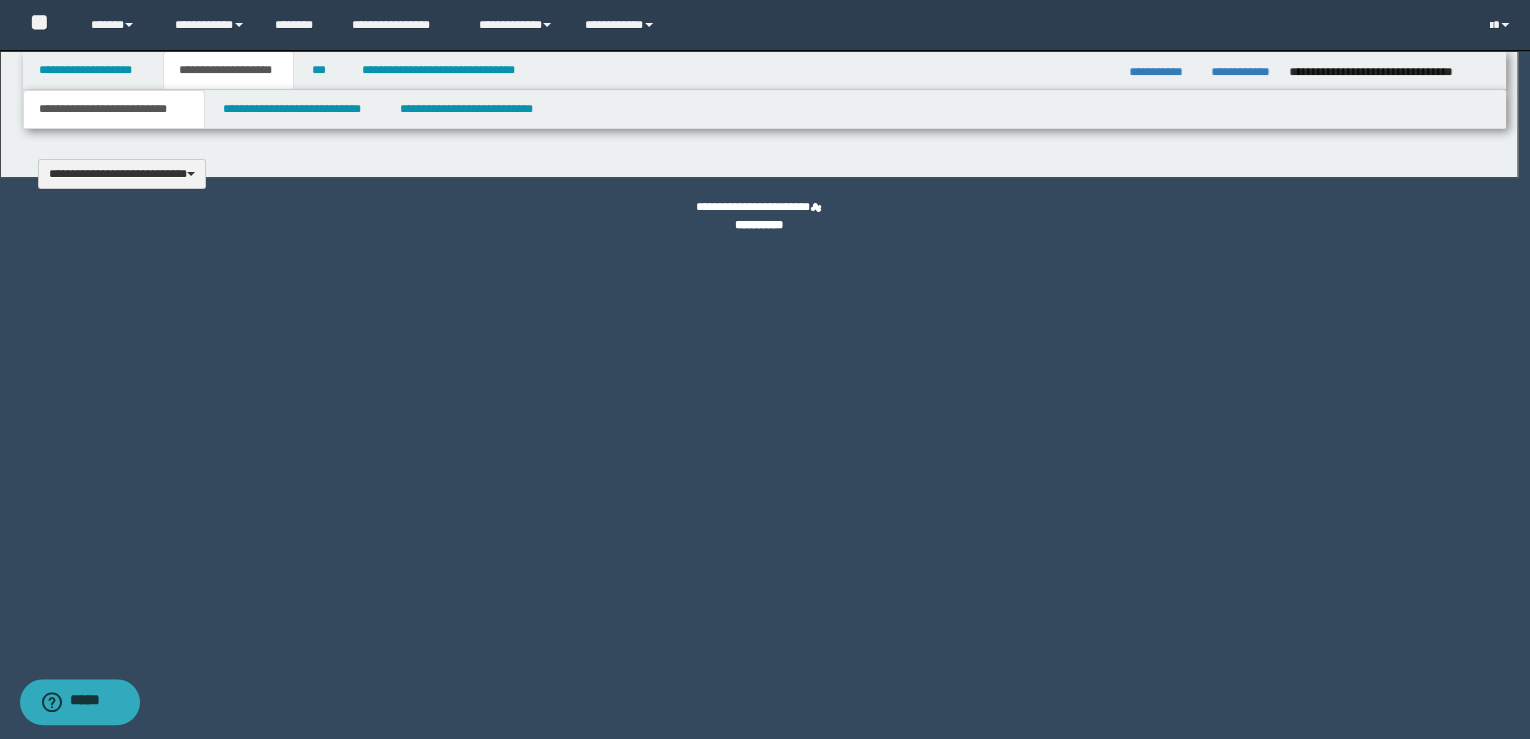 type 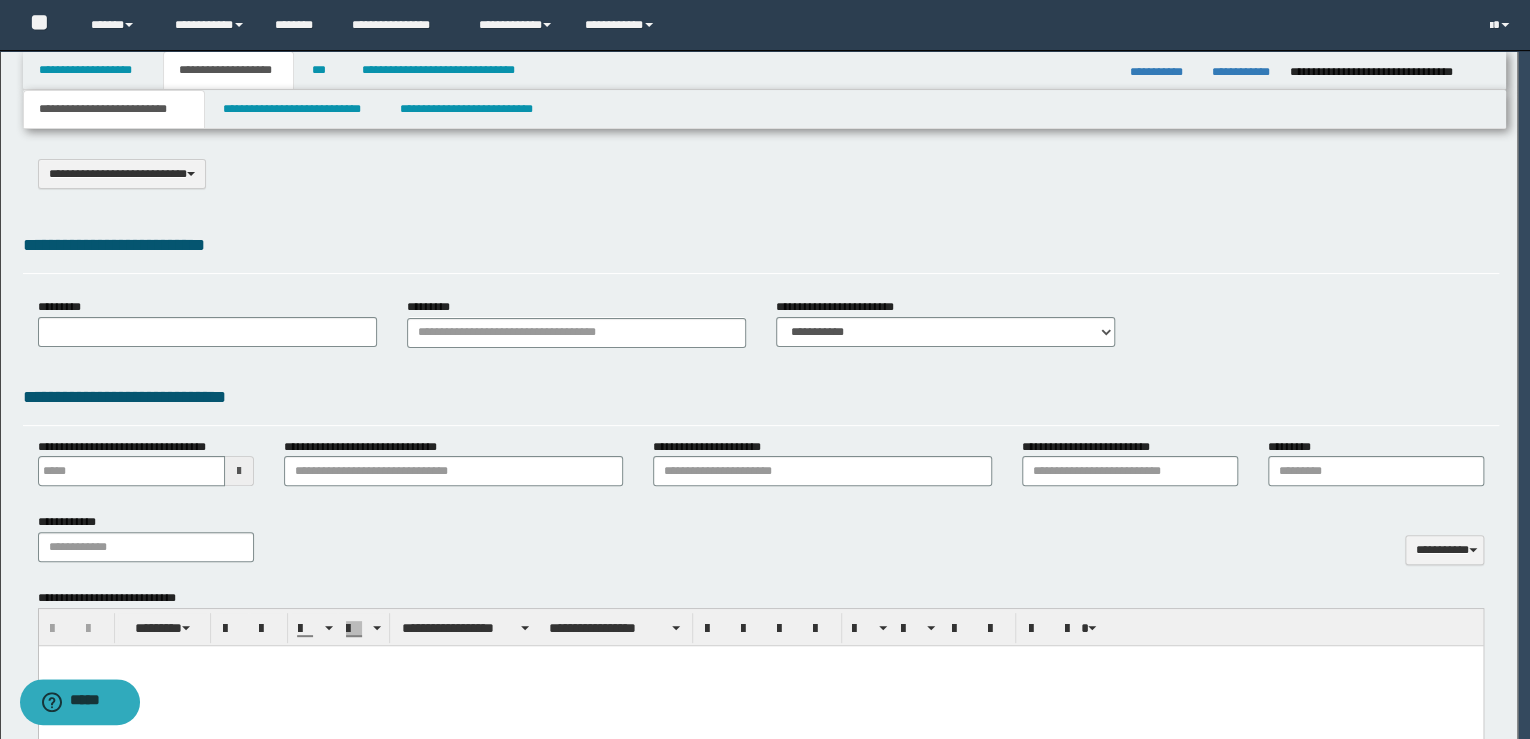 type on "**********" 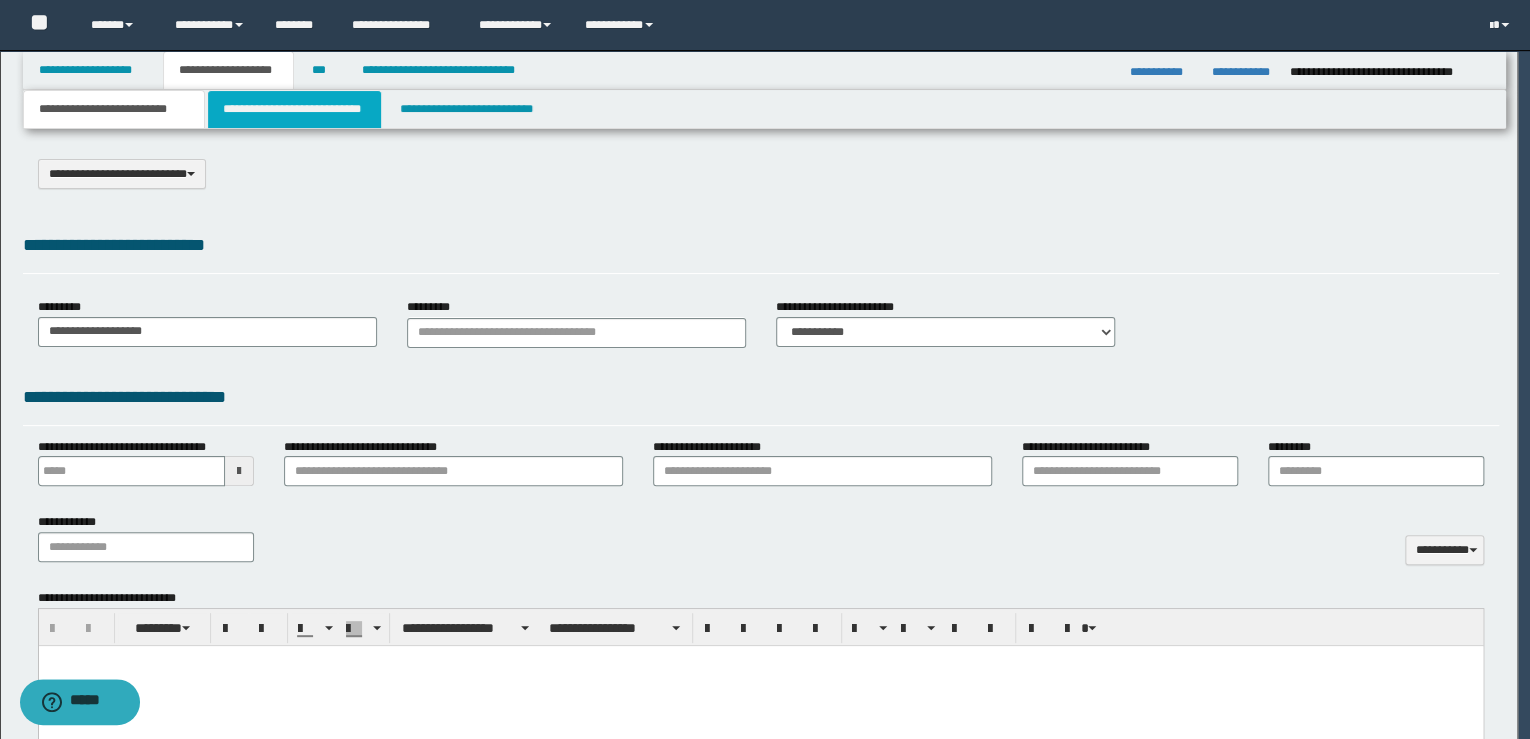 scroll, scrollTop: 0, scrollLeft: 0, axis: both 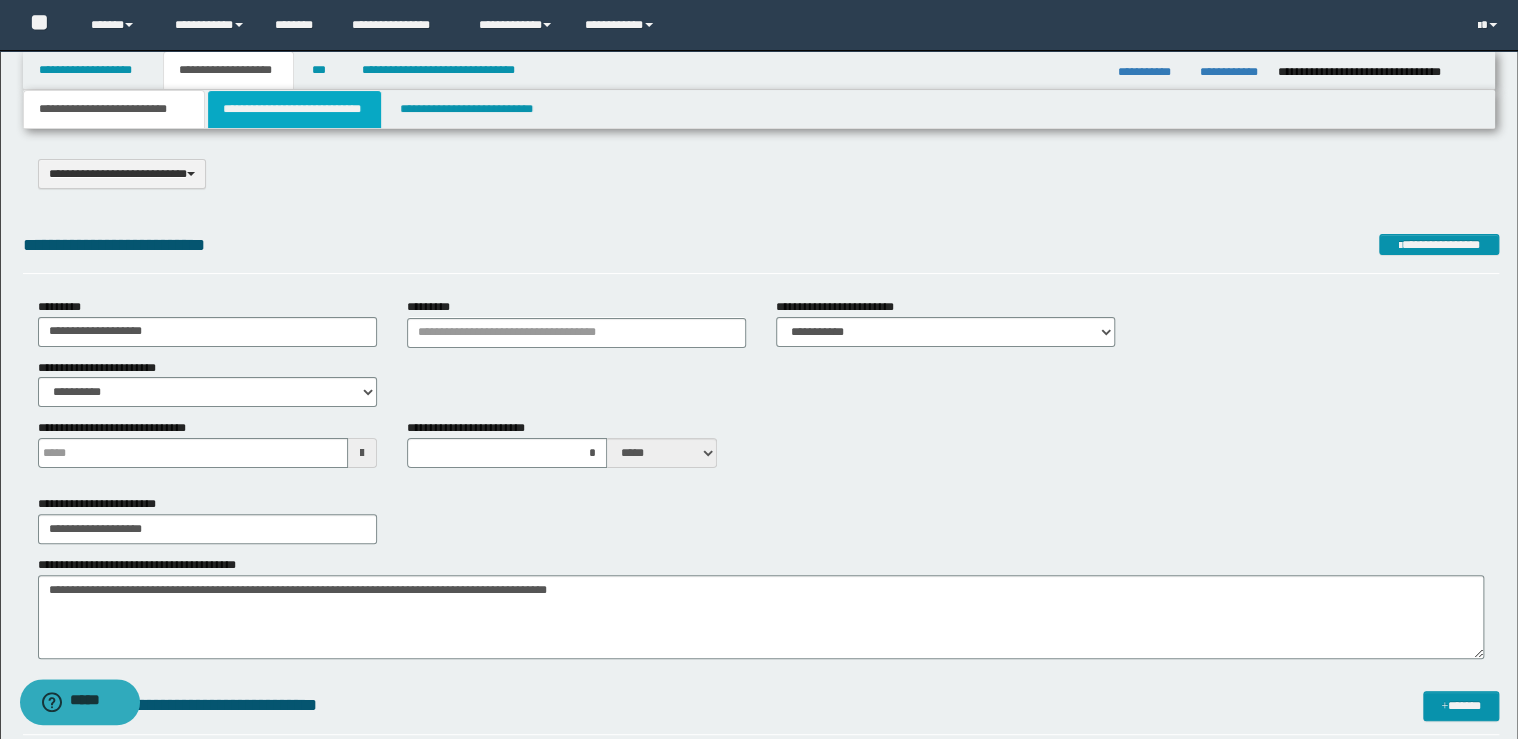 click on "**********" at bounding box center [294, 109] 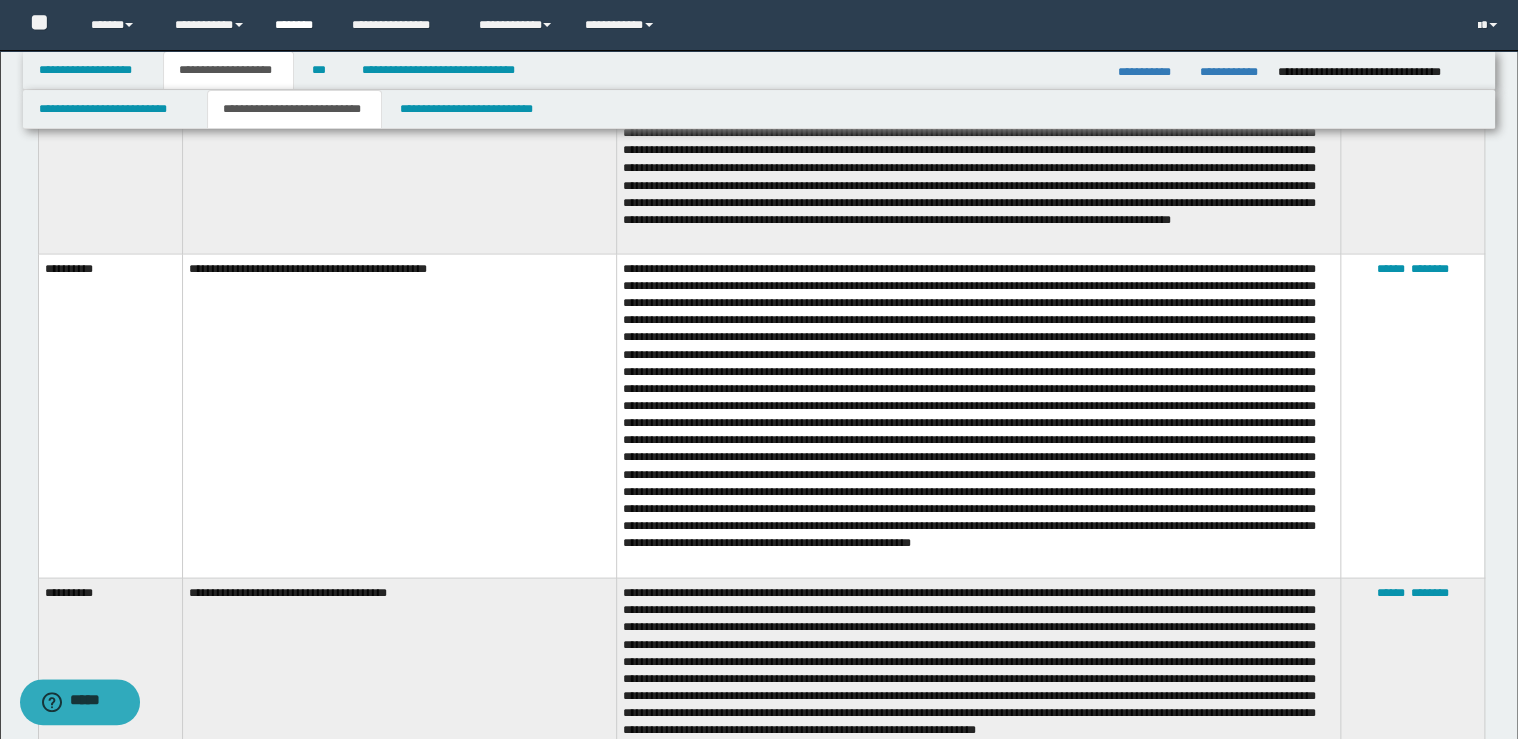 scroll, scrollTop: 1600, scrollLeft: 0, axis: vertical 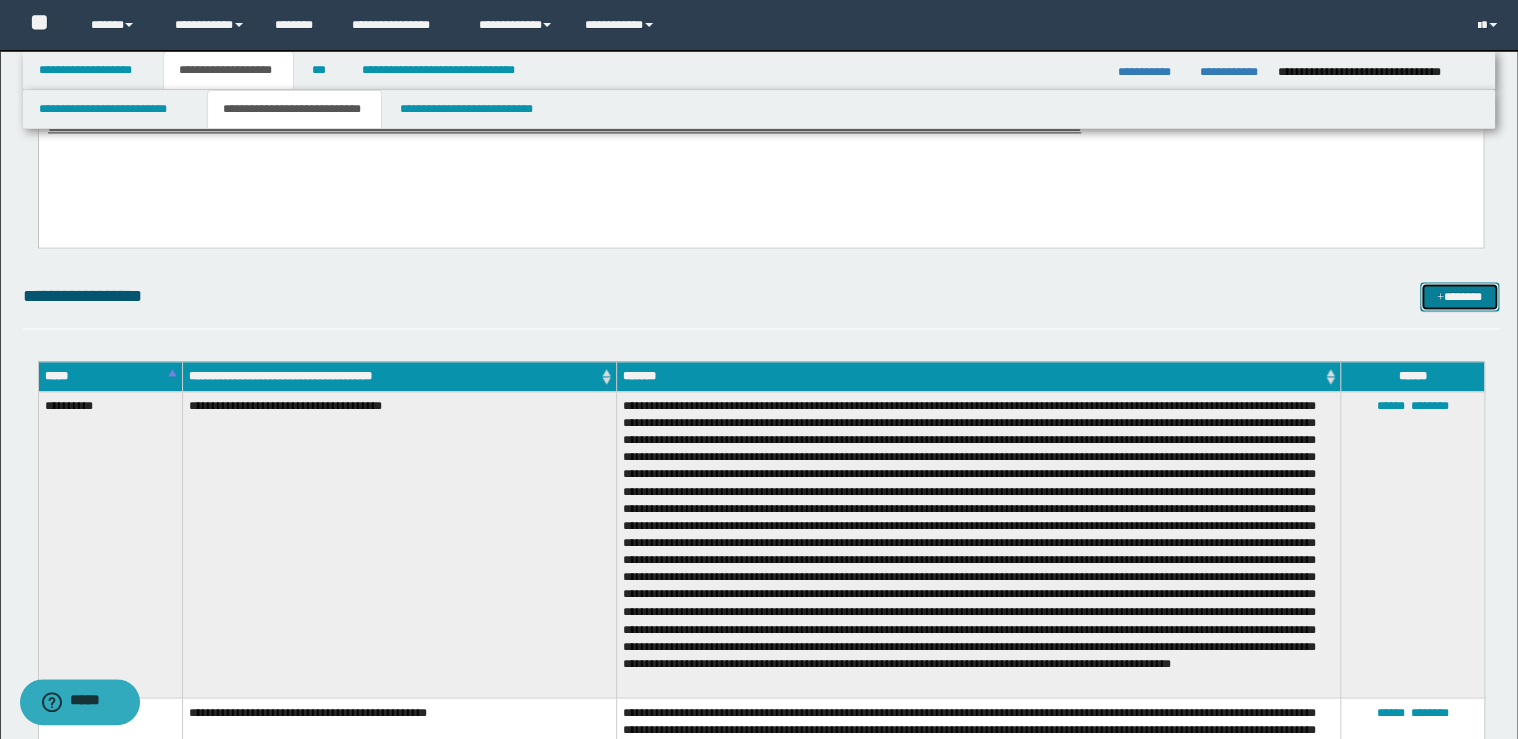 click at bounding box center [1440, 298] 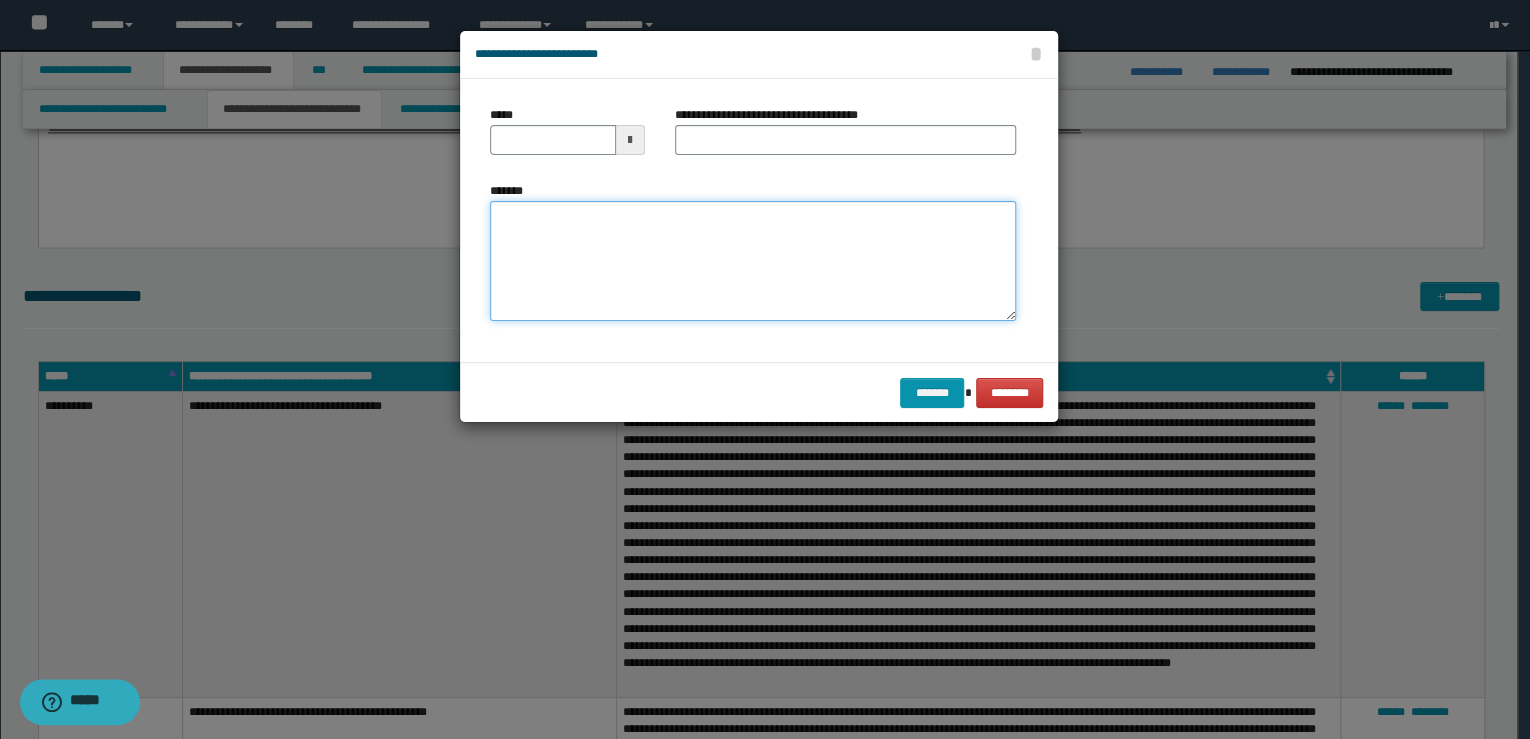 click on "*******" at bounding box center [753, 261] 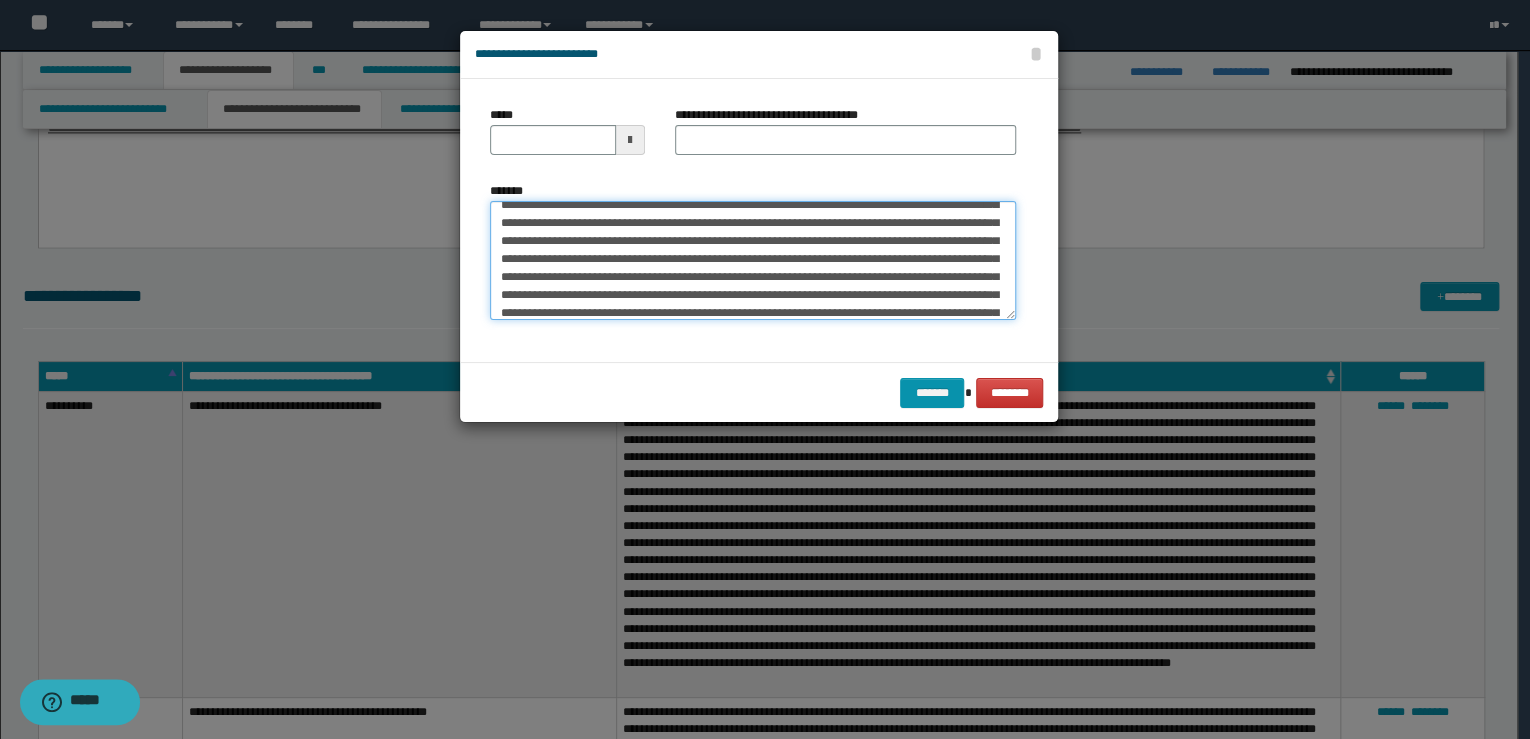 scroll, scrollTop: 0, scrollLeft: 0, axis: both 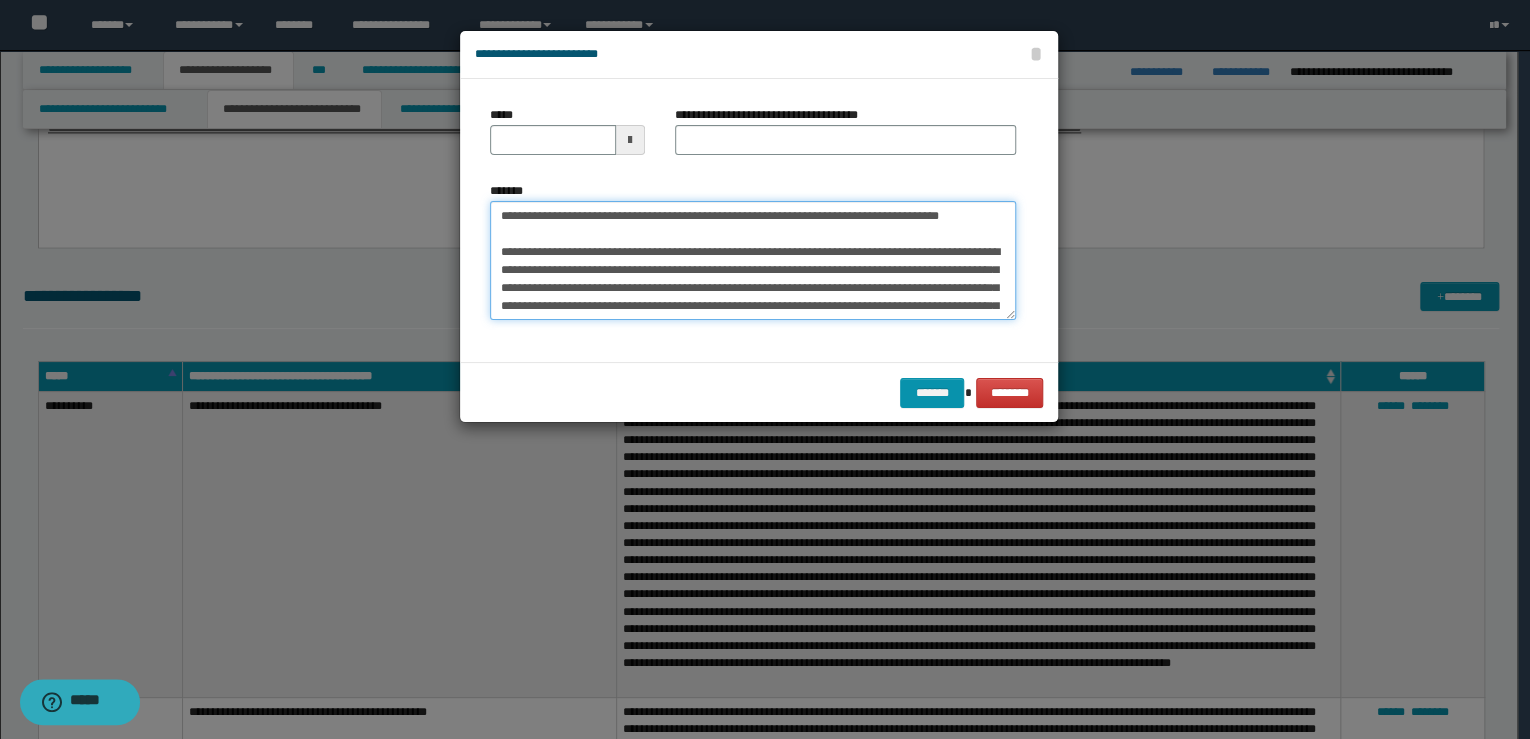 drag, startPoint x: 955, startPoint y: 216, endPoint x: 415, endPoint y: 205, distance: 540.112 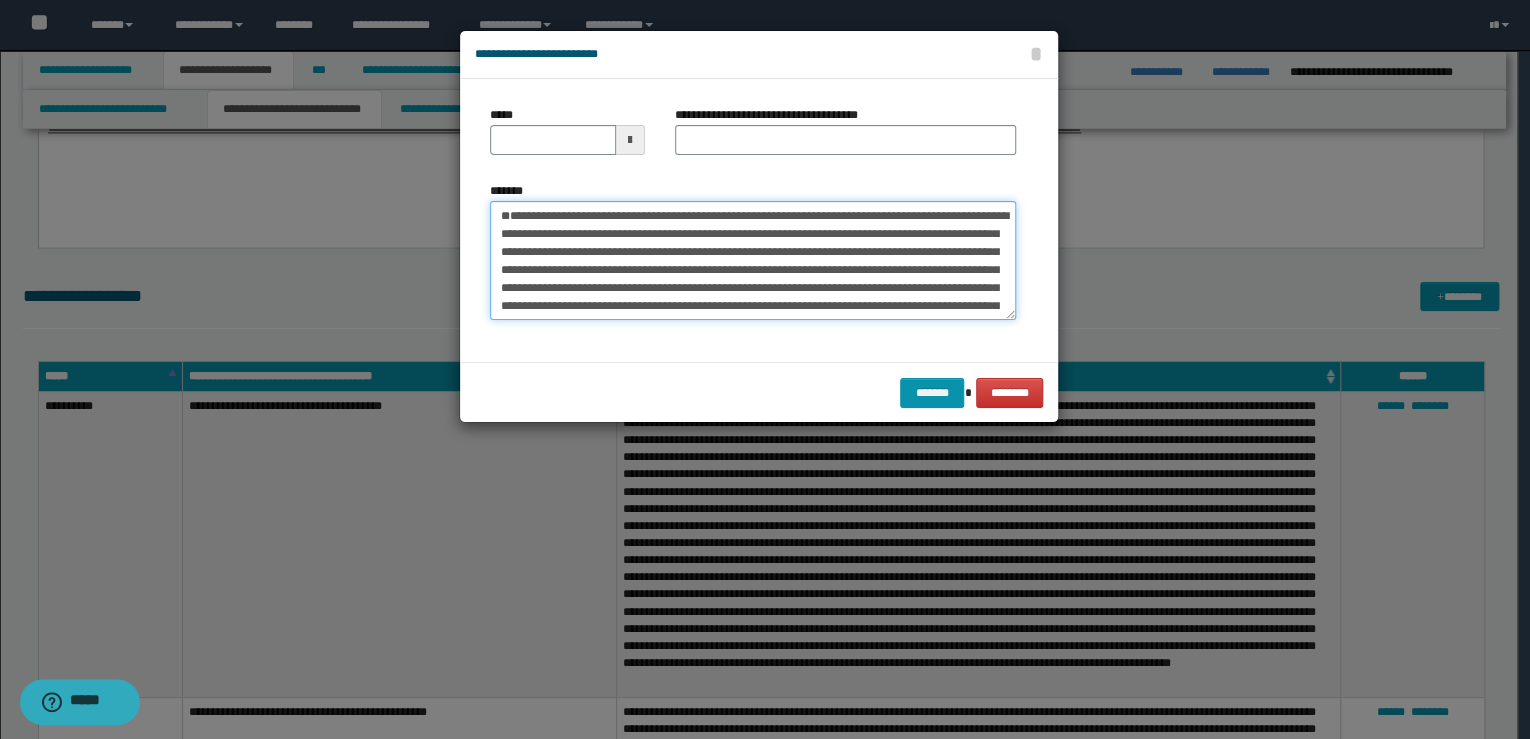 type 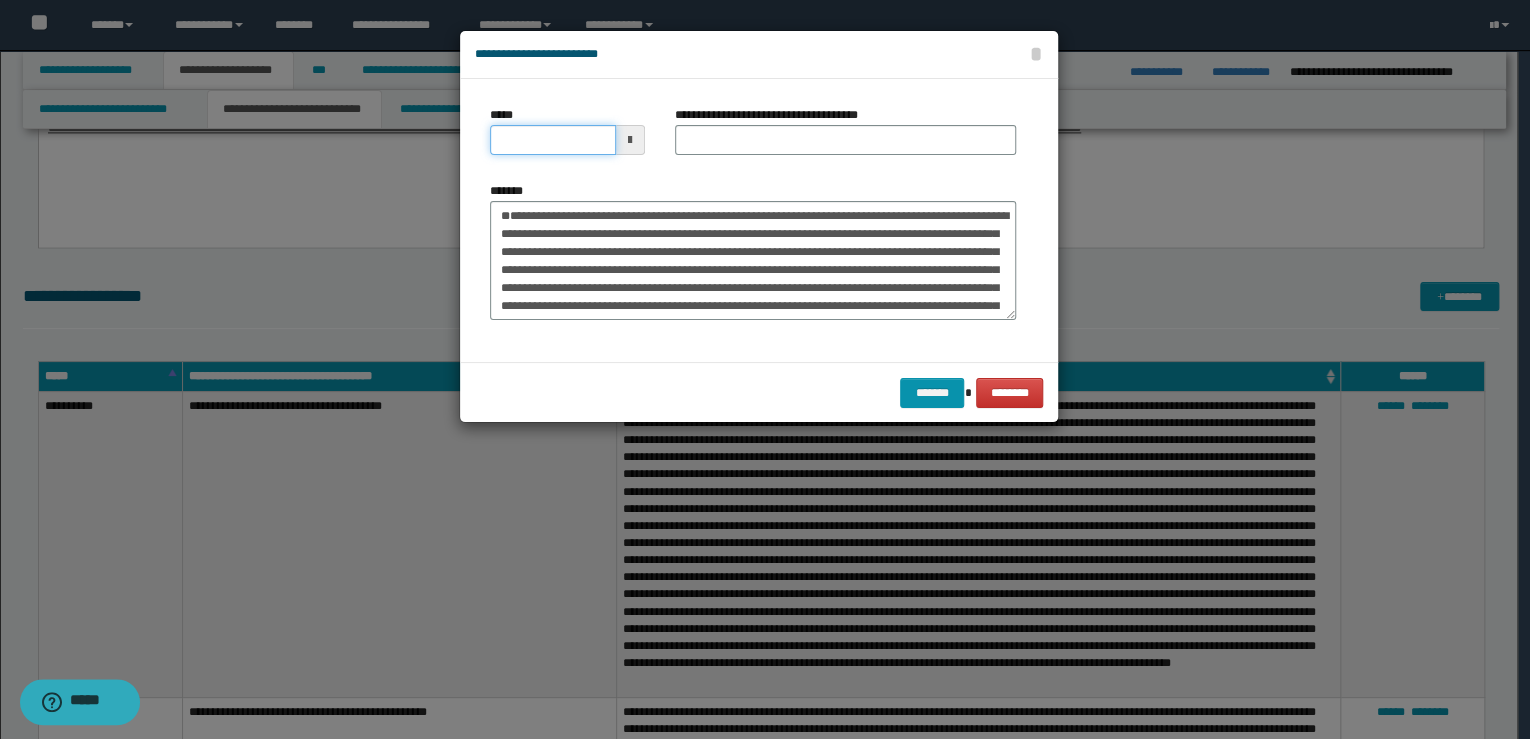click on "*****" at bounding box center (553, 140) 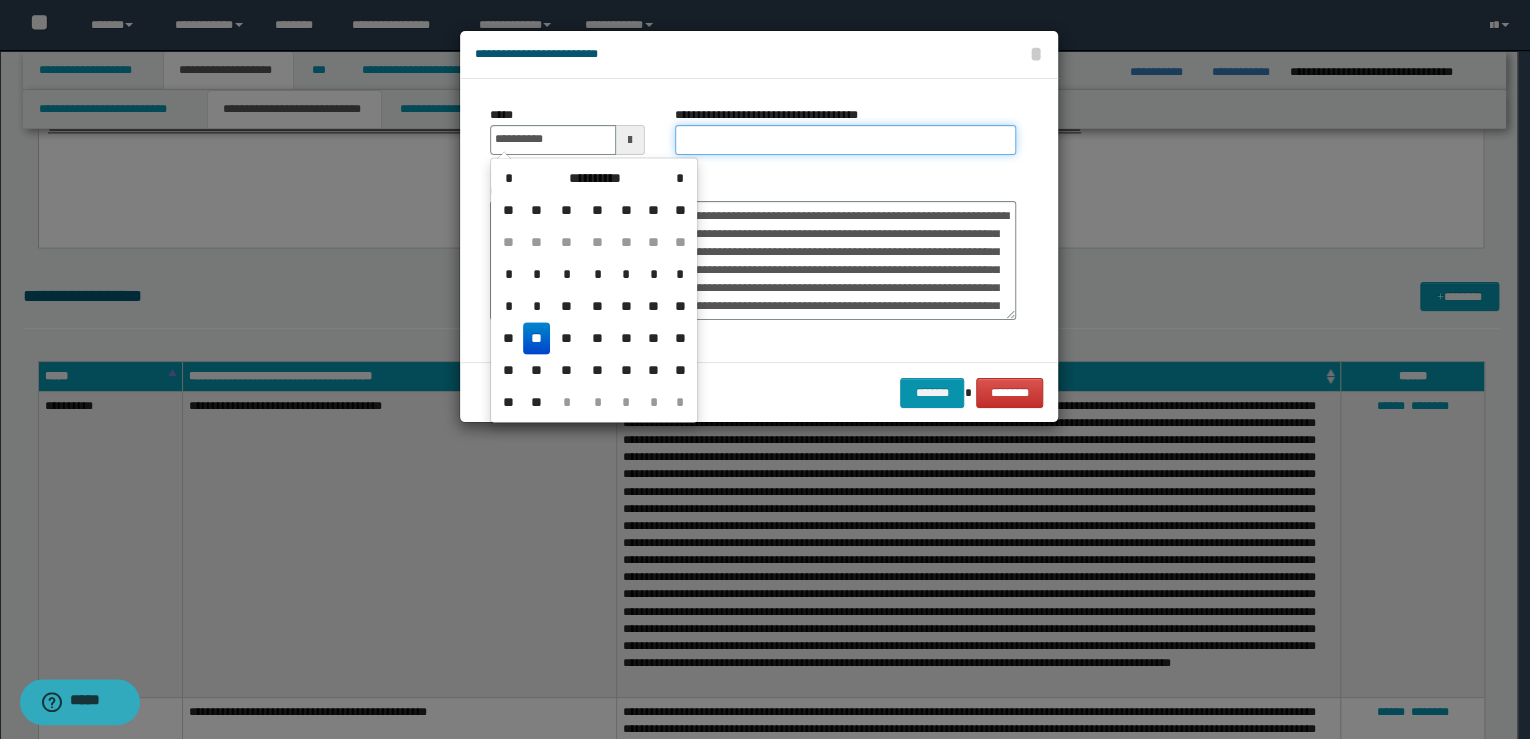 type on "**********" 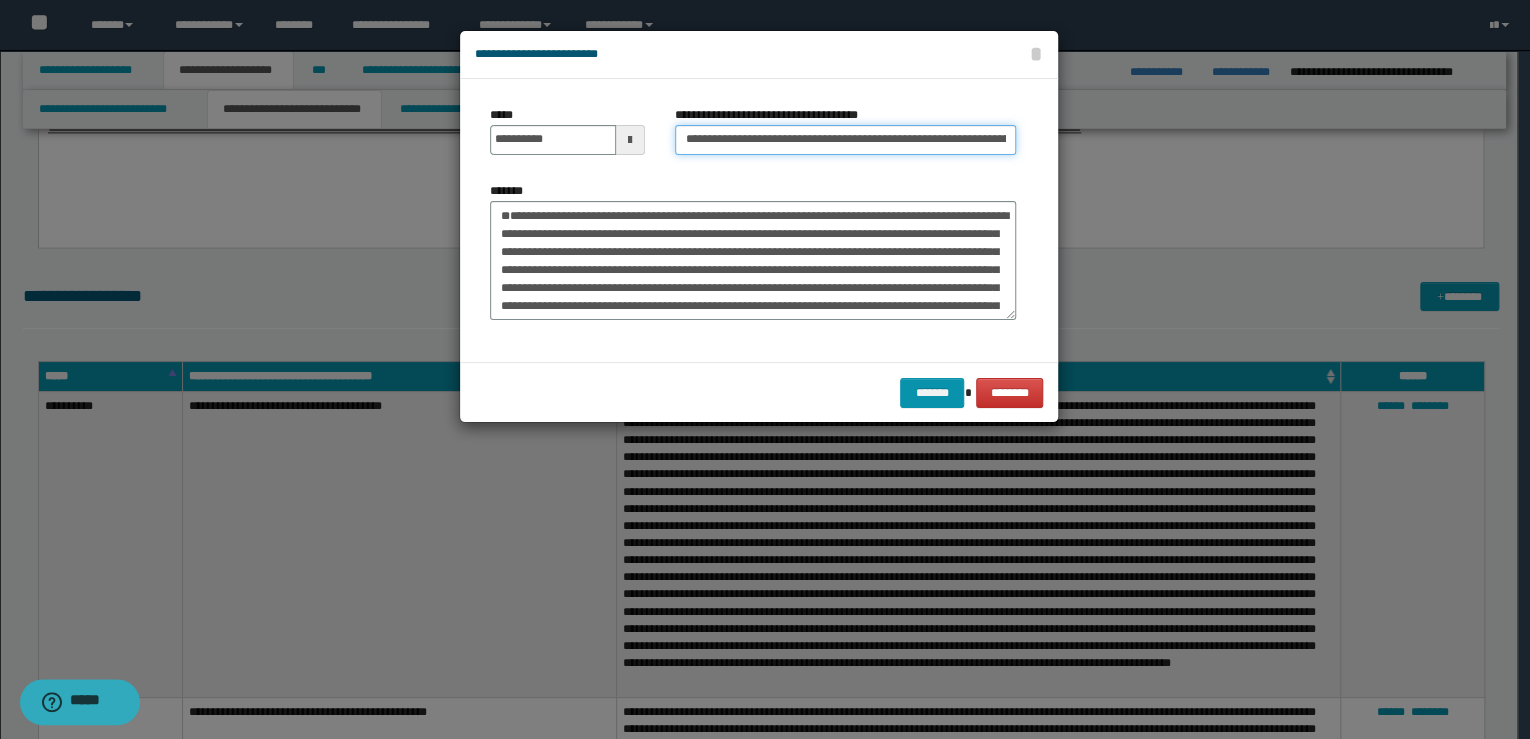 scroll, scrollTop: 0, scrollLeft: 133, axis: horizontal 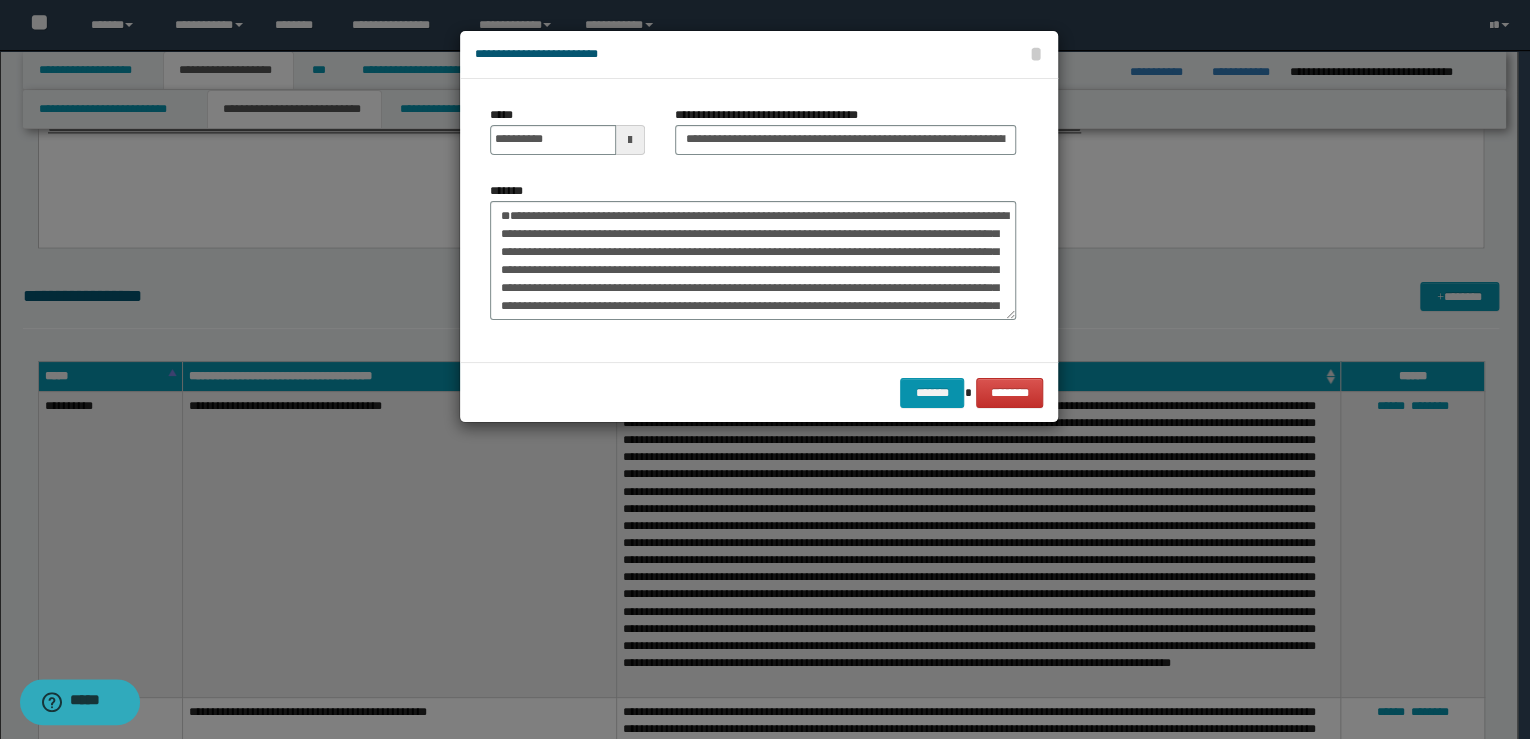 click on "**********" at bounding box center (753, 220) 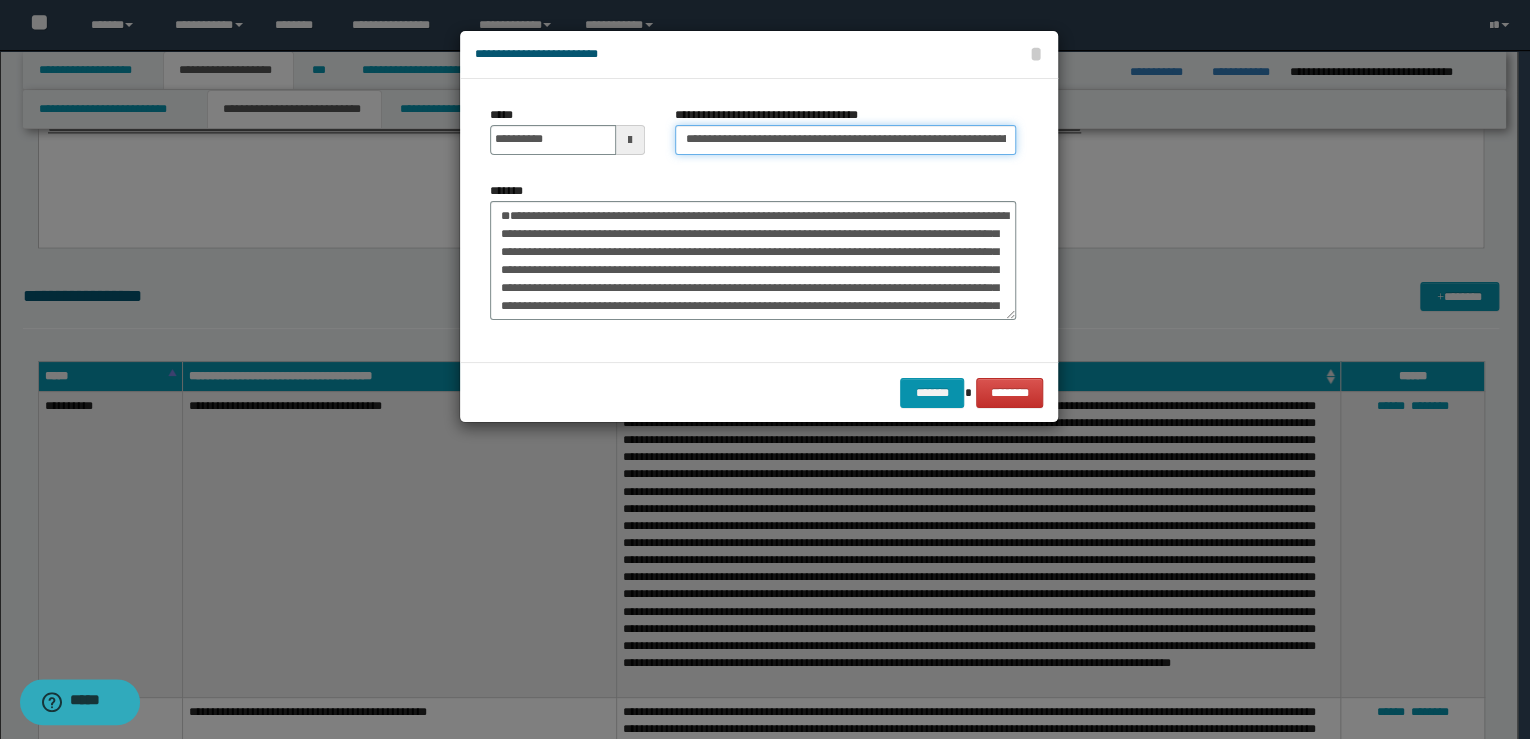 drag, startPoint x: 750, startPoint y: 135, endPoint x: 657, endPoint y: 135, distance: 93 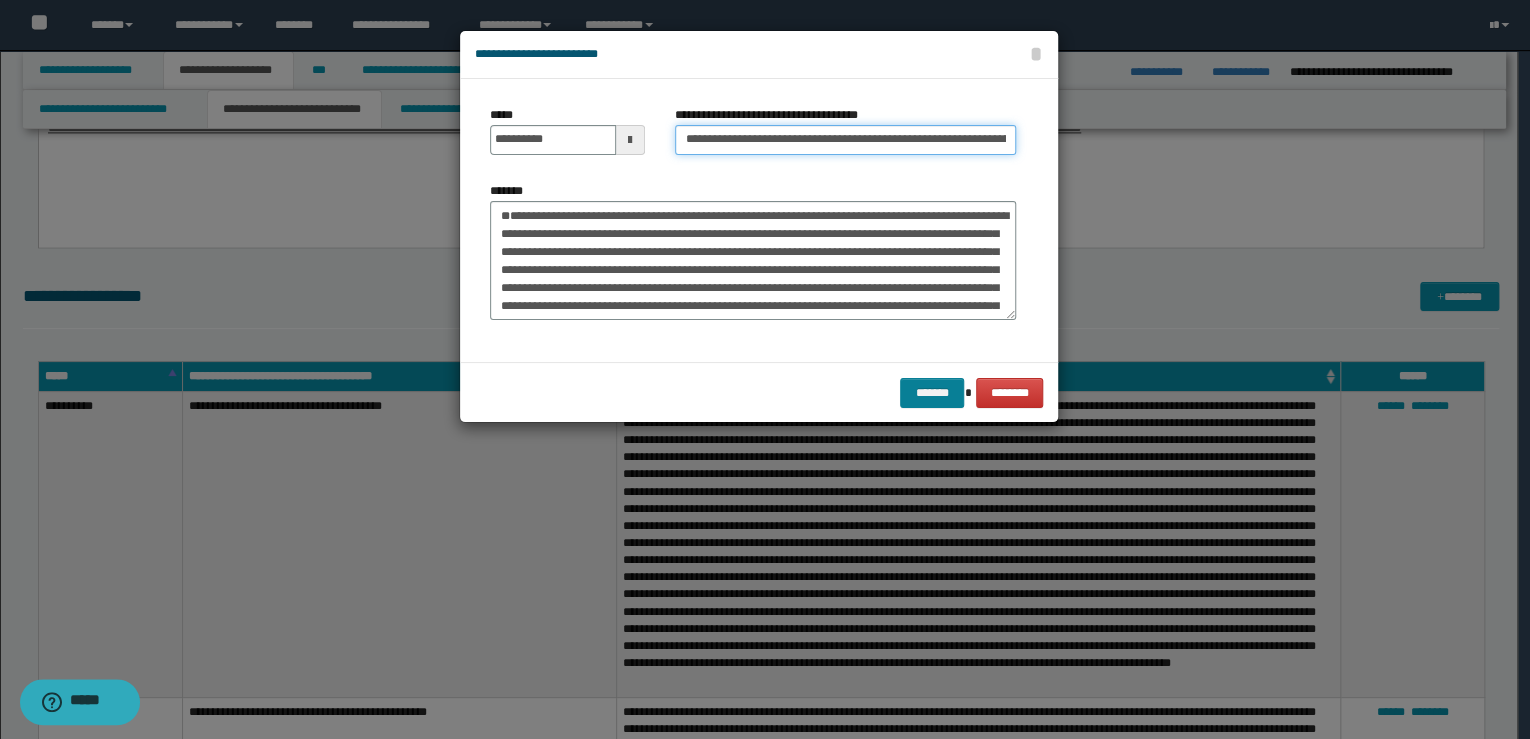 type on "**********" 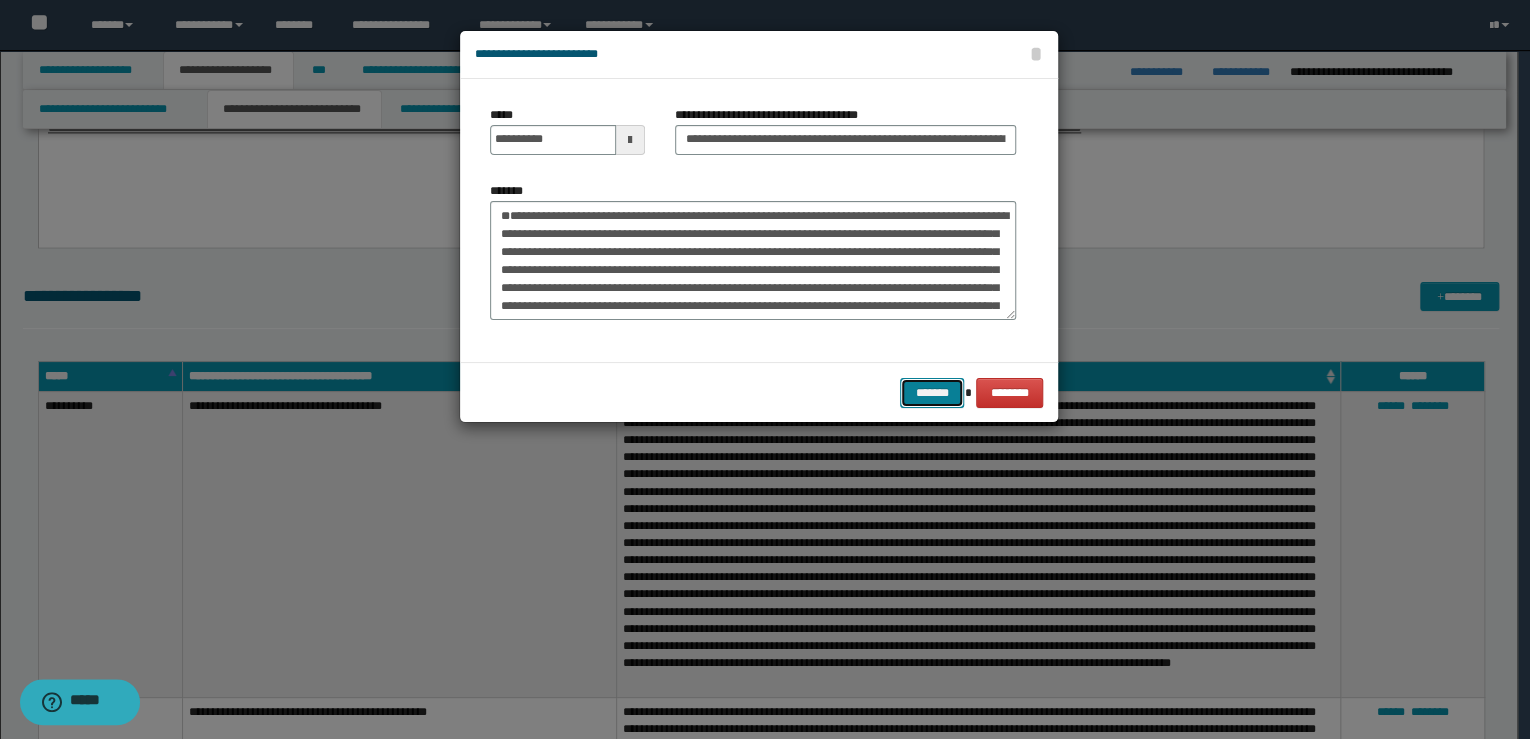 click on "*******" at bounding box center (932, 393) 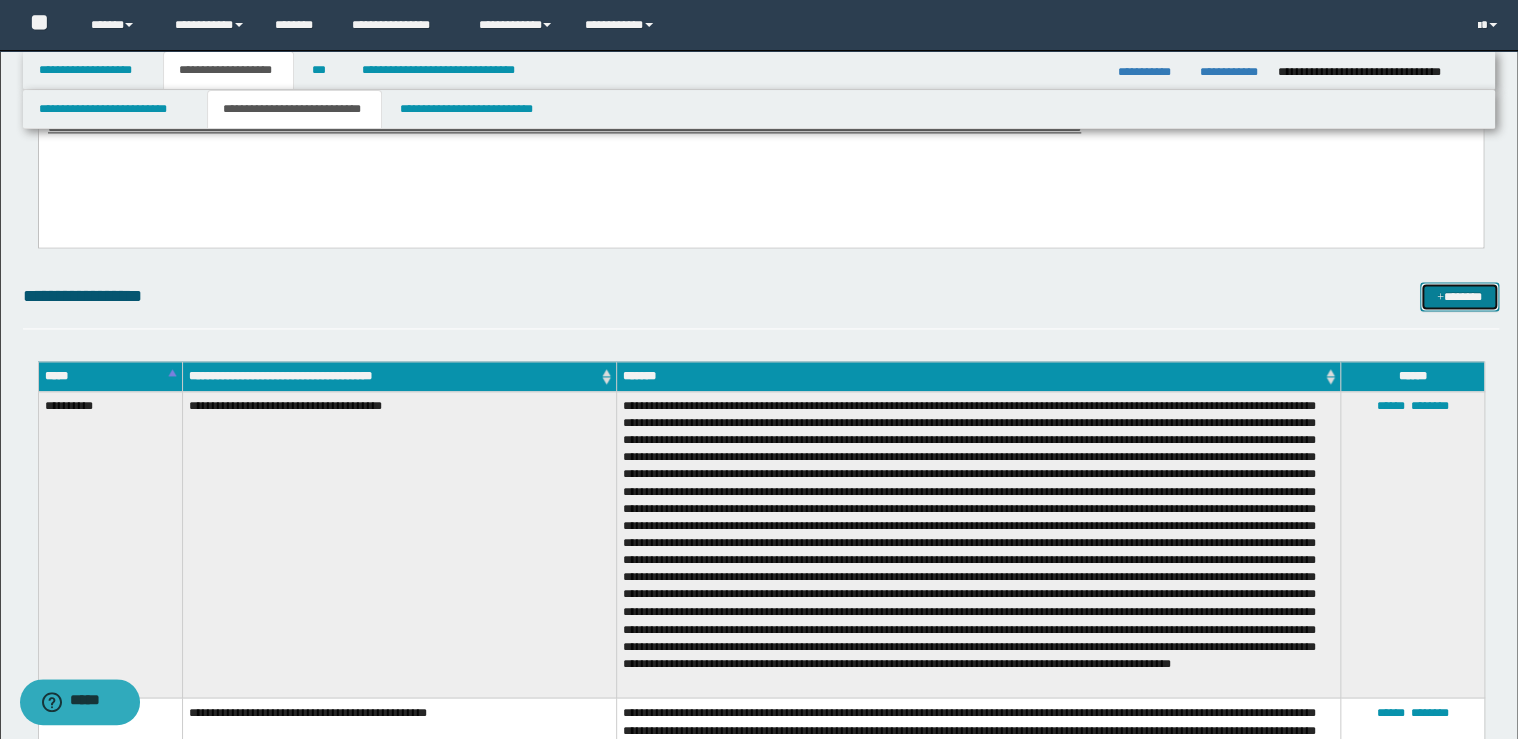click at bounding box center (1440, 298) 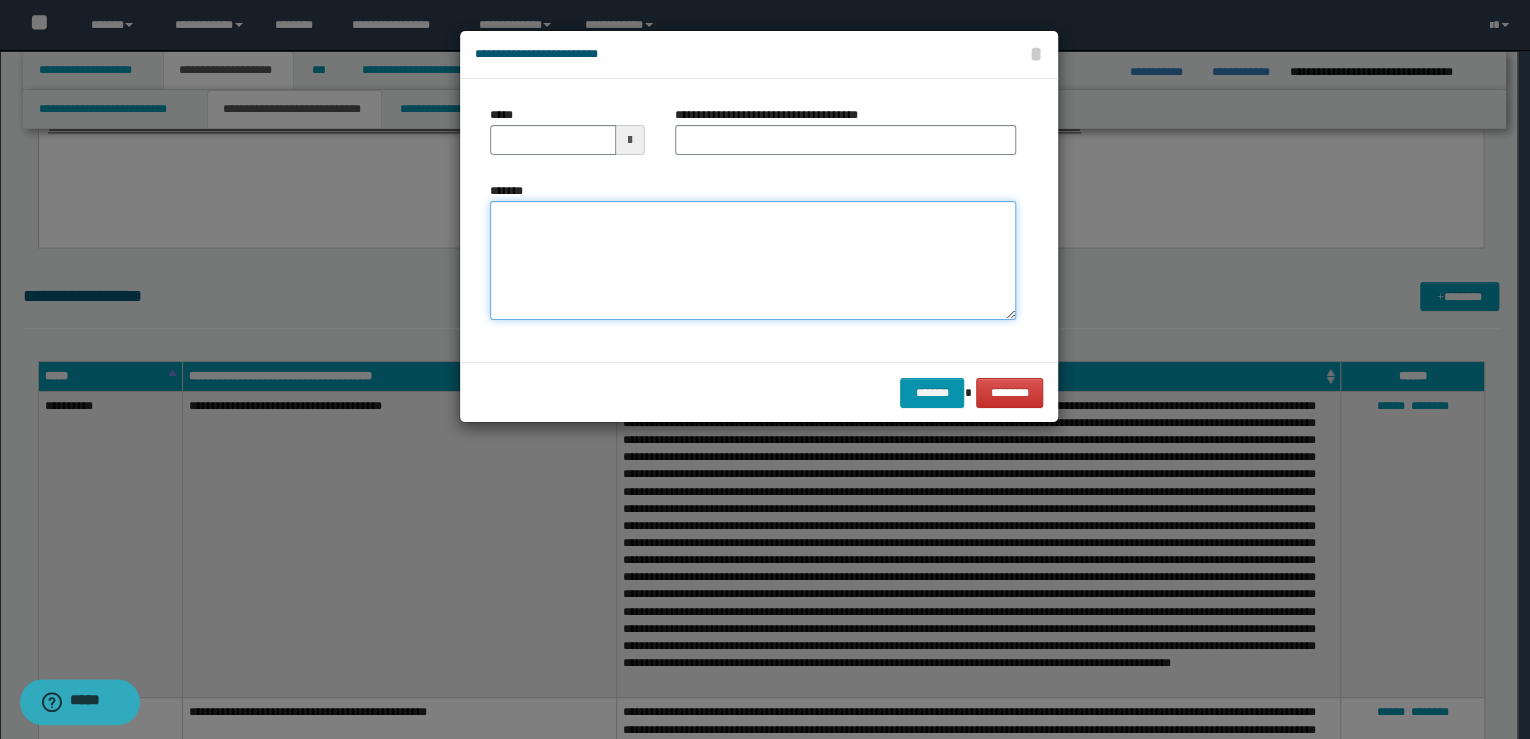 click on "*******" at bounding box center (753, 261) 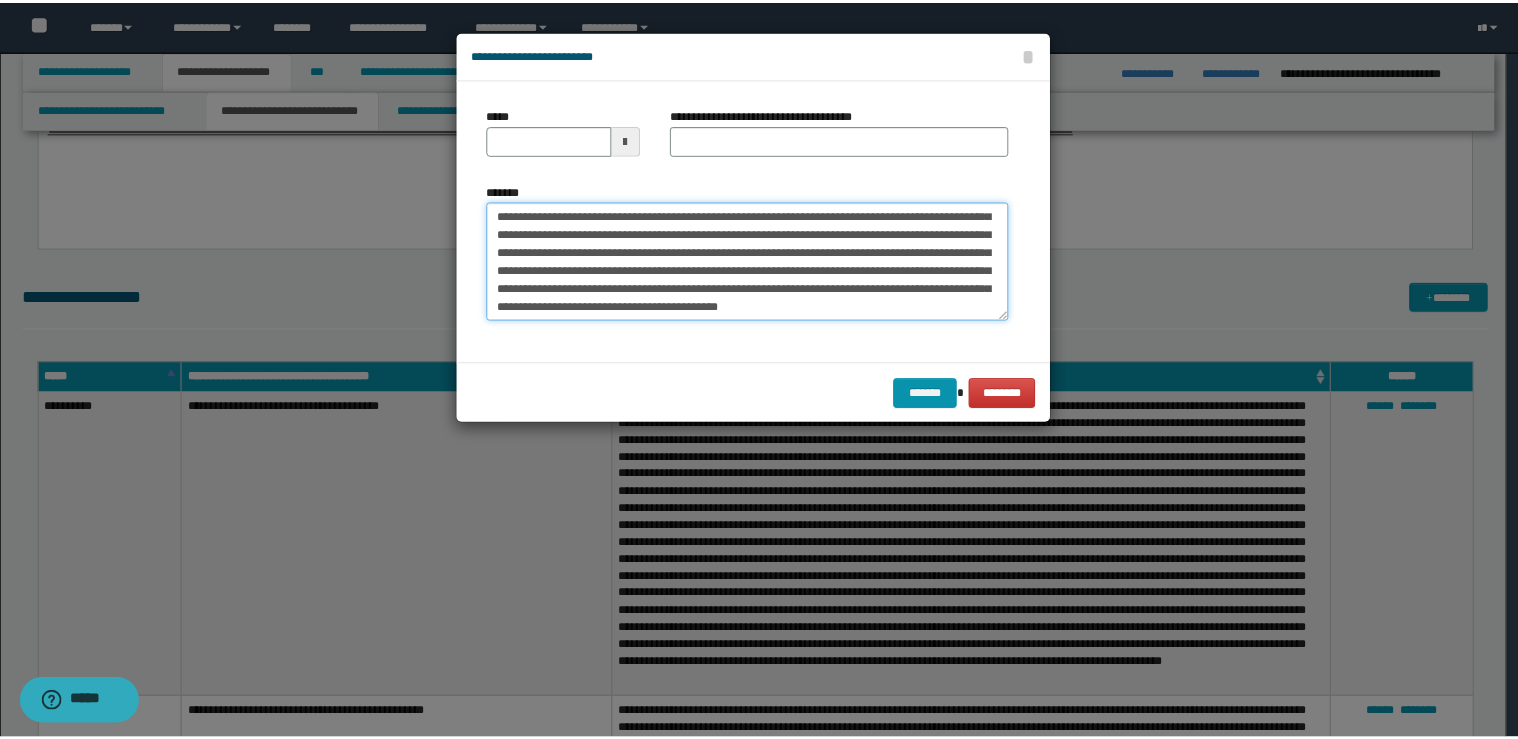 scroll, scrollTop: 0, scrollLeft: 0, axis: both 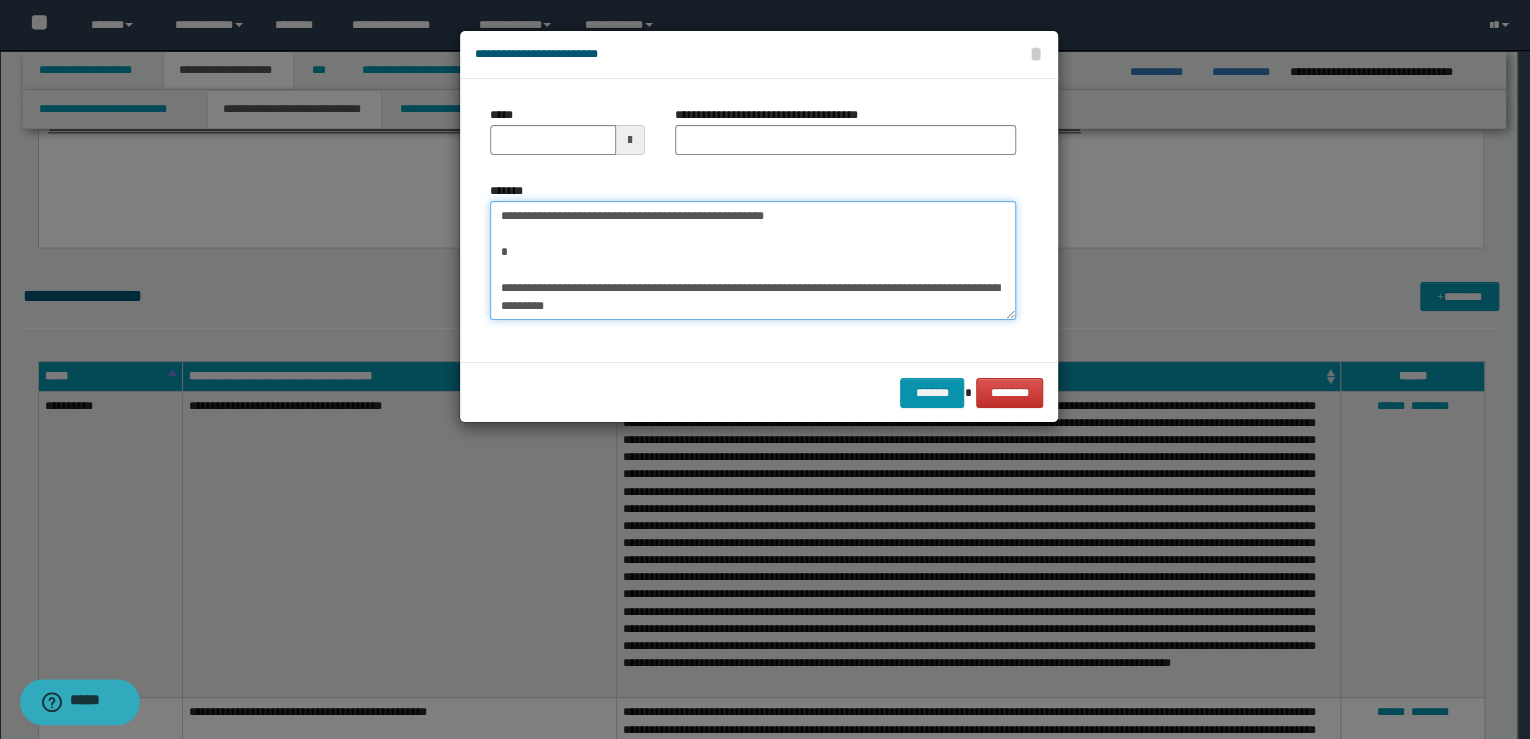 drag, startPoint x: 813, startPoint y: 220, endPoint x: 320, endPoint y: 185, distance: 494.24084 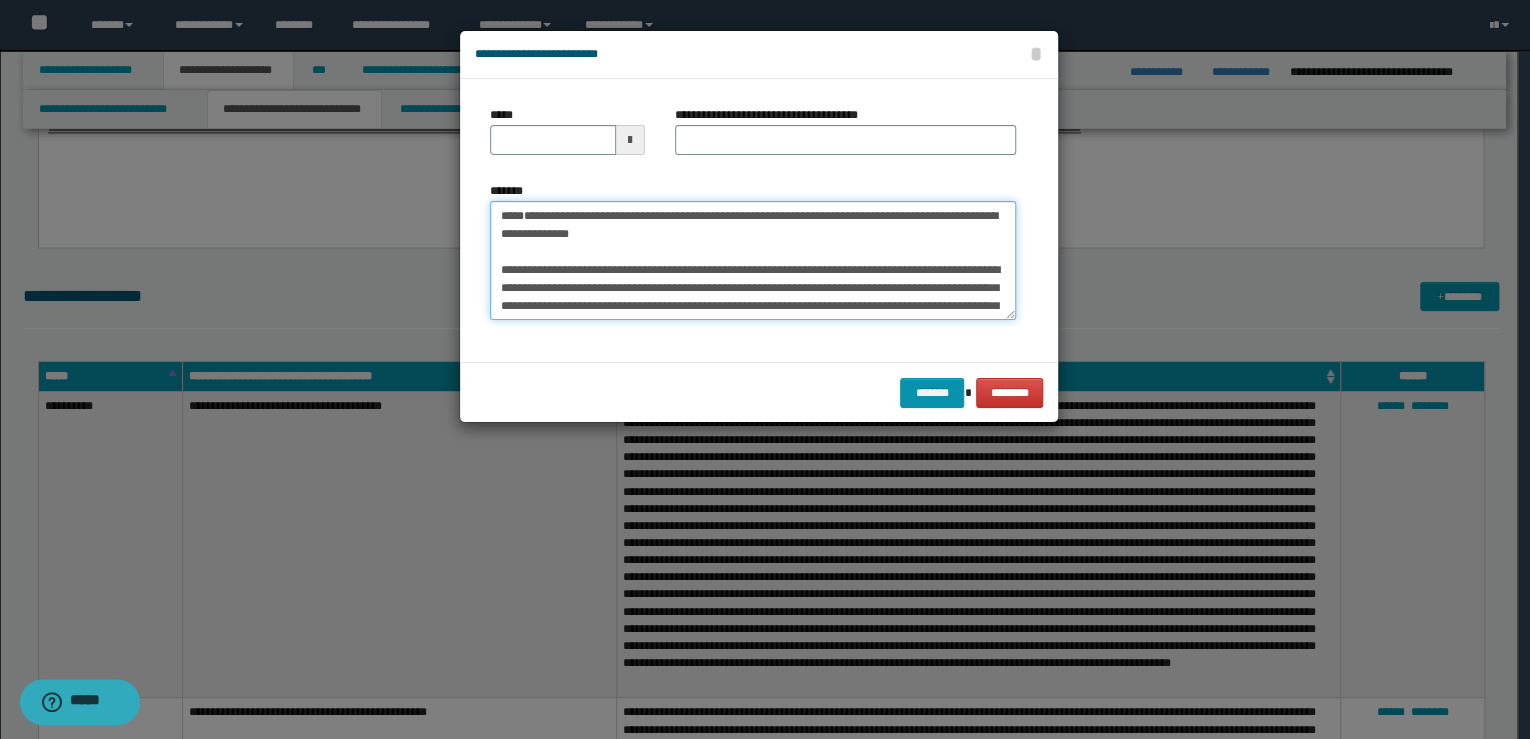 type 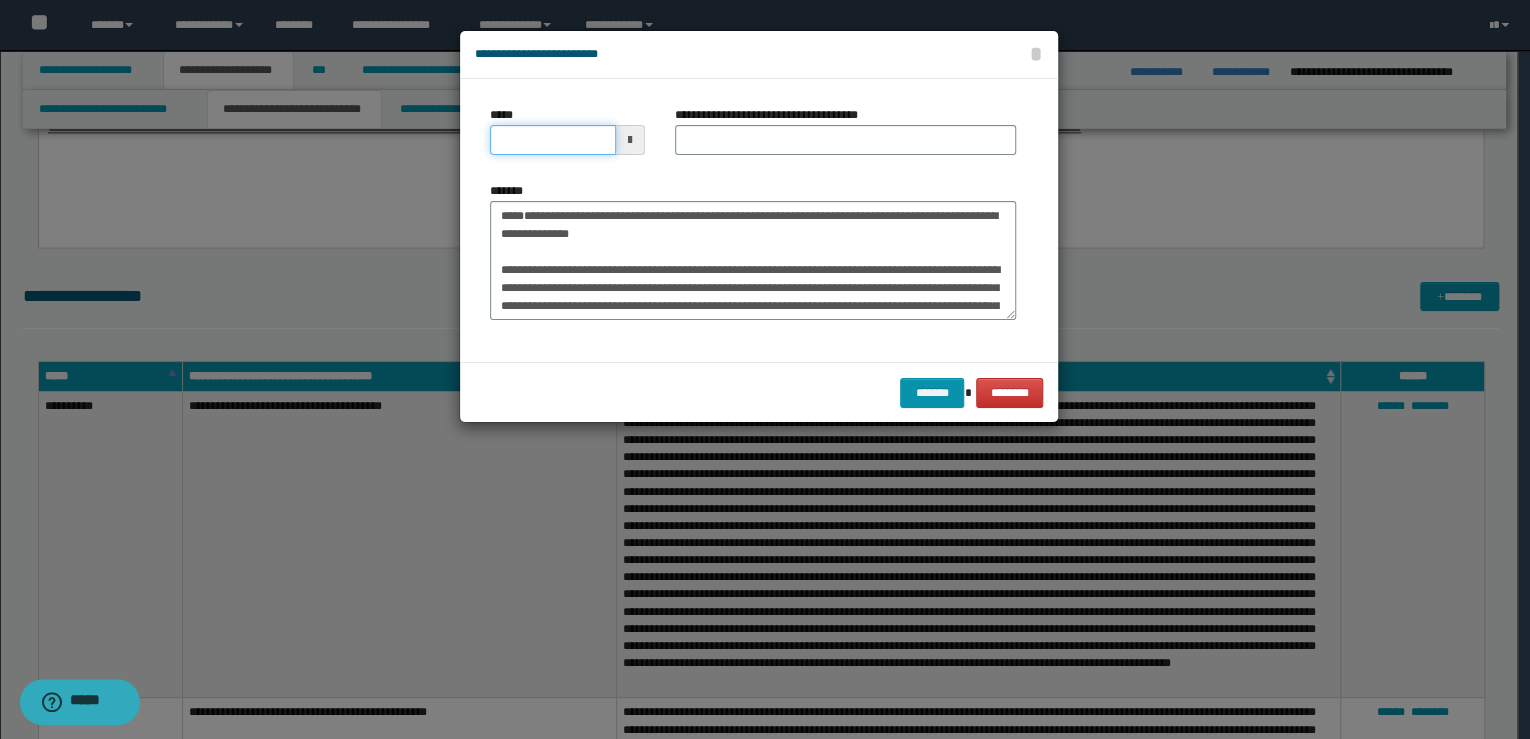click on "*****" at bounding box center [553, 140] 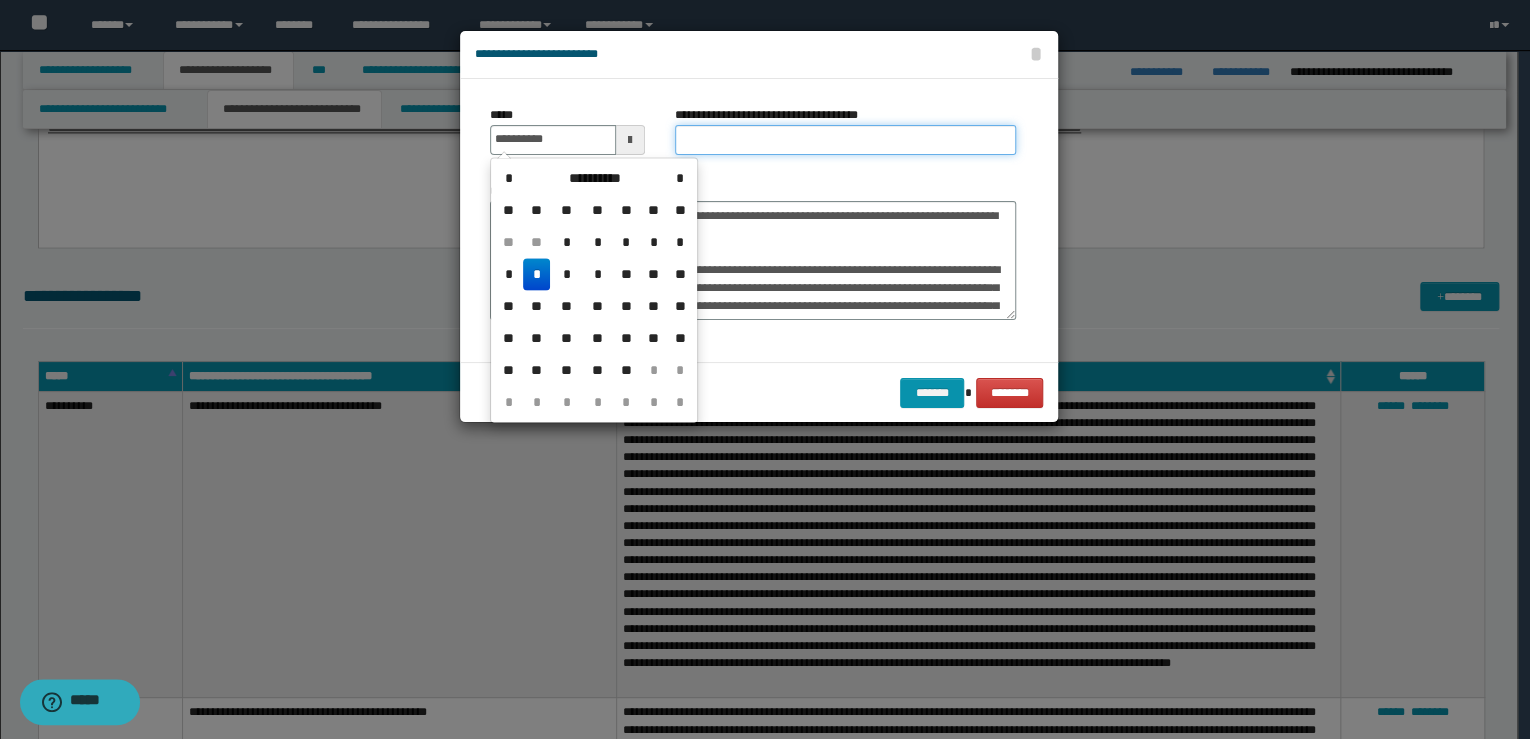 type on "**********" 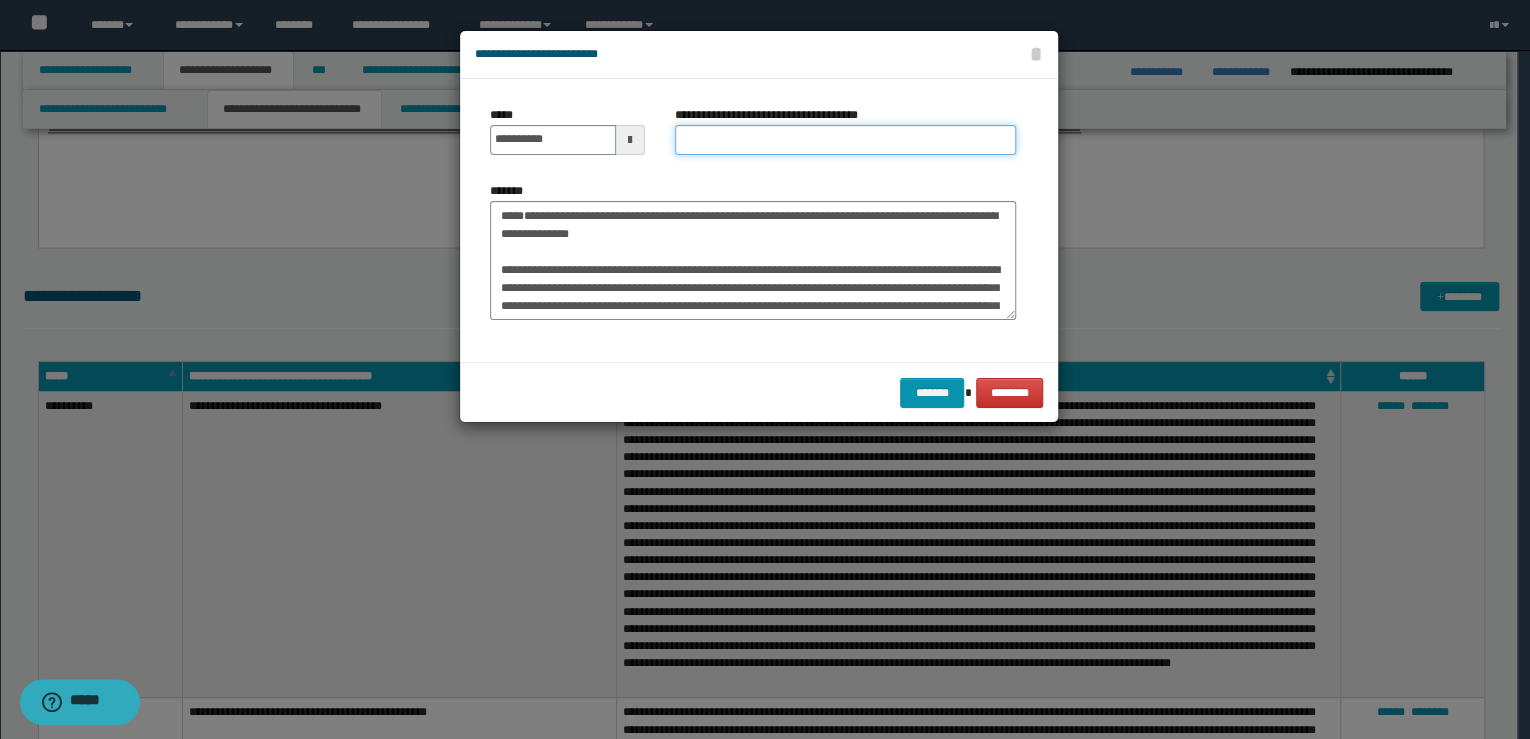 paste on "**********" 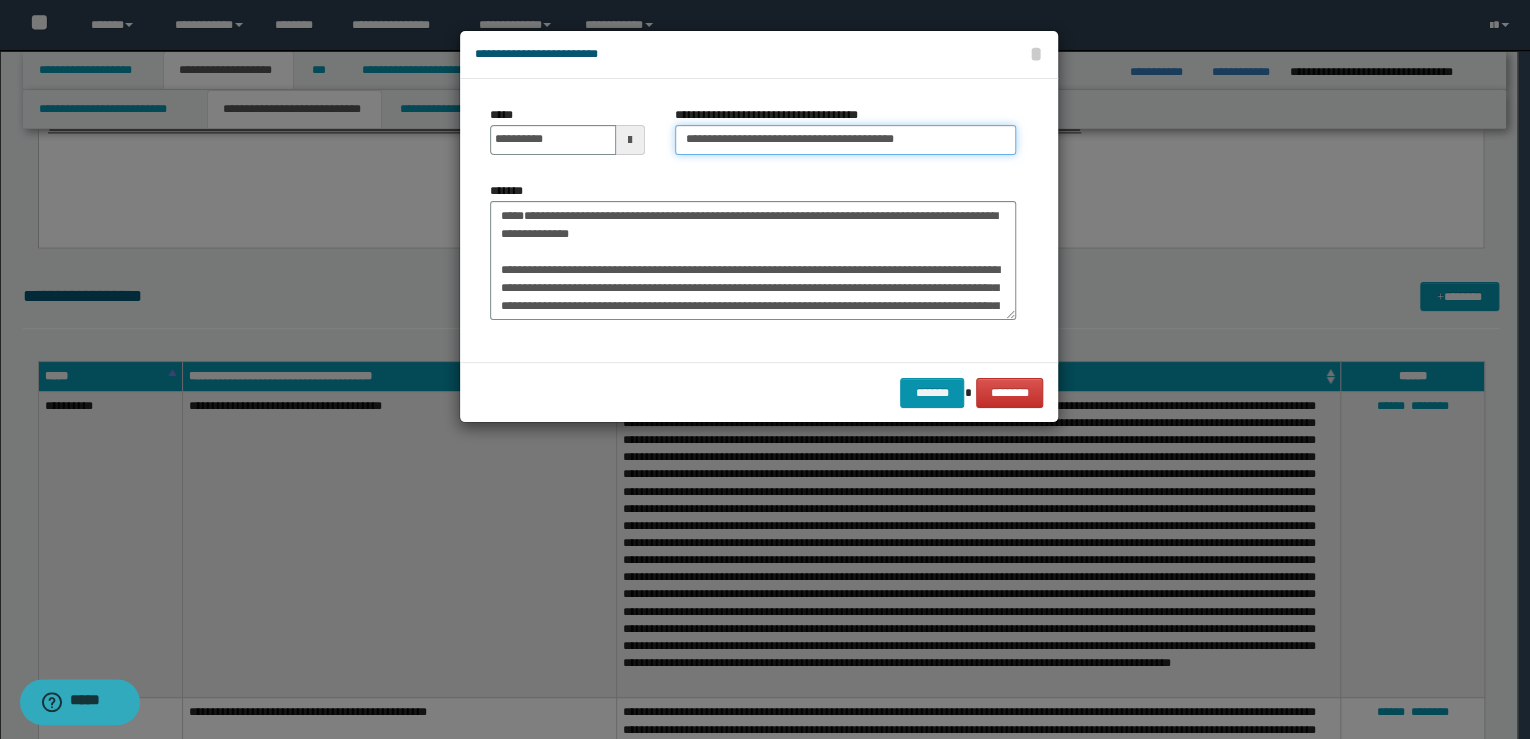 drag, startPoint x: 752, startPoint y: 140, endPoint x: 548, endPoint y: 162, distance: 205.18285 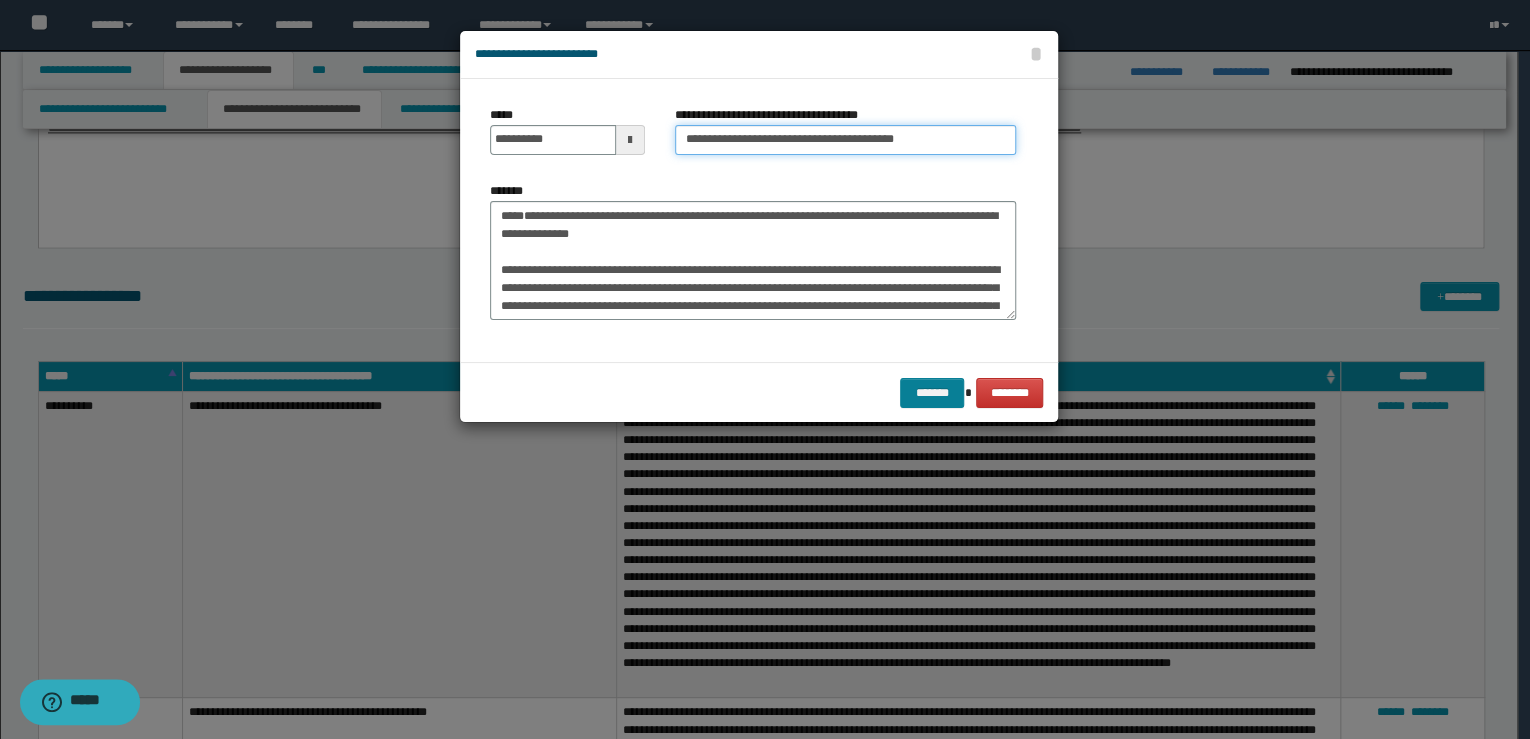 type on "**********" 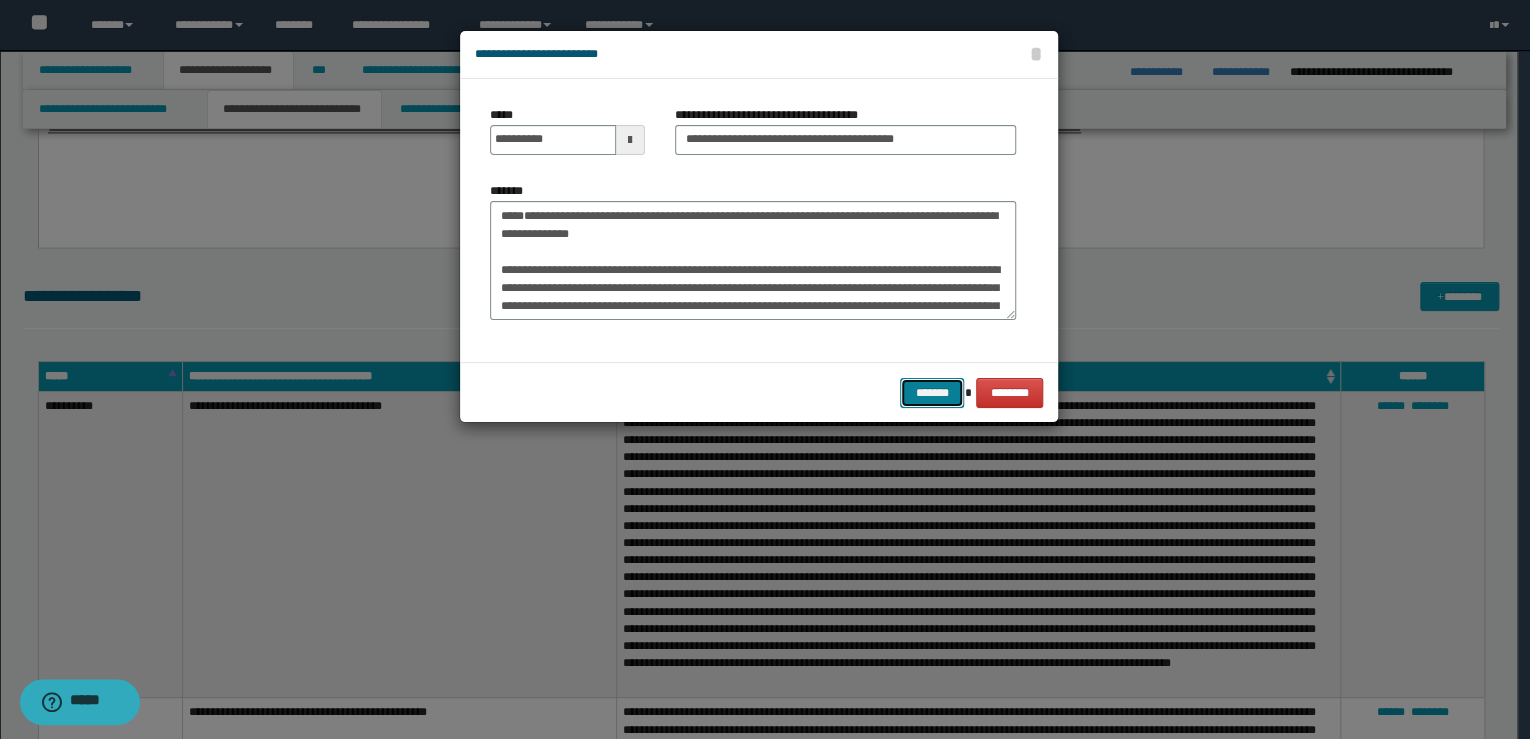 click on "*******" at bounding box center (932, 393) 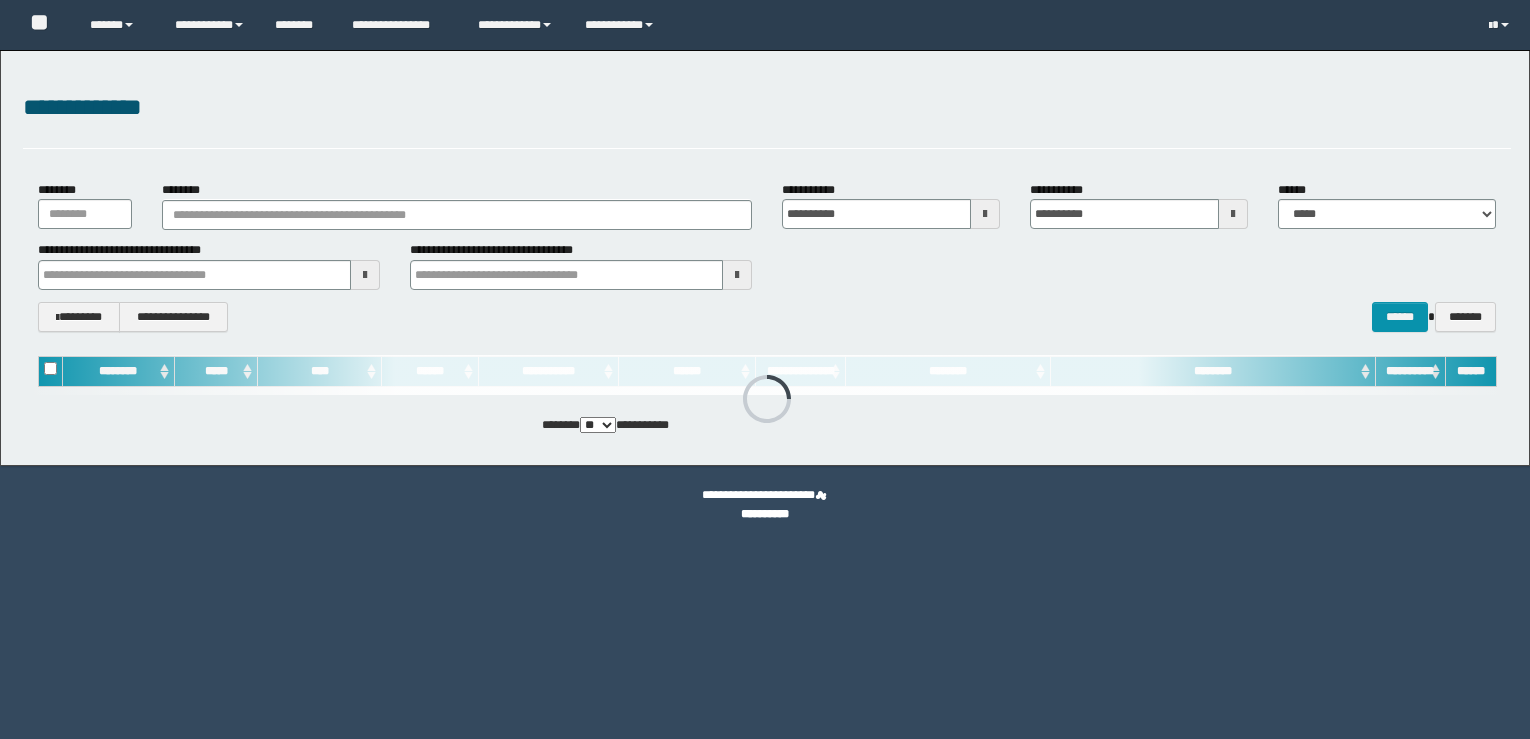 scroll, scrollTop: 0, scrollLeft: 0, axis: both 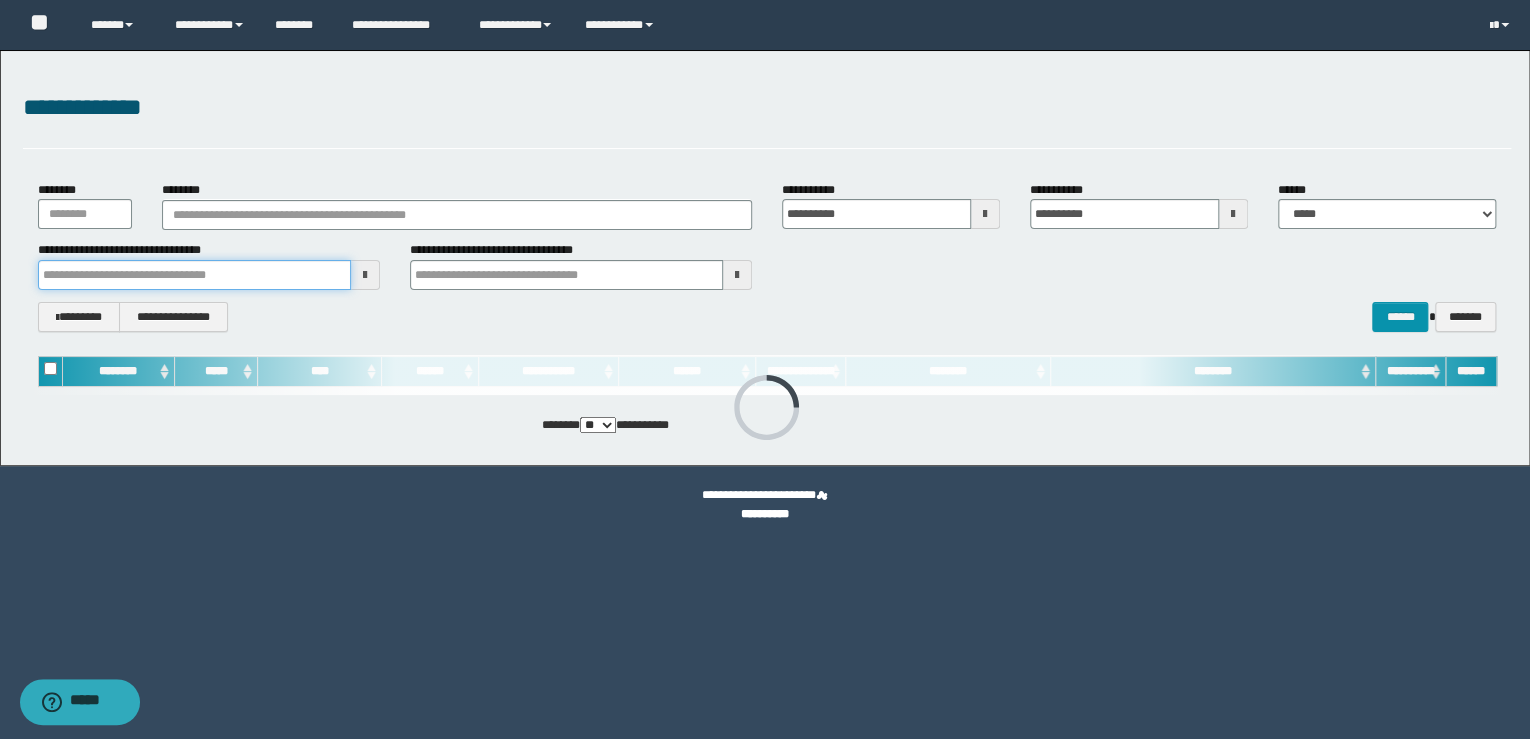 click at bounding box center [194, 275] 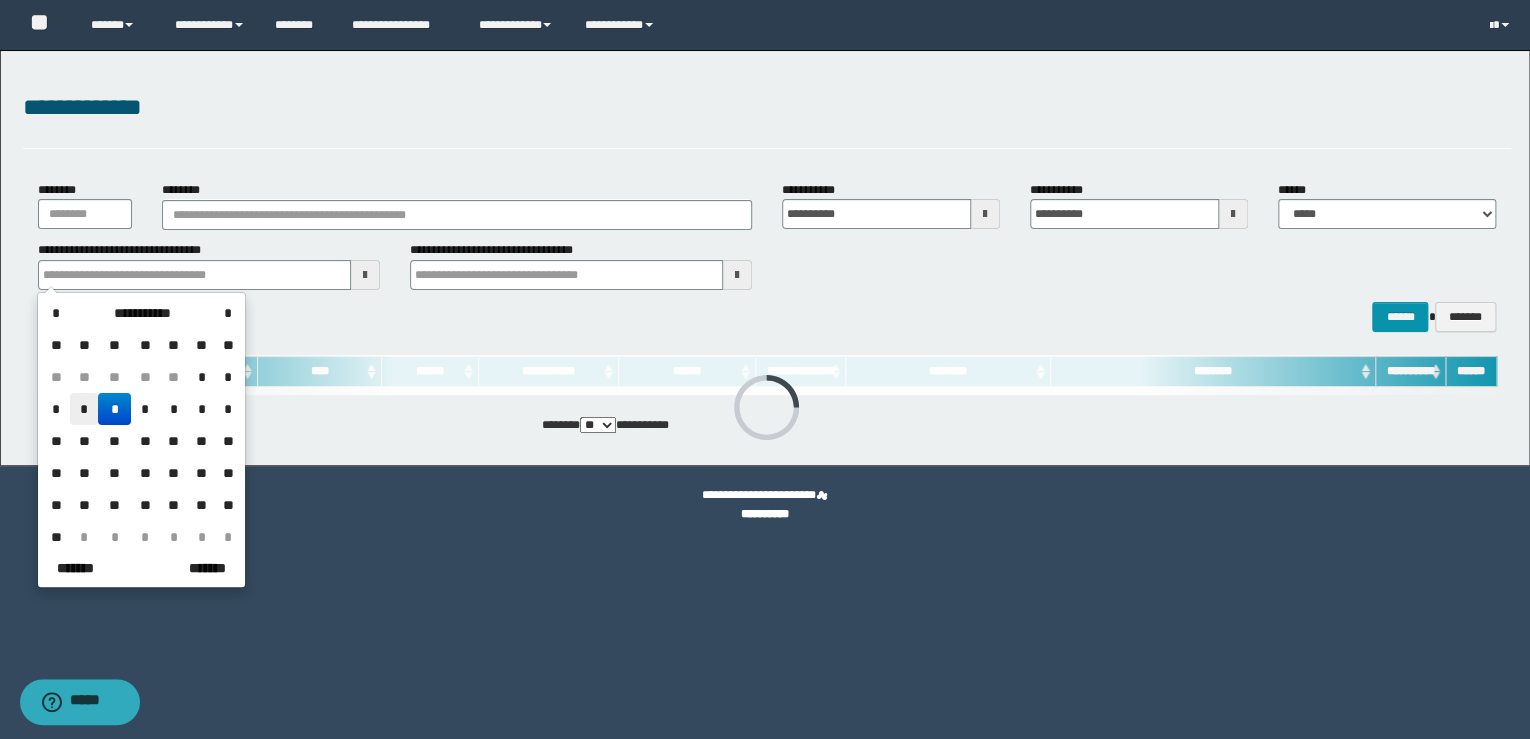 click on "*" at bounding box center [84, 409] 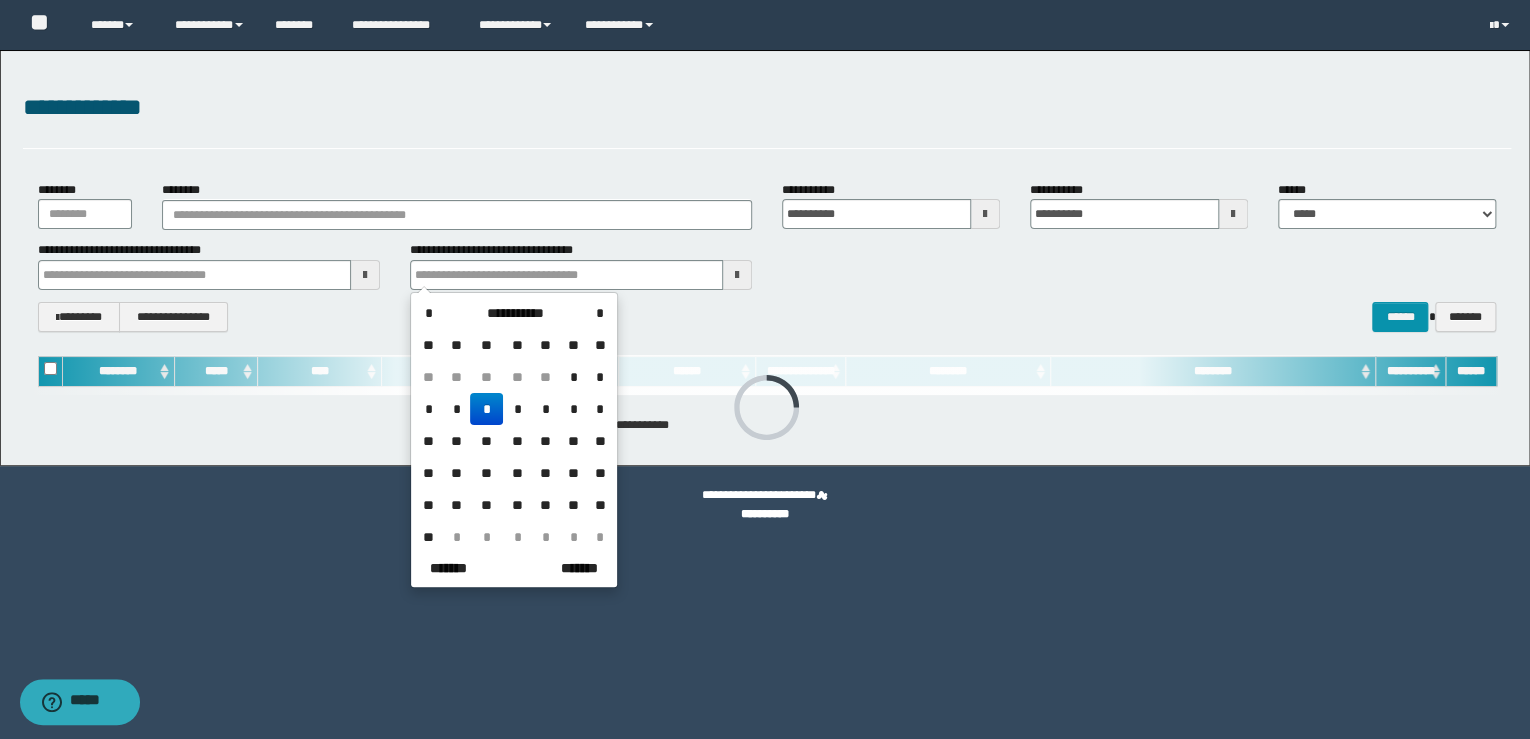 click on "*" at bounding box center [457, 409] 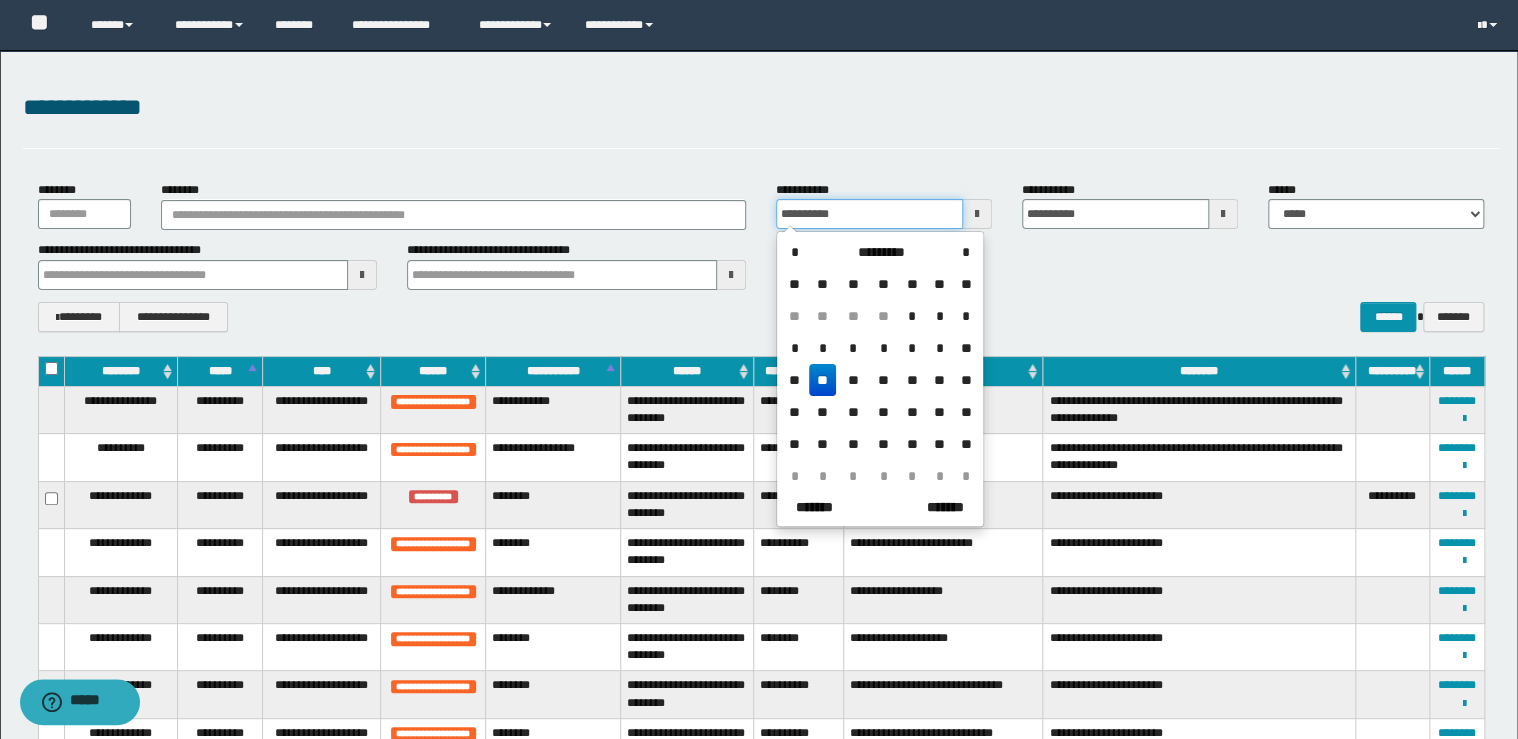 drag, startPoint x: 734, startPoint y: 214, endPoint x: 578, endPoint y: 208, distance: 156.11534 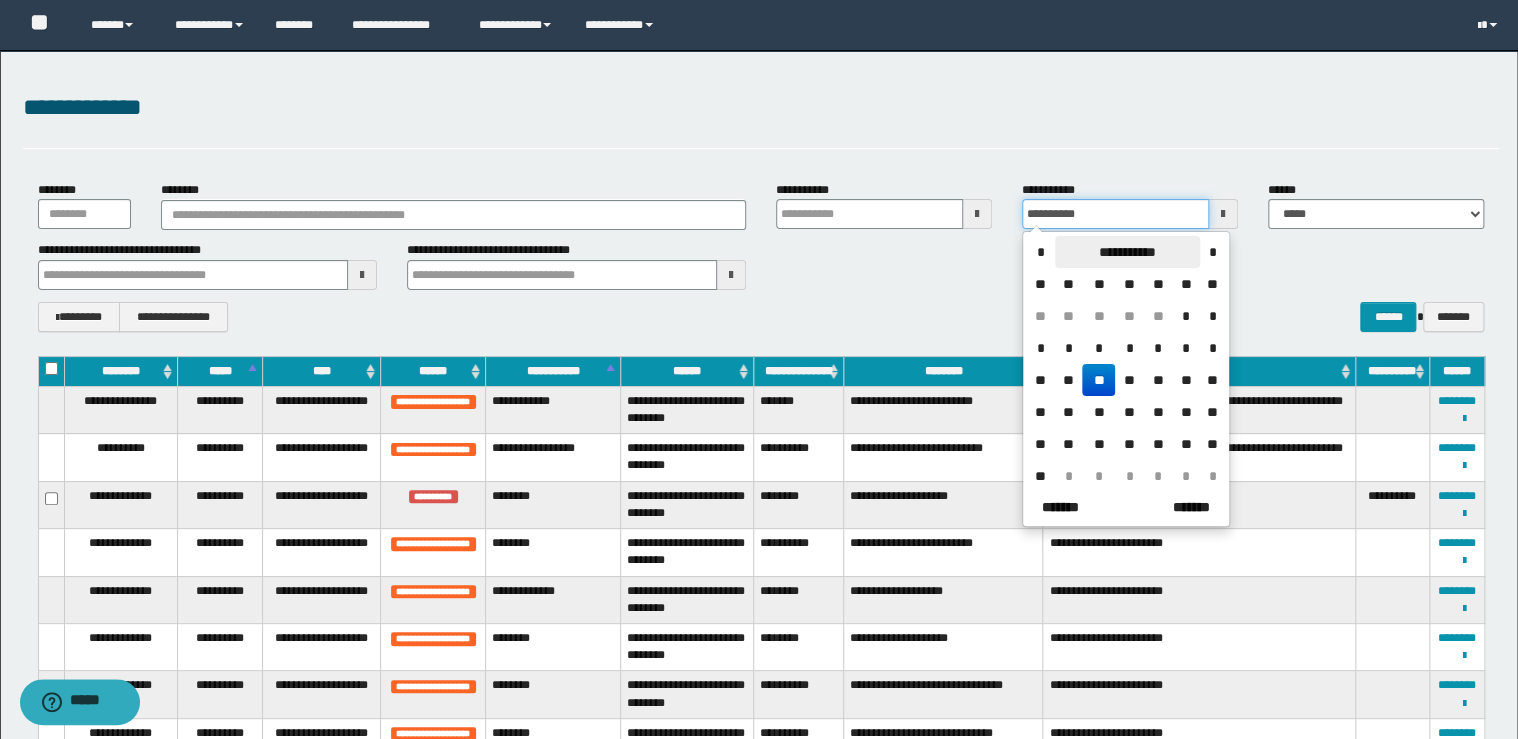 drag, startPoint x: 1109, startPoint y: 212, endPoint x: 1076, endPoint y: 252, distance: 51.855568 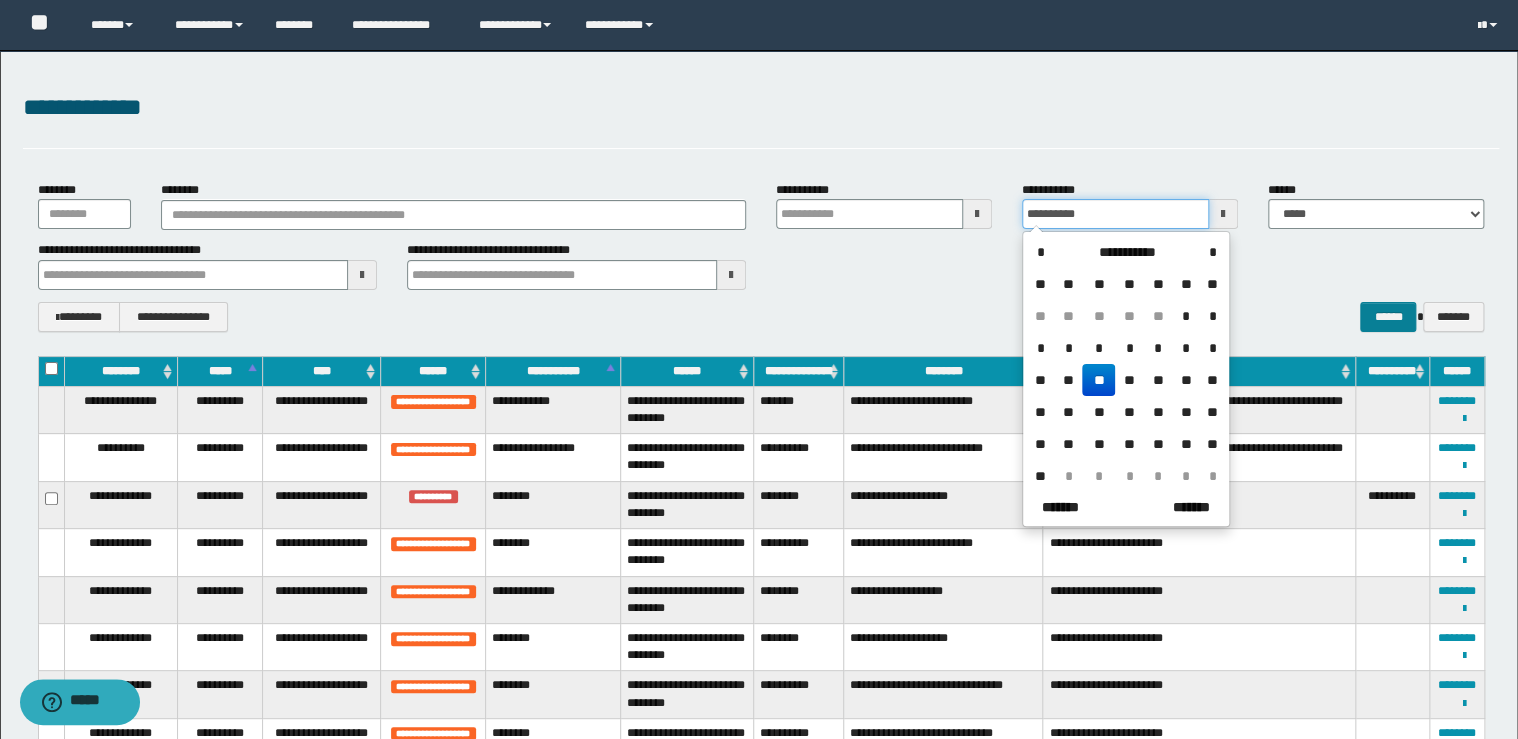 type 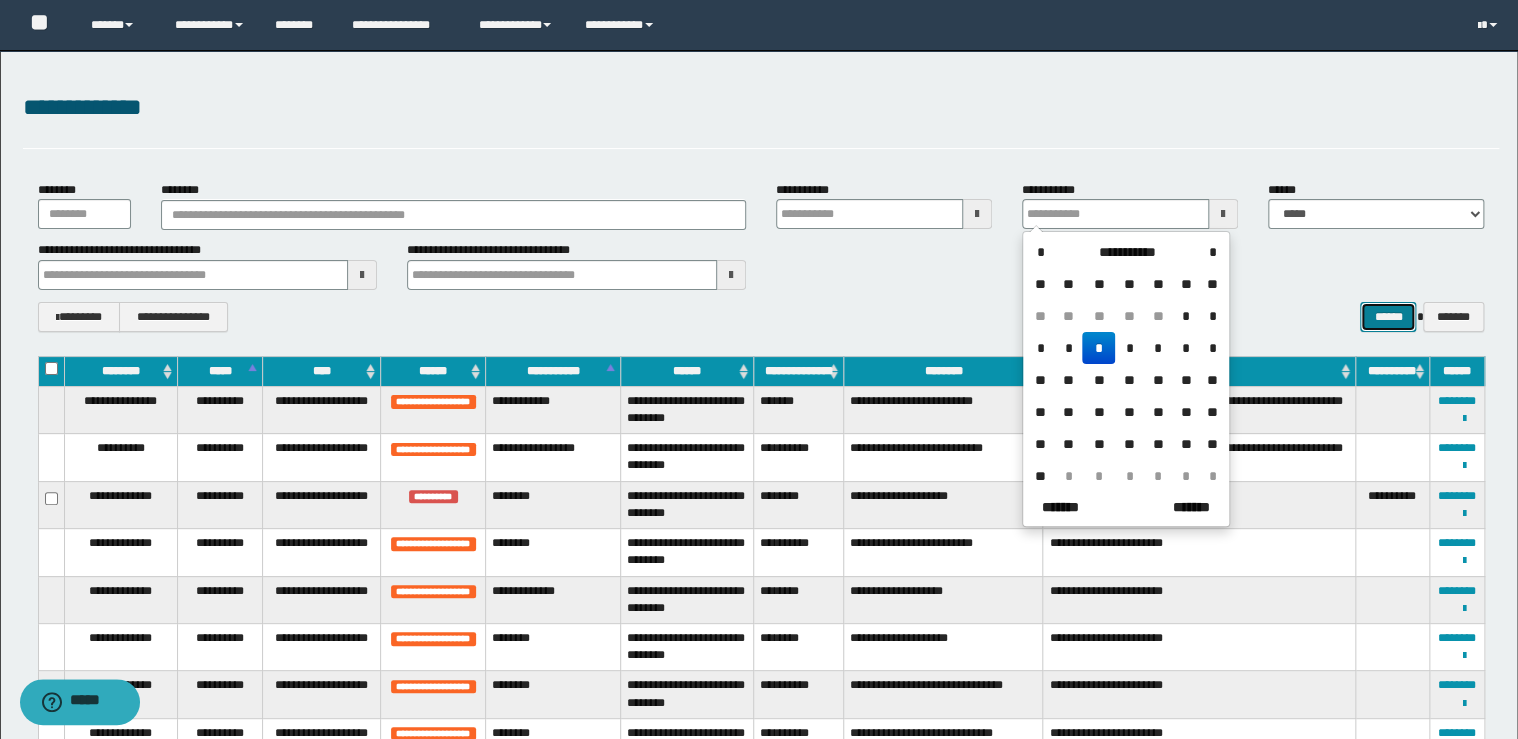 click on "******" at bounding box center (1388, 317) 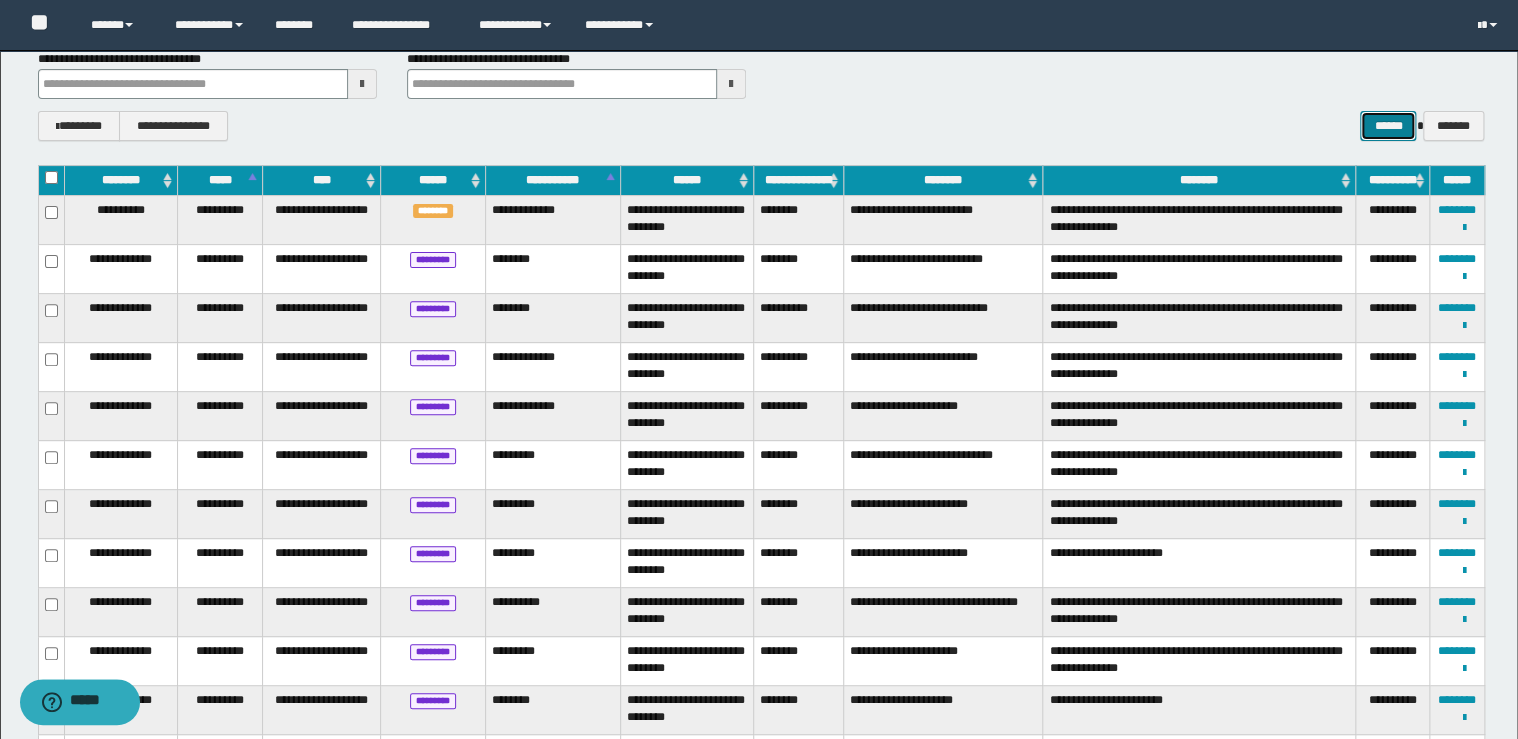 scroll, scrollTop: 0, scrollLeft: 0, axis: both 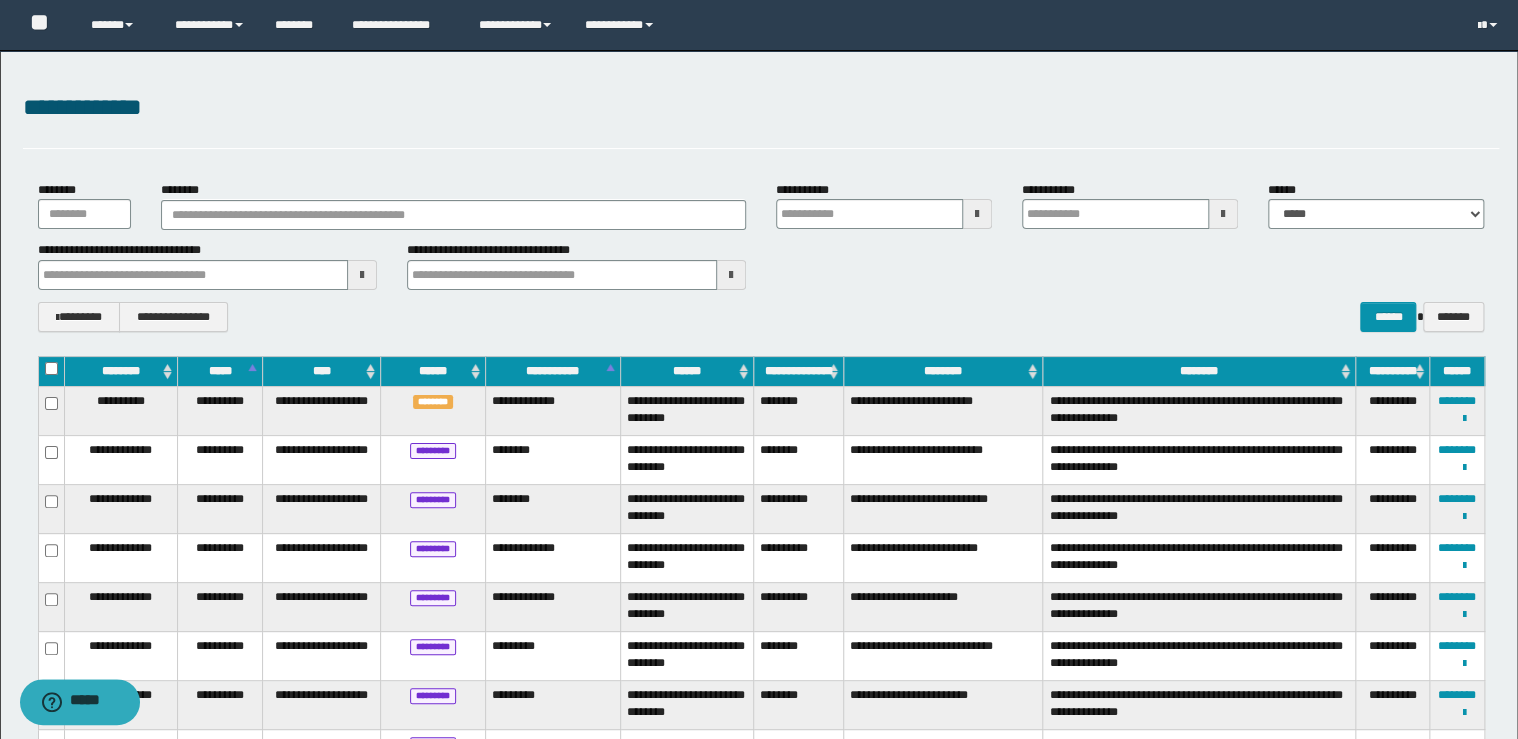 click at bounding box center (51, 371) 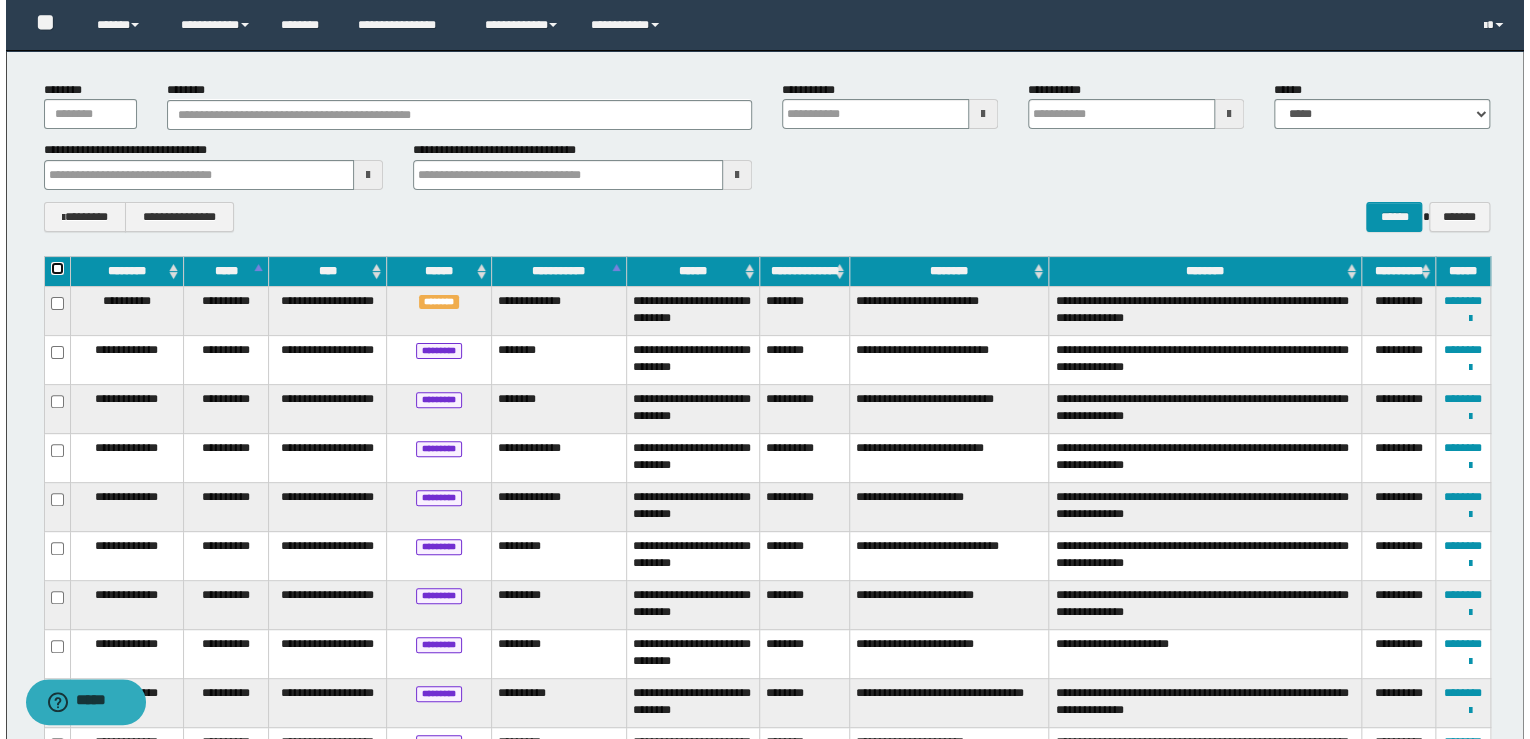 scroll, scrollTop: 0, scrollLeft: 0, axis: both 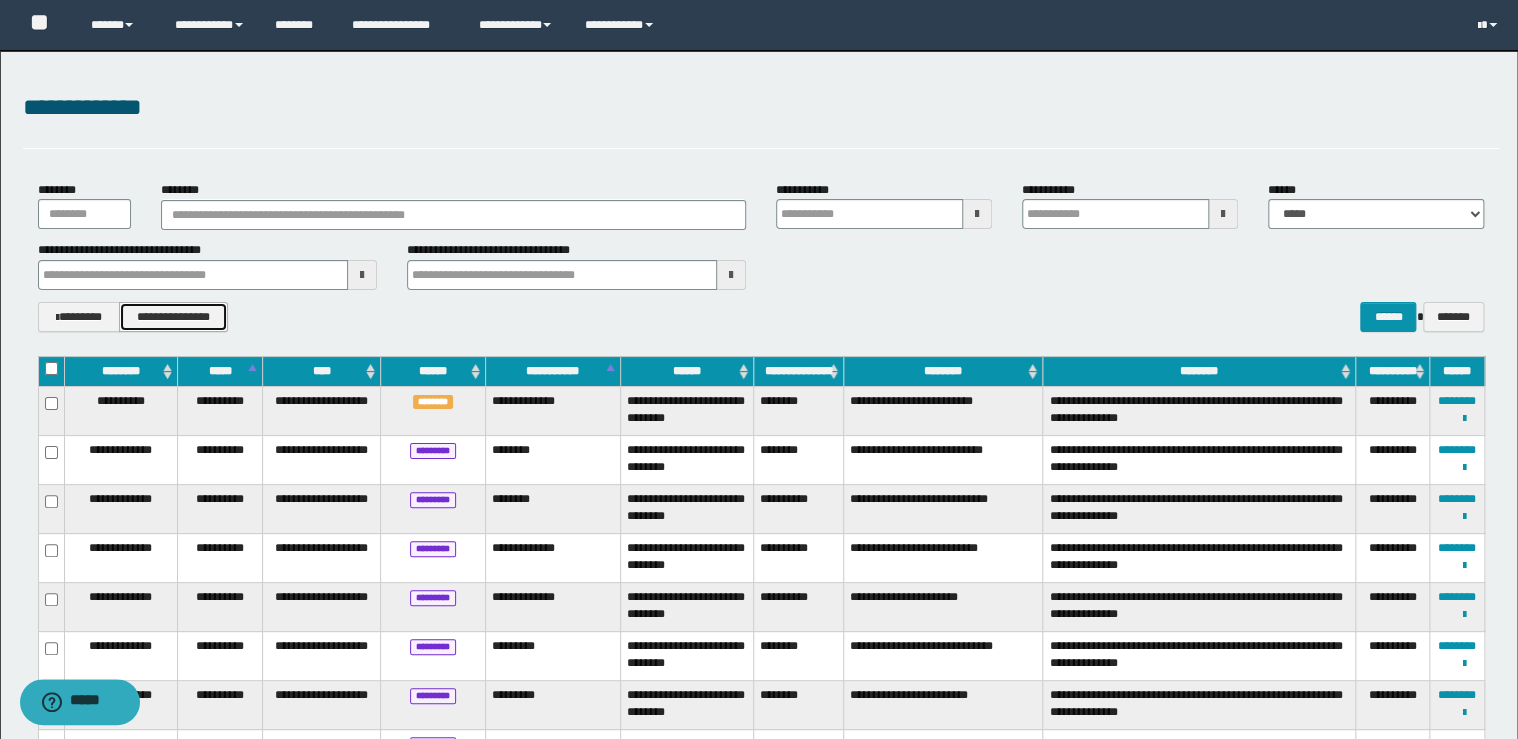 click on "**********" at bounding box center (173, 317) 